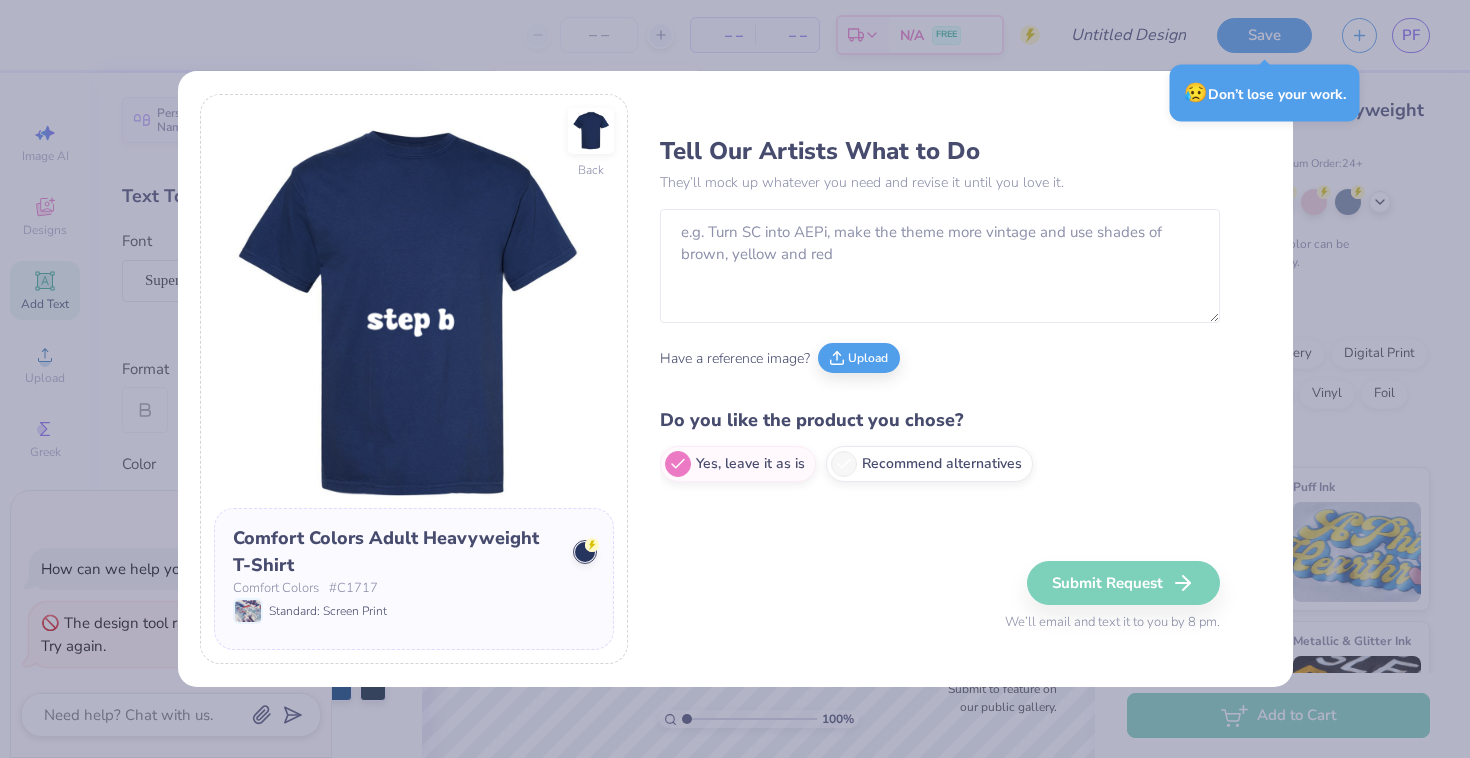 scroll, scrollTop: 0, scrollLeft: 0, axis: both 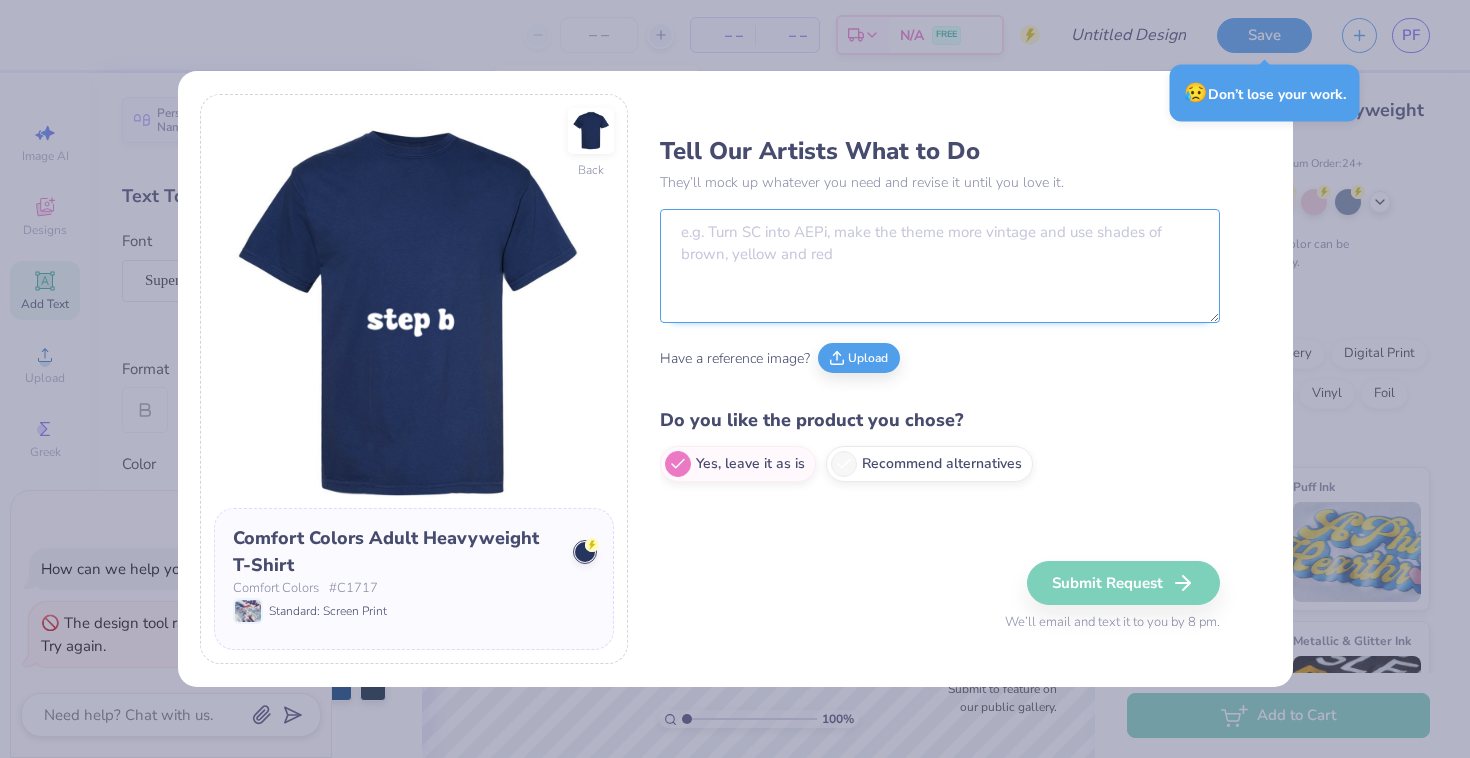 click at bounding box center [940, 266] 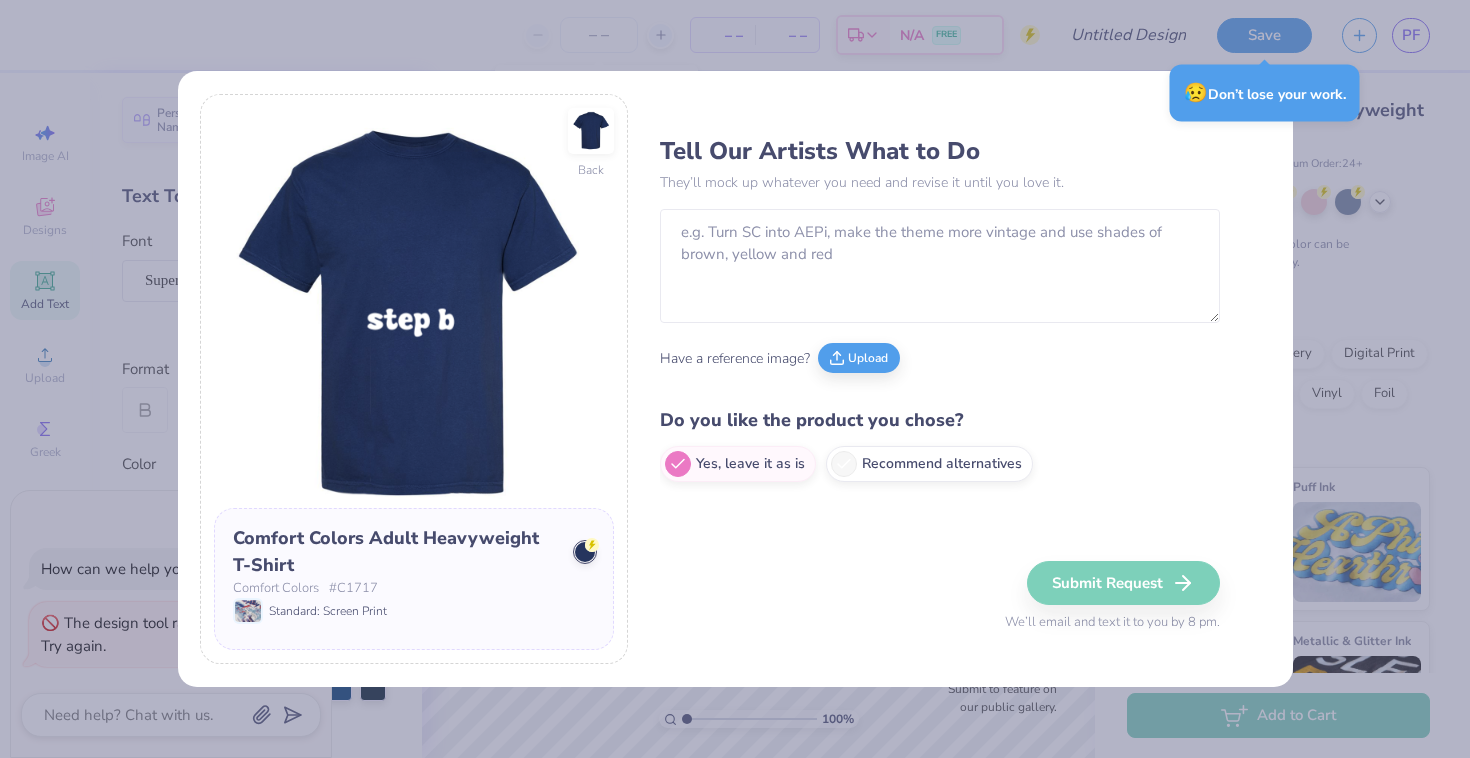 click on "Have a reference image? Upload" at bounding box center (940, 358) 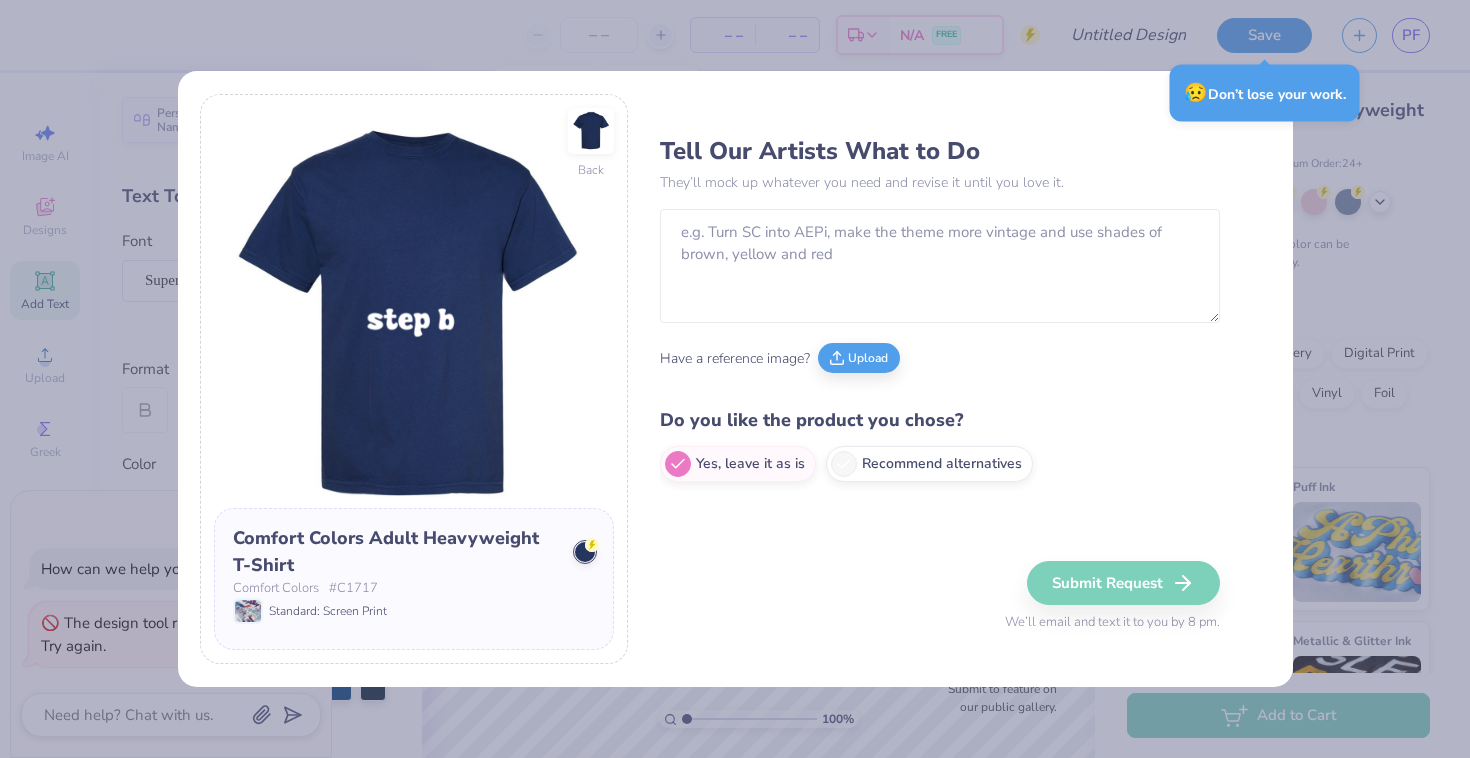 click on "Tell Our Artists What to Do They’ll mock up whatever you need and revise it until you love it. Have a reference image? Upload Do you like the product you chose? Yes, leave it as is Recommend alternatives Submit Request We’ll email and text it to you by 8 pm." at bounding box center (965, 379) 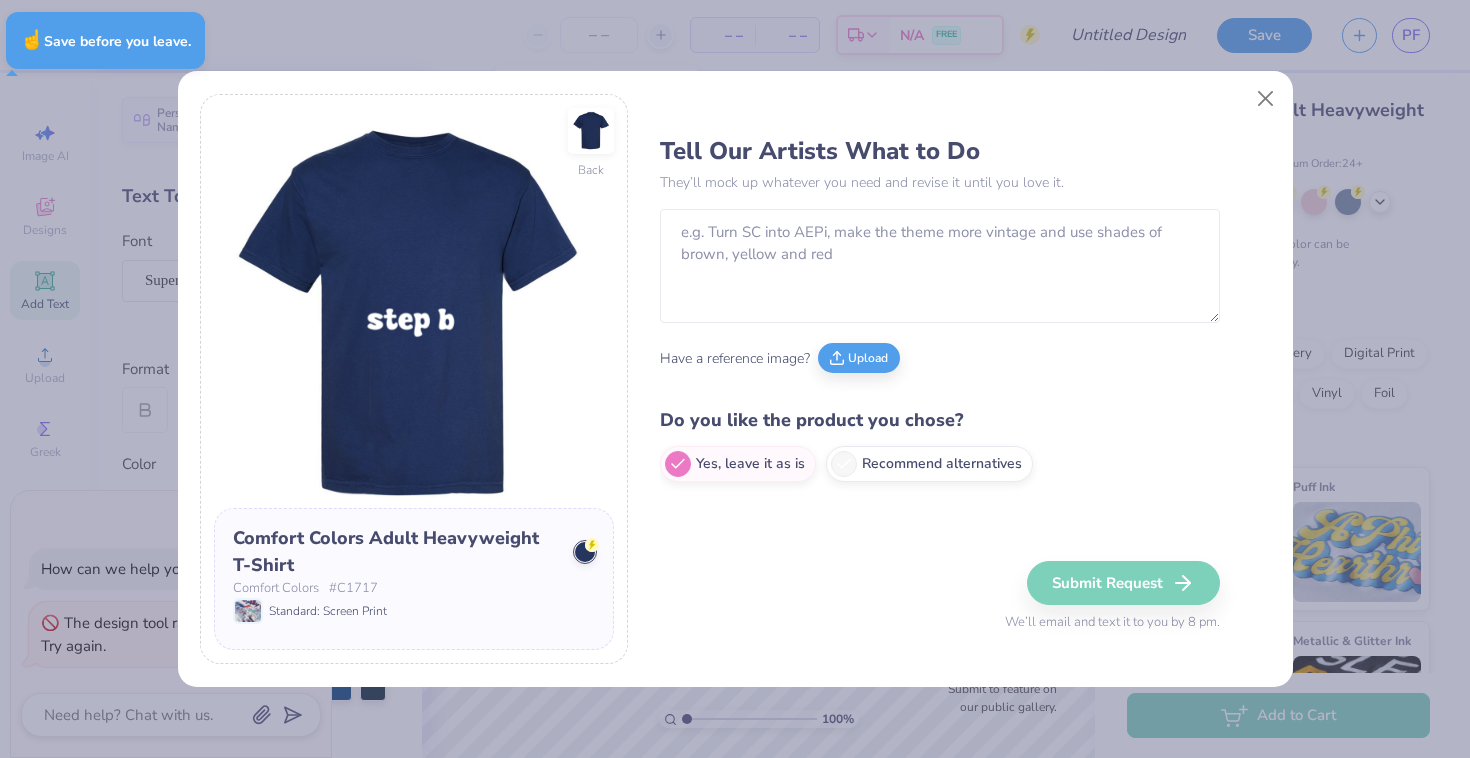 type on "x" 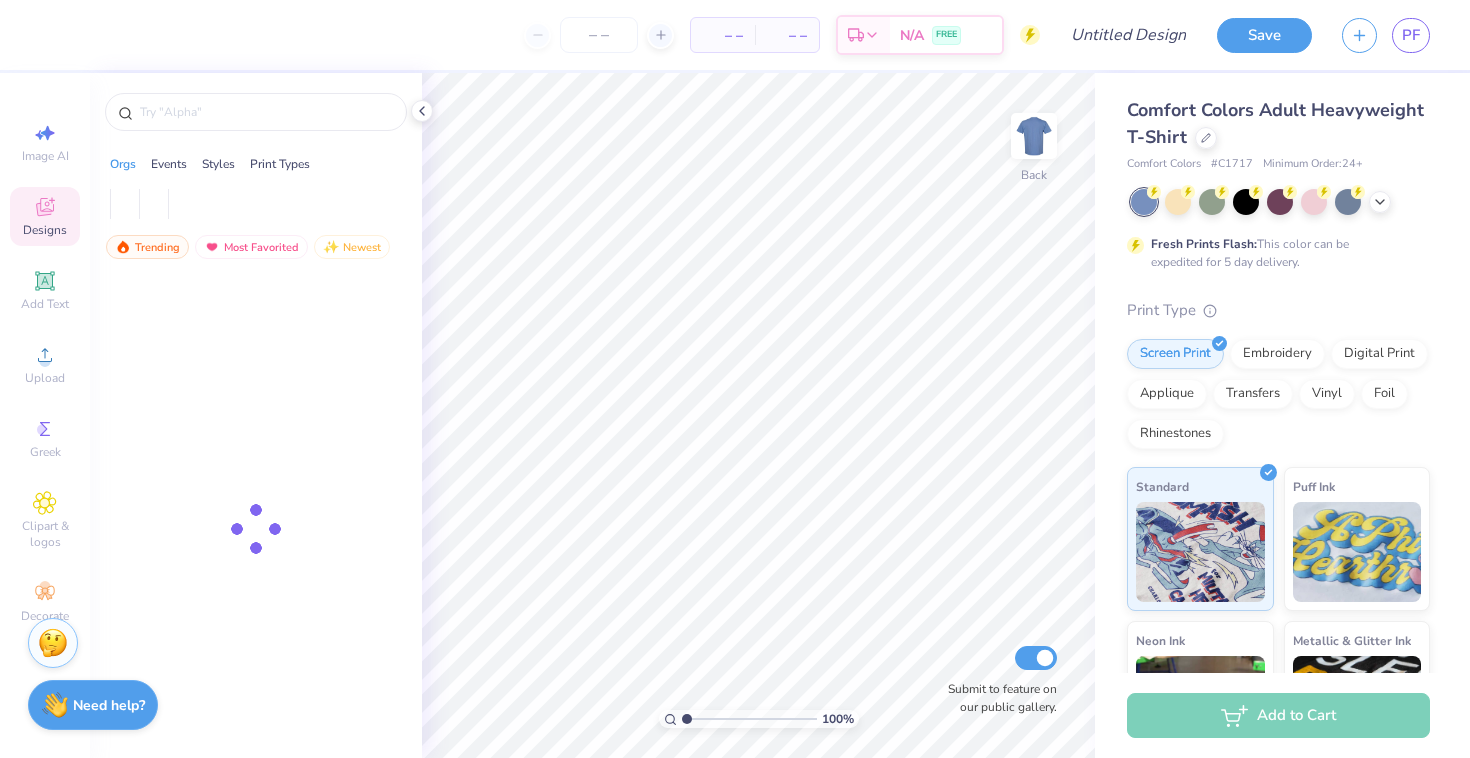 scroll, scrollTop: 0, scrollLeft: 0, axis: both 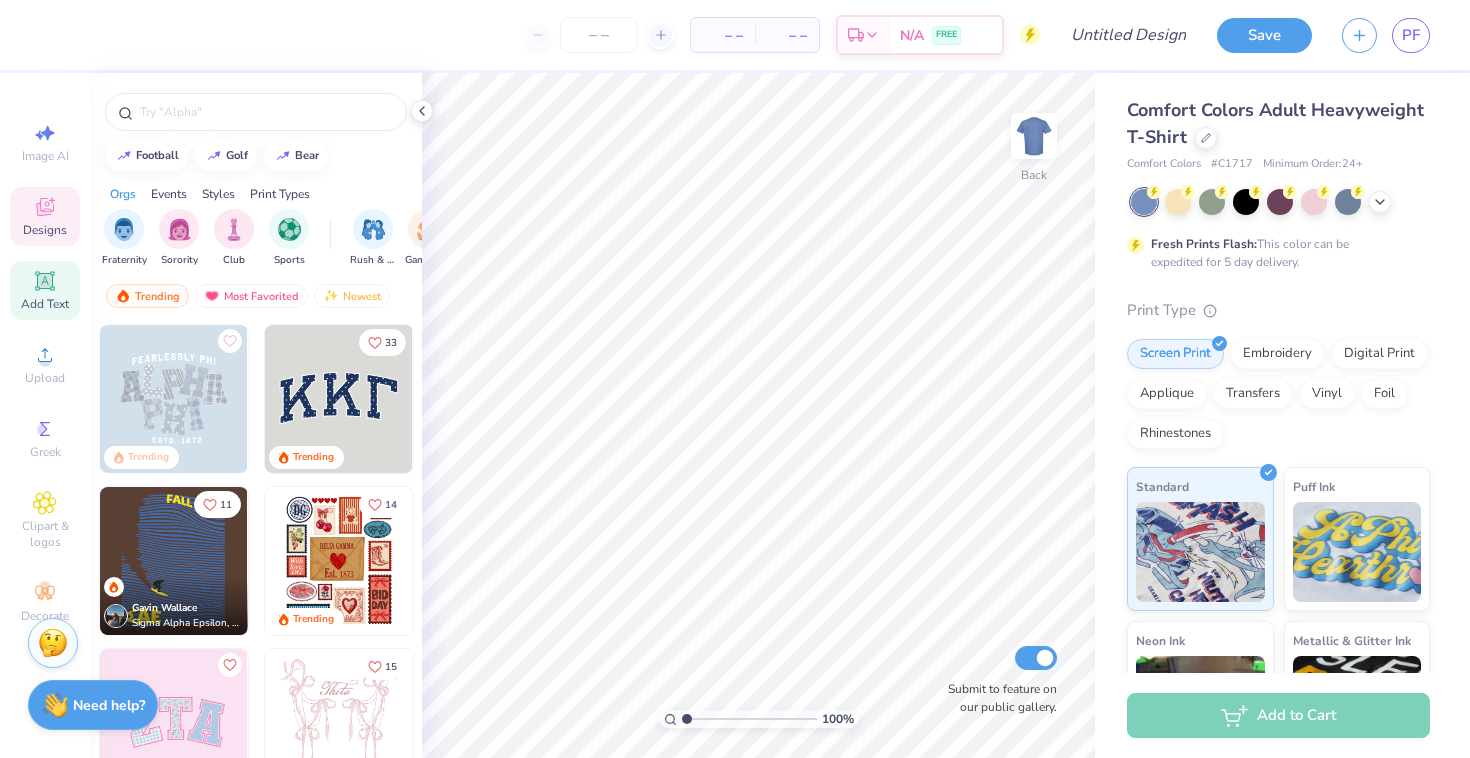 click 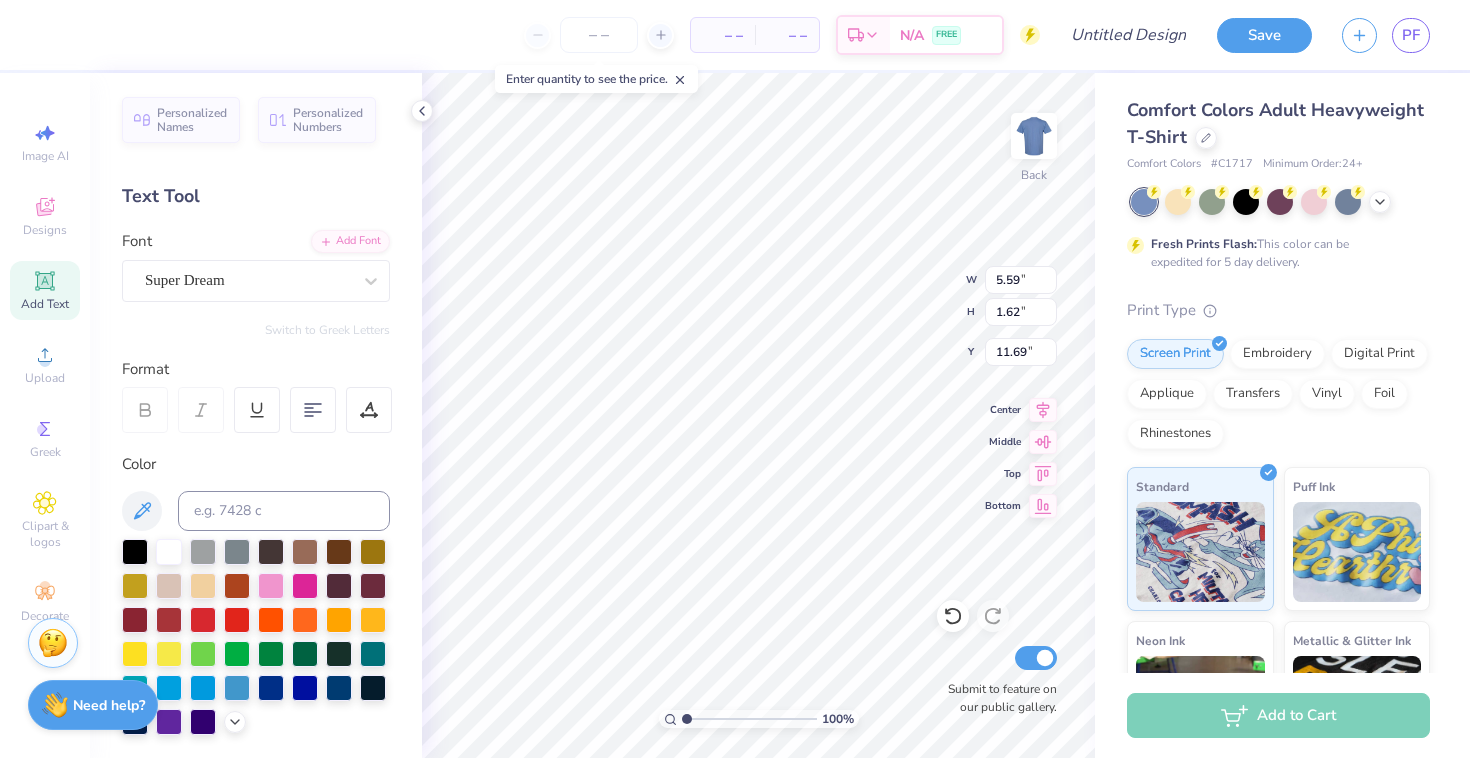 type on "T" 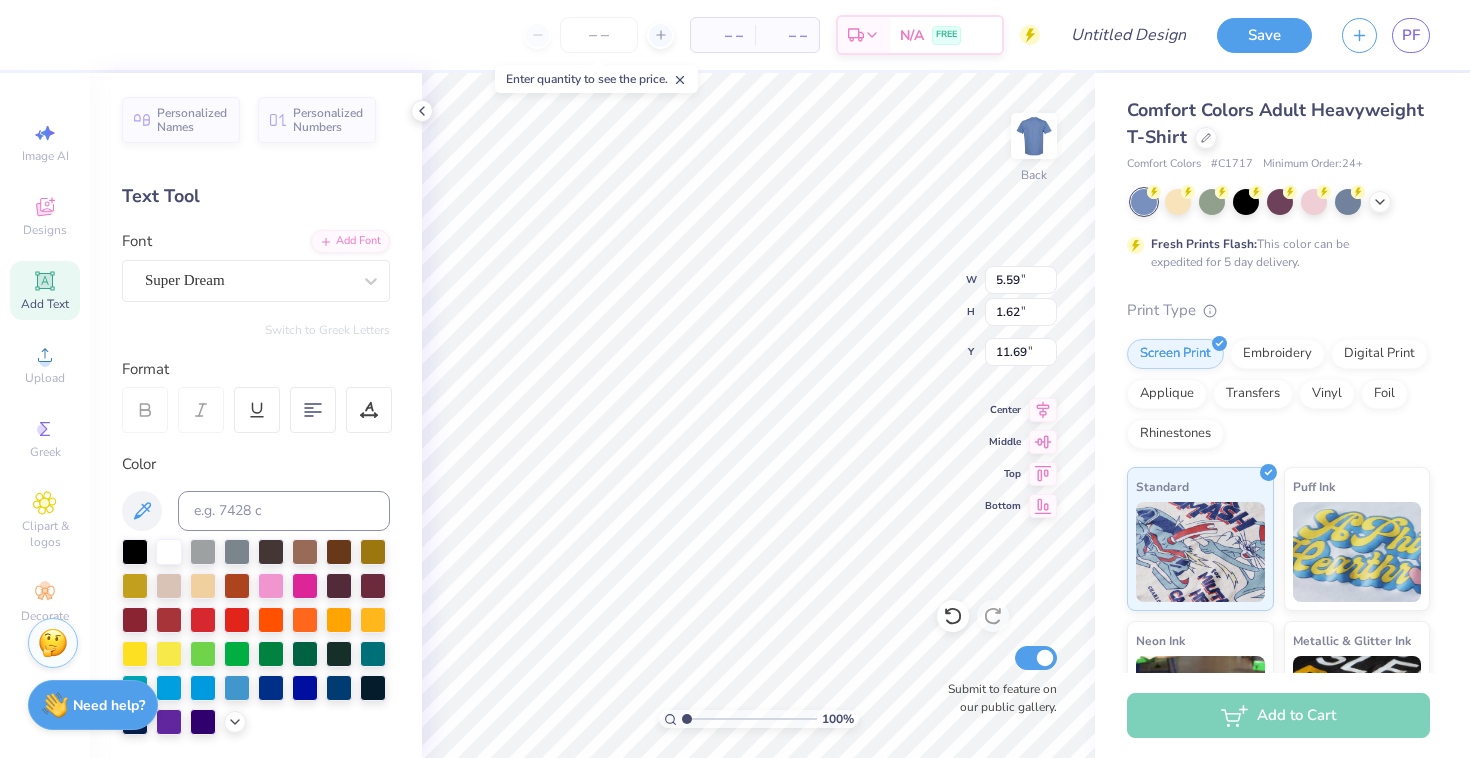 scroll, scrollTop: 1, scrollLeft: 1, axis: both 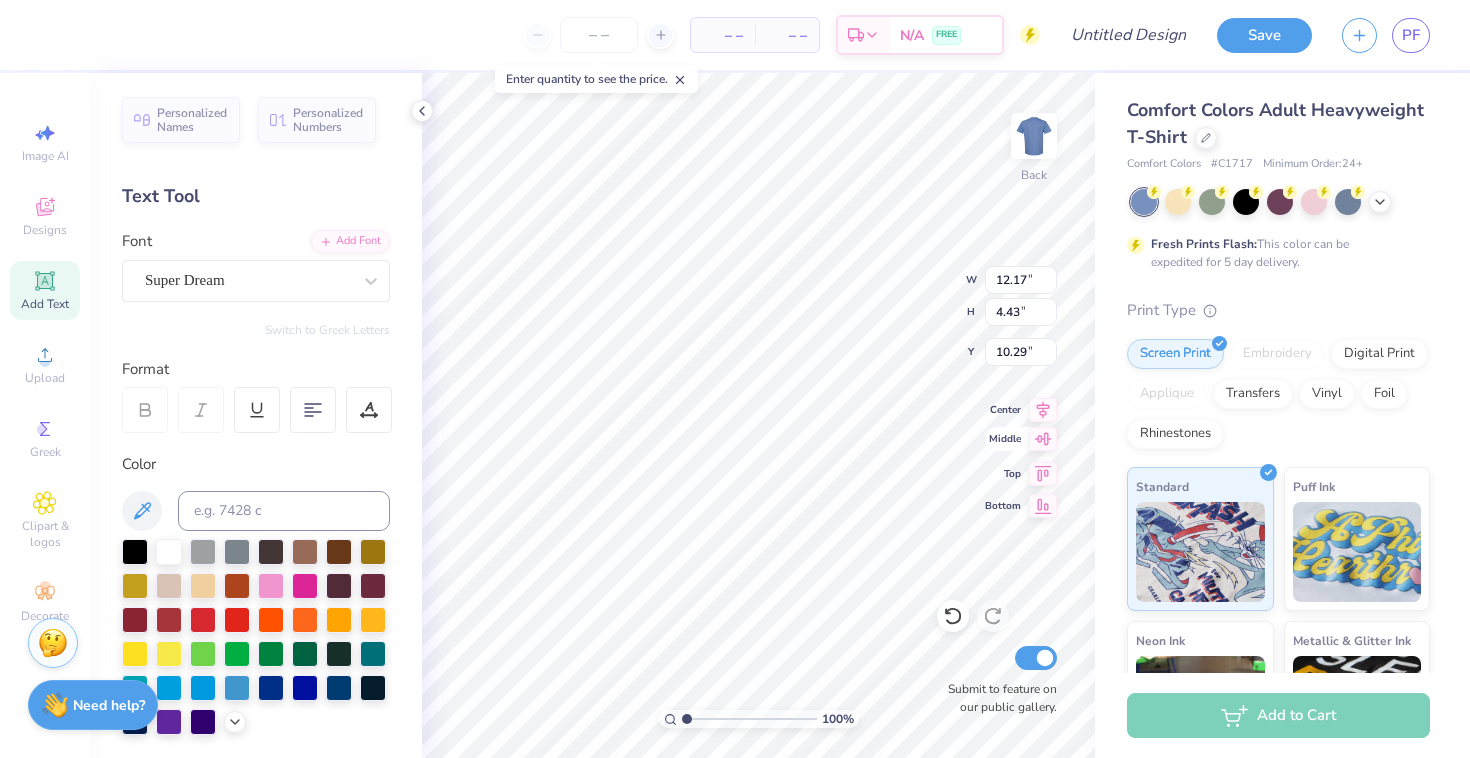 click 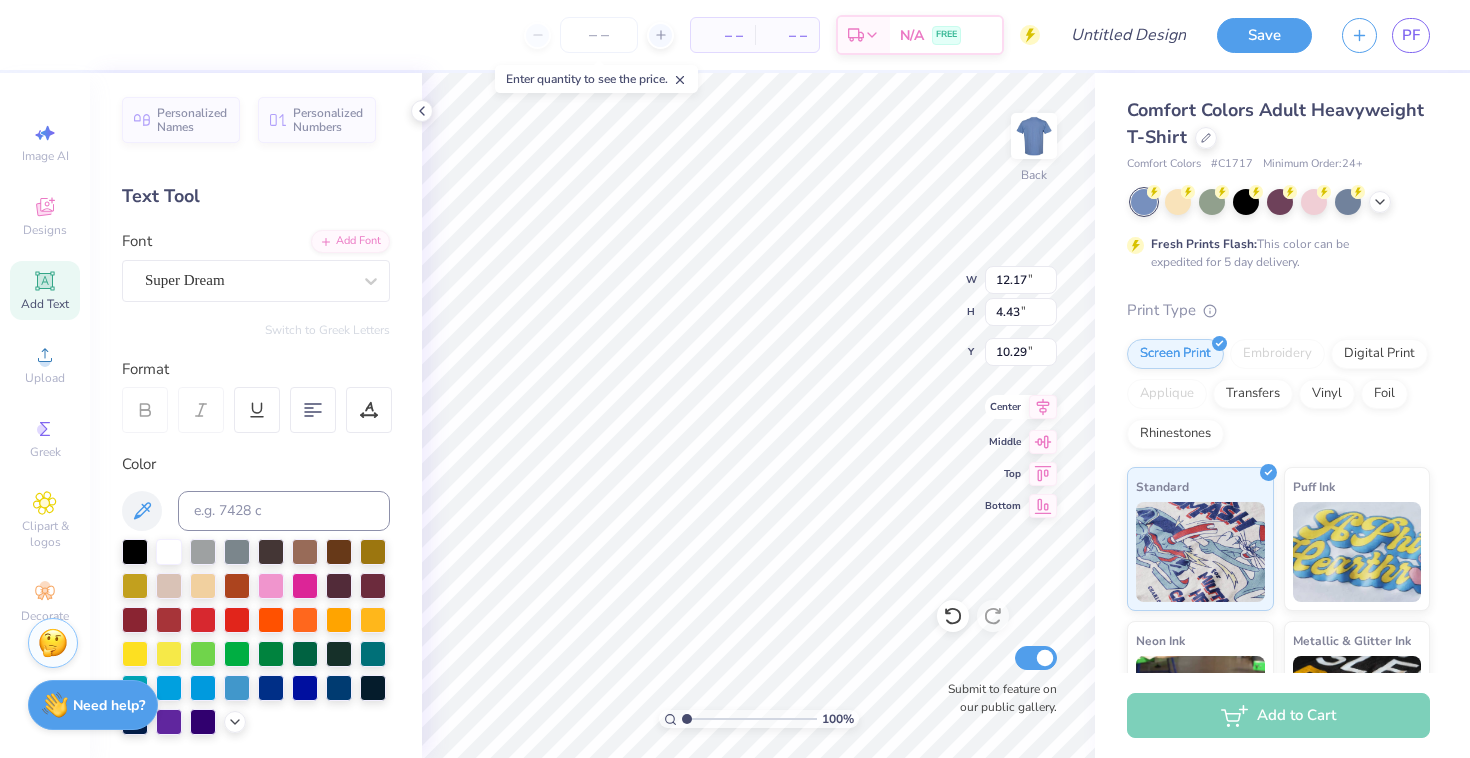 click 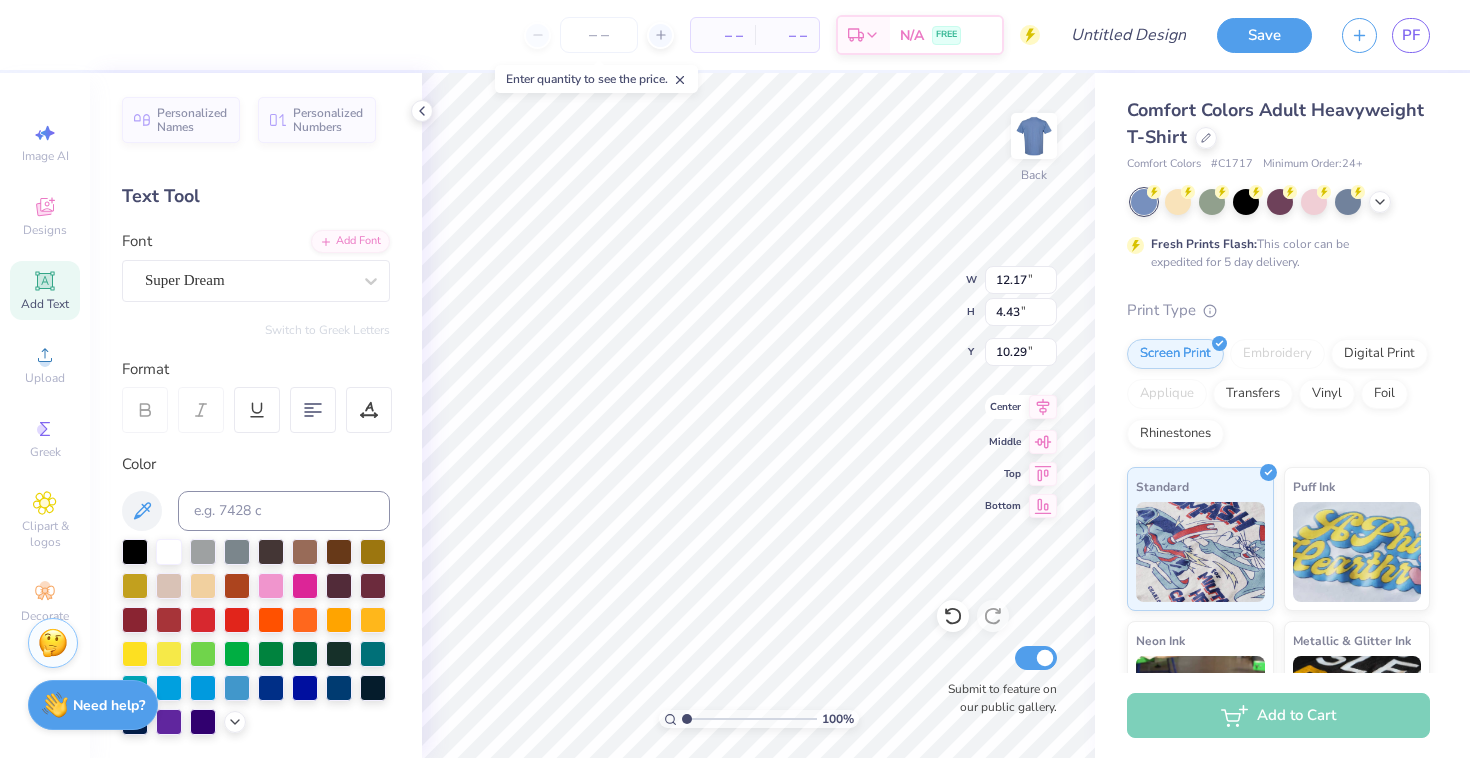 click 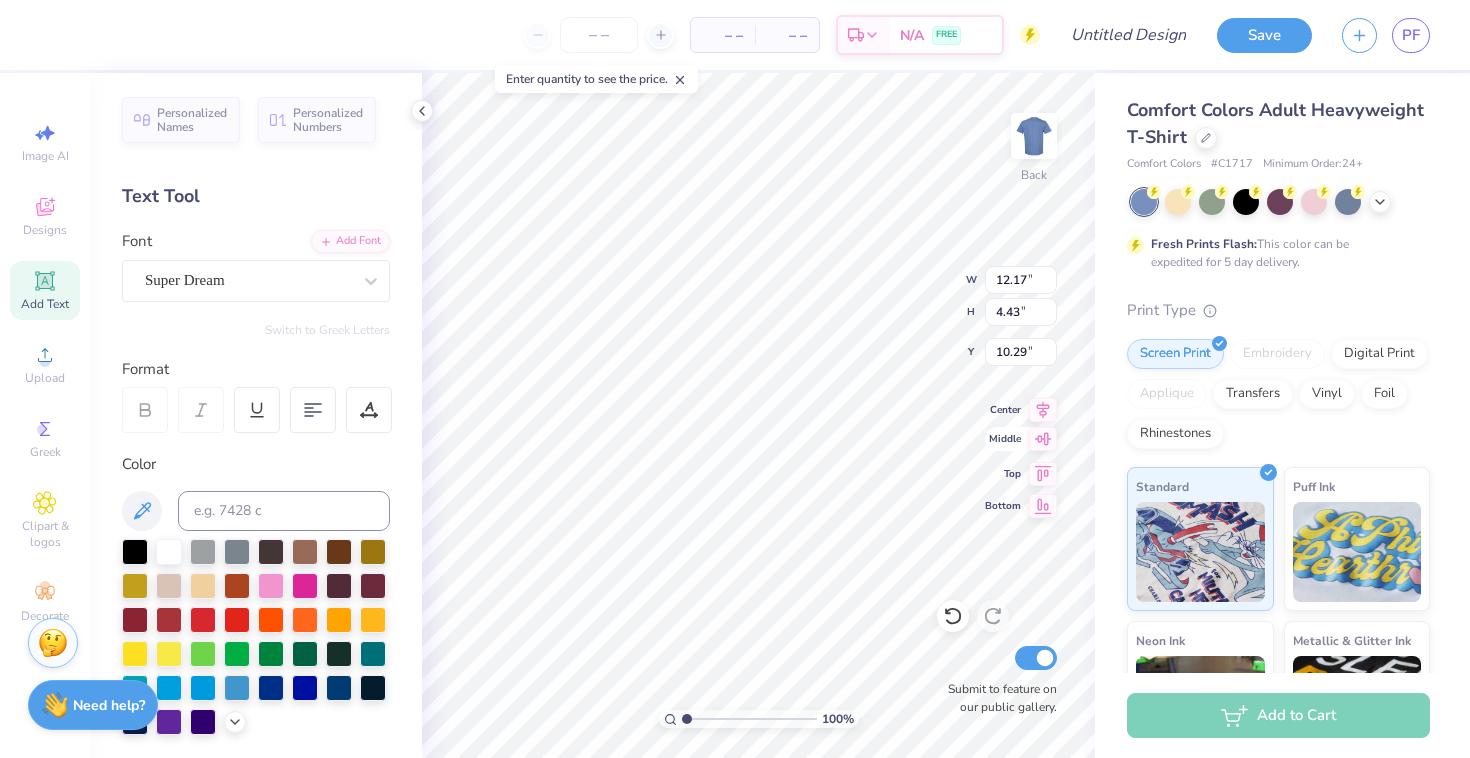 click 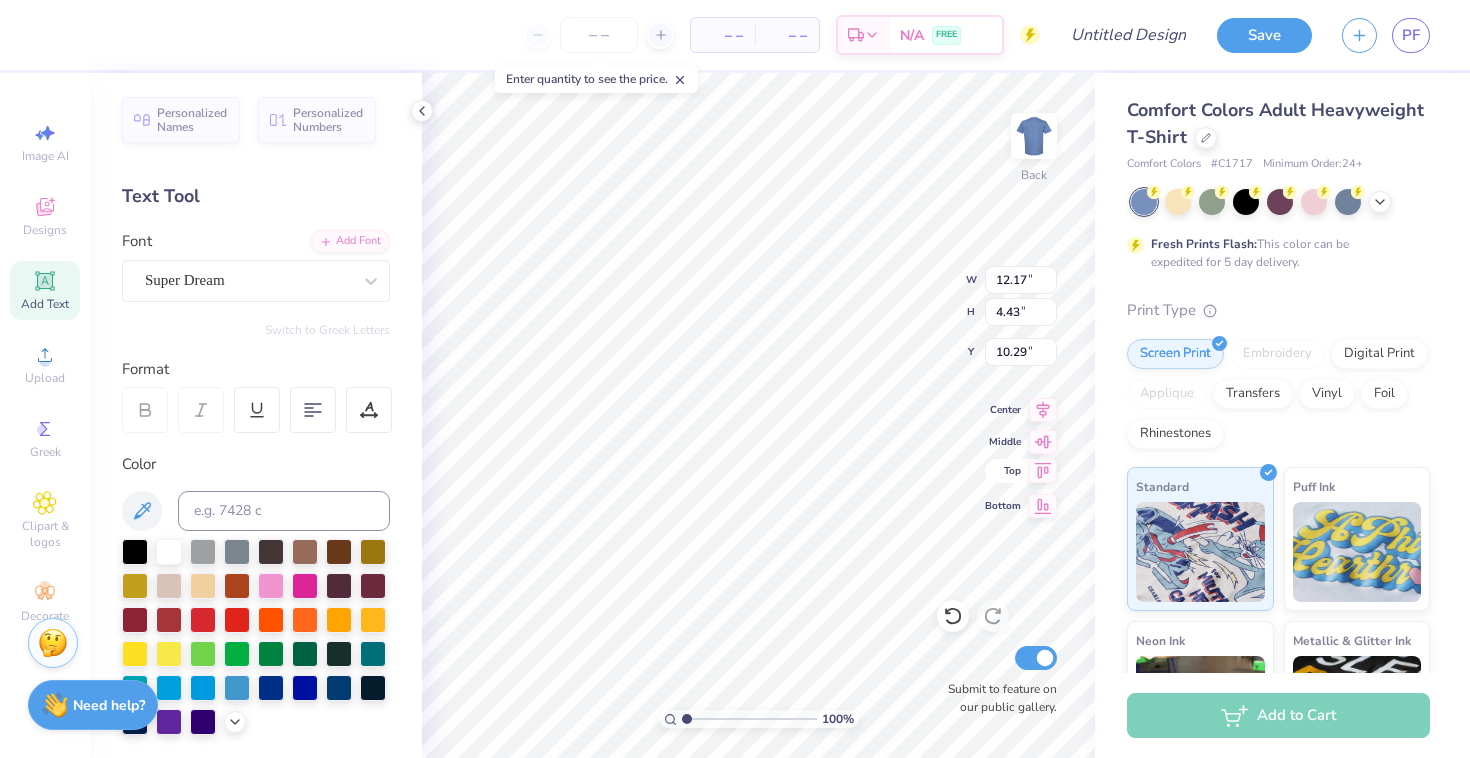 click 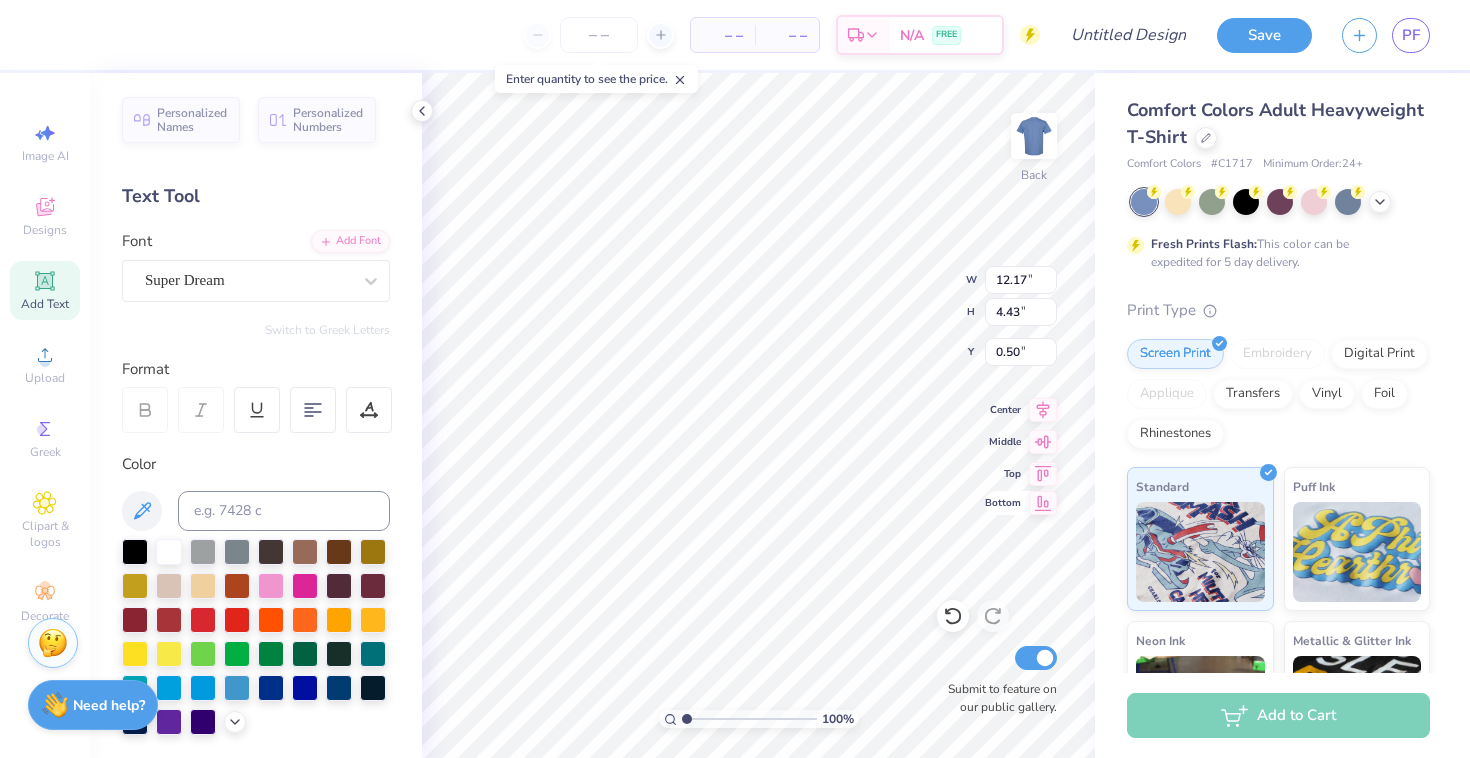 click 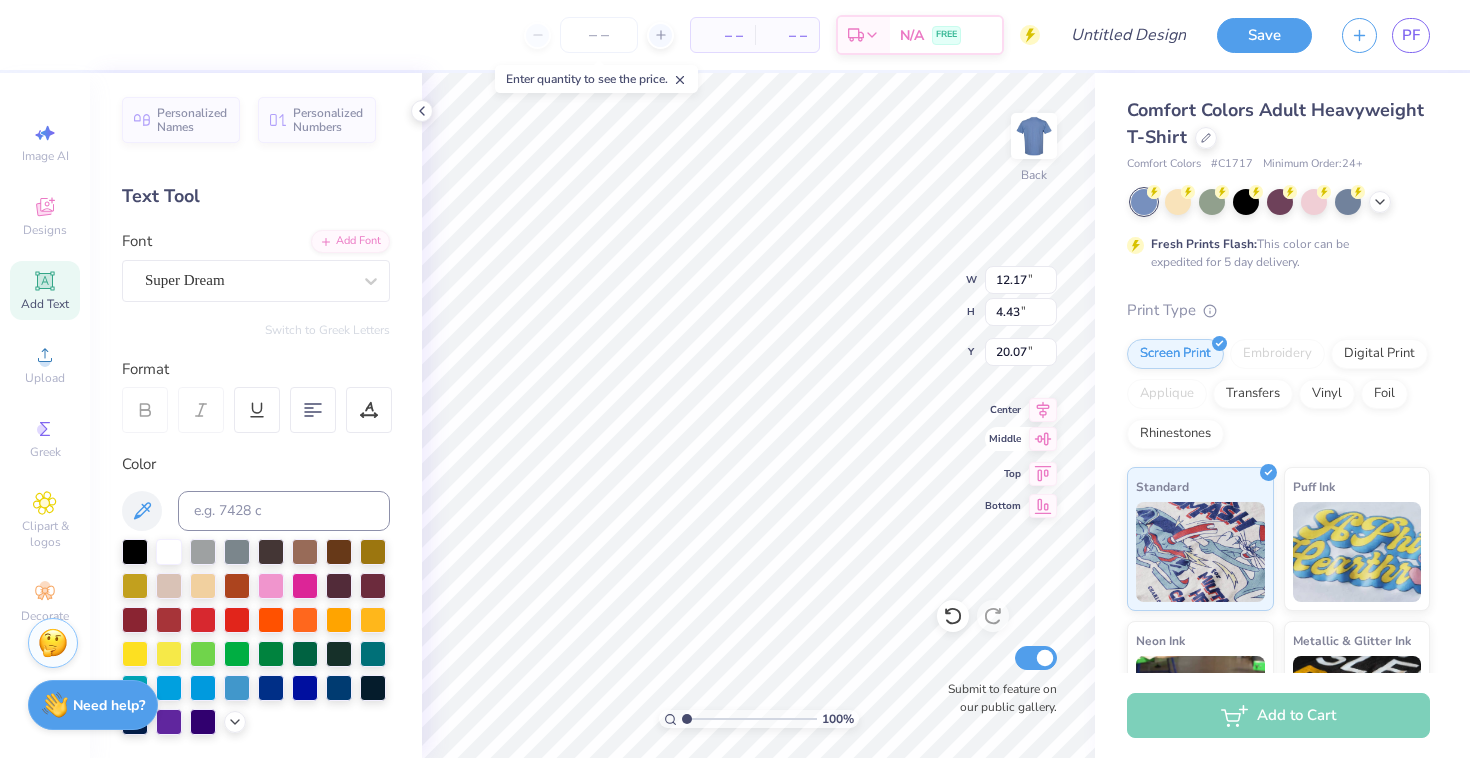 click 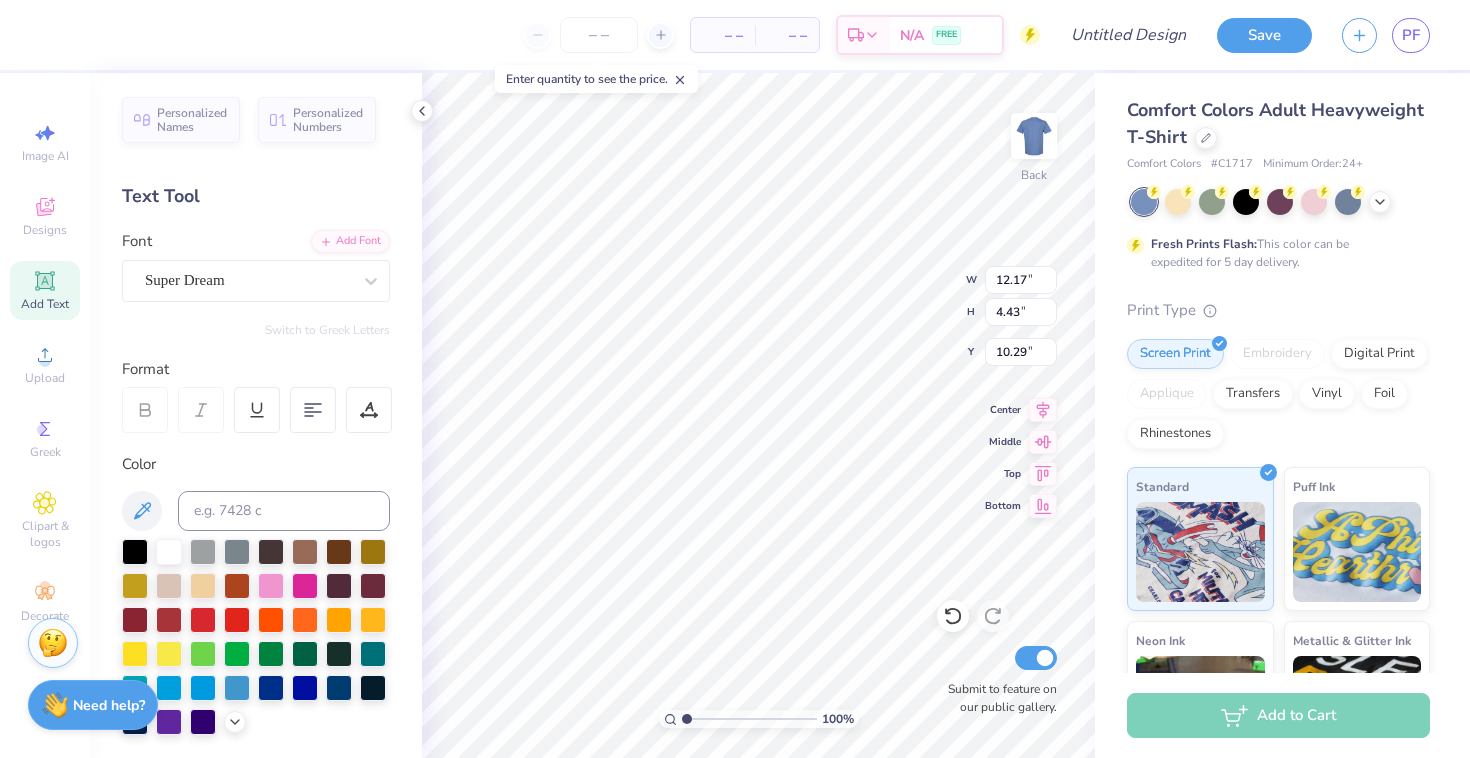 type on "1.63" 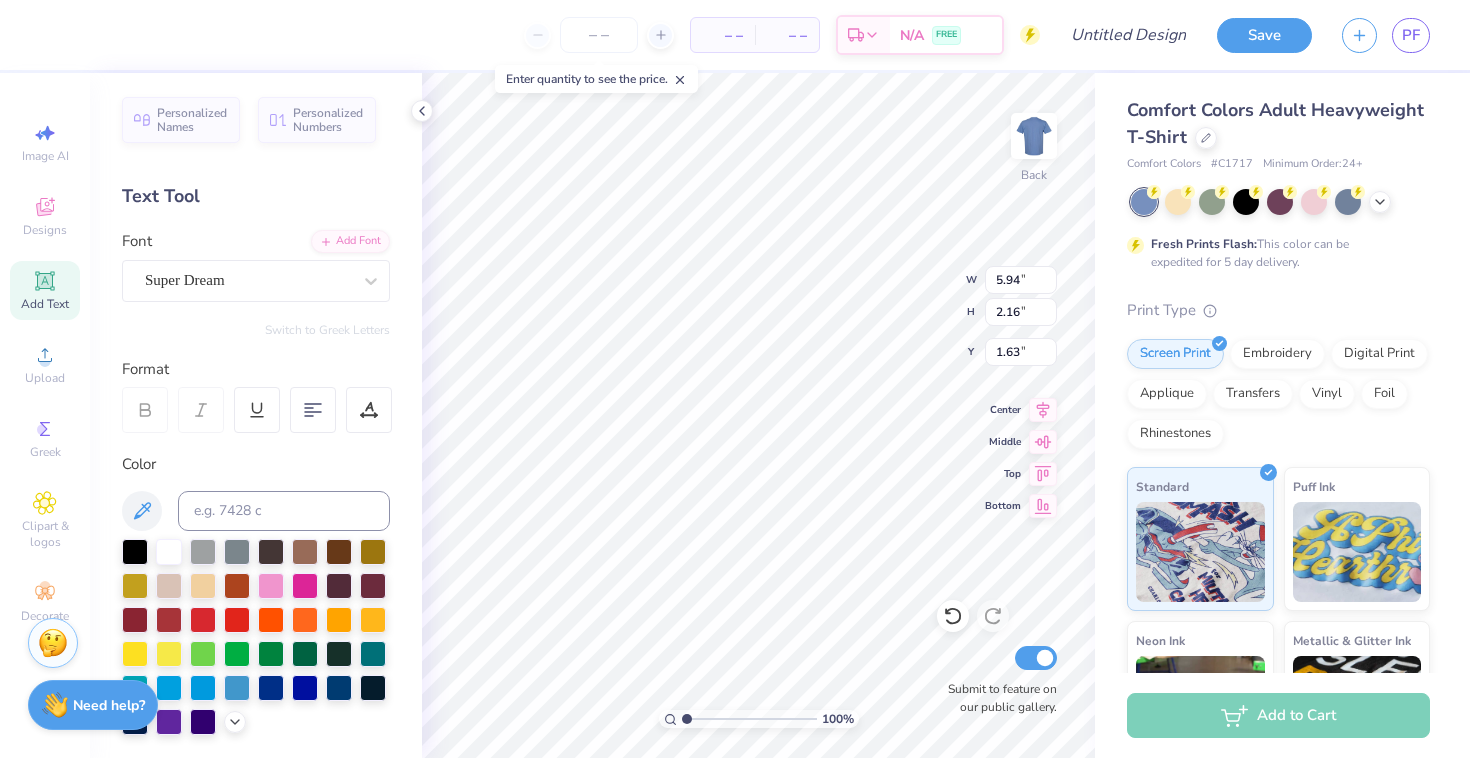 type on "5.94" 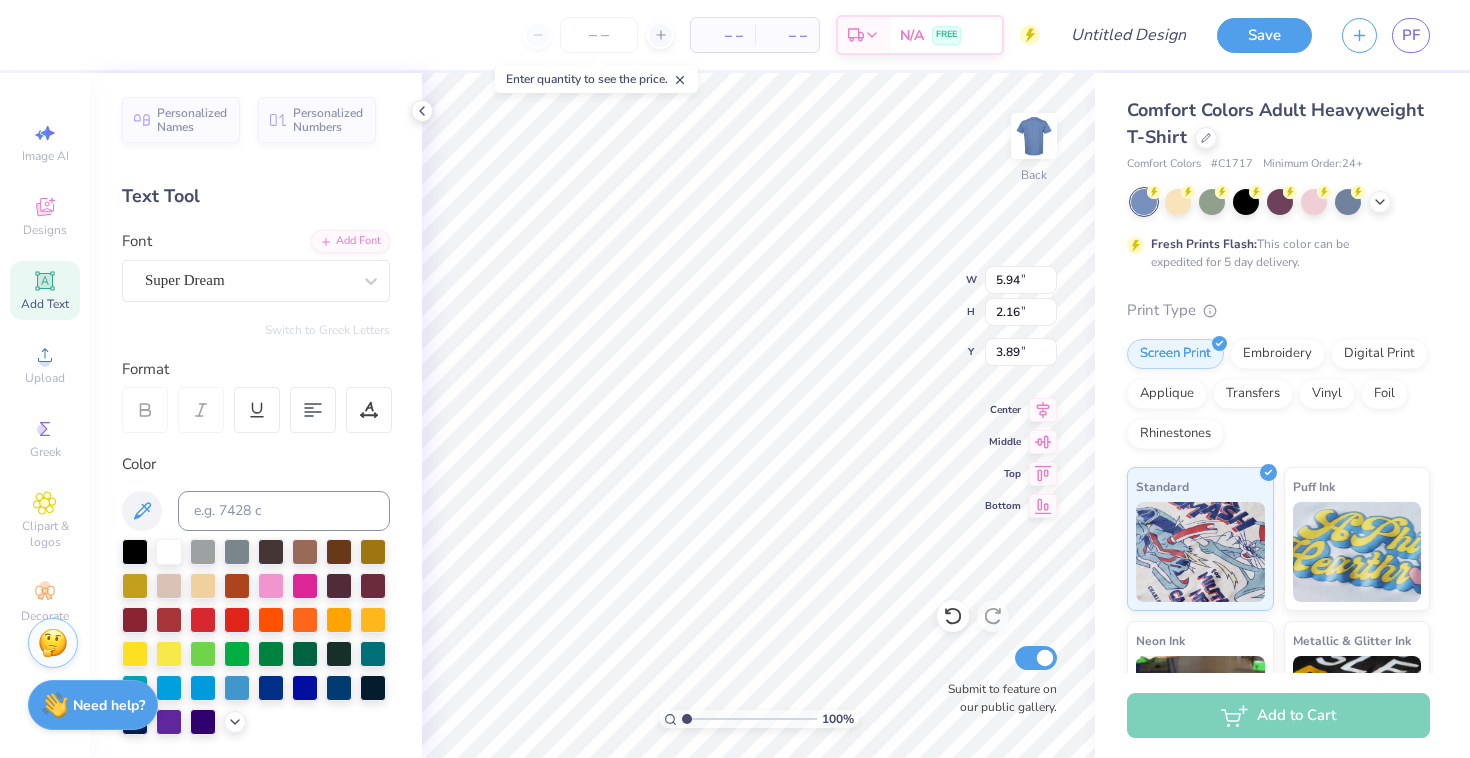 type on "2.65" 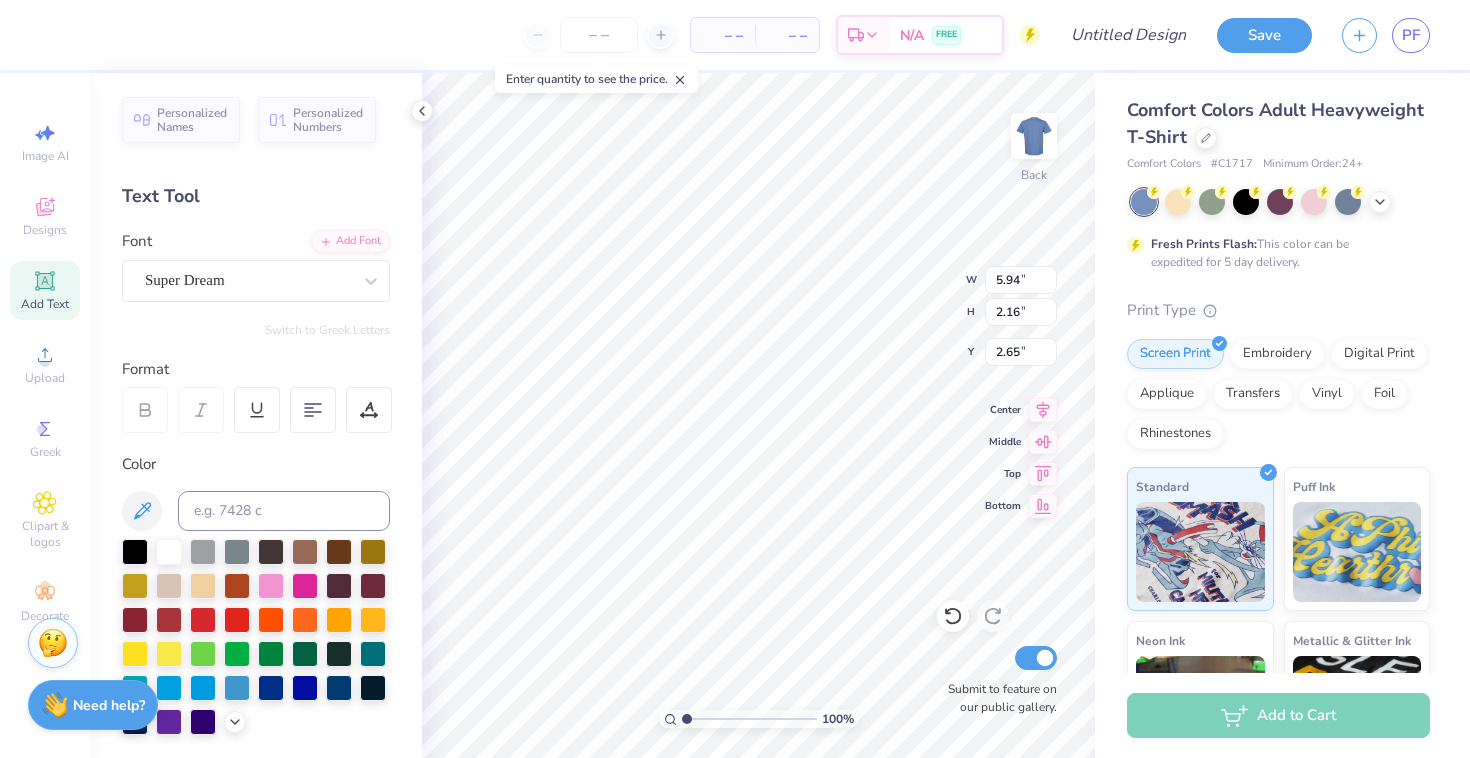 type on "2.75" 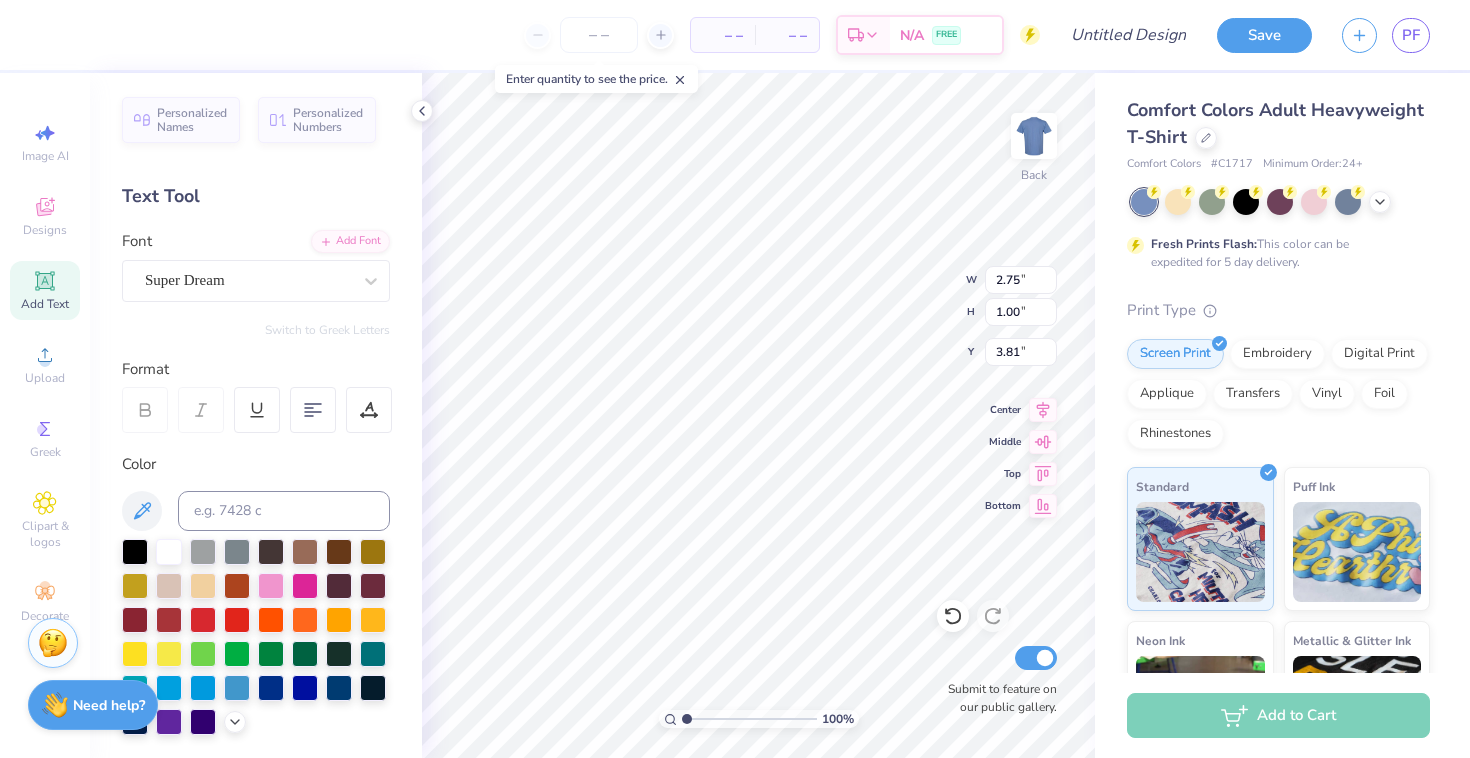 type on "5.32" 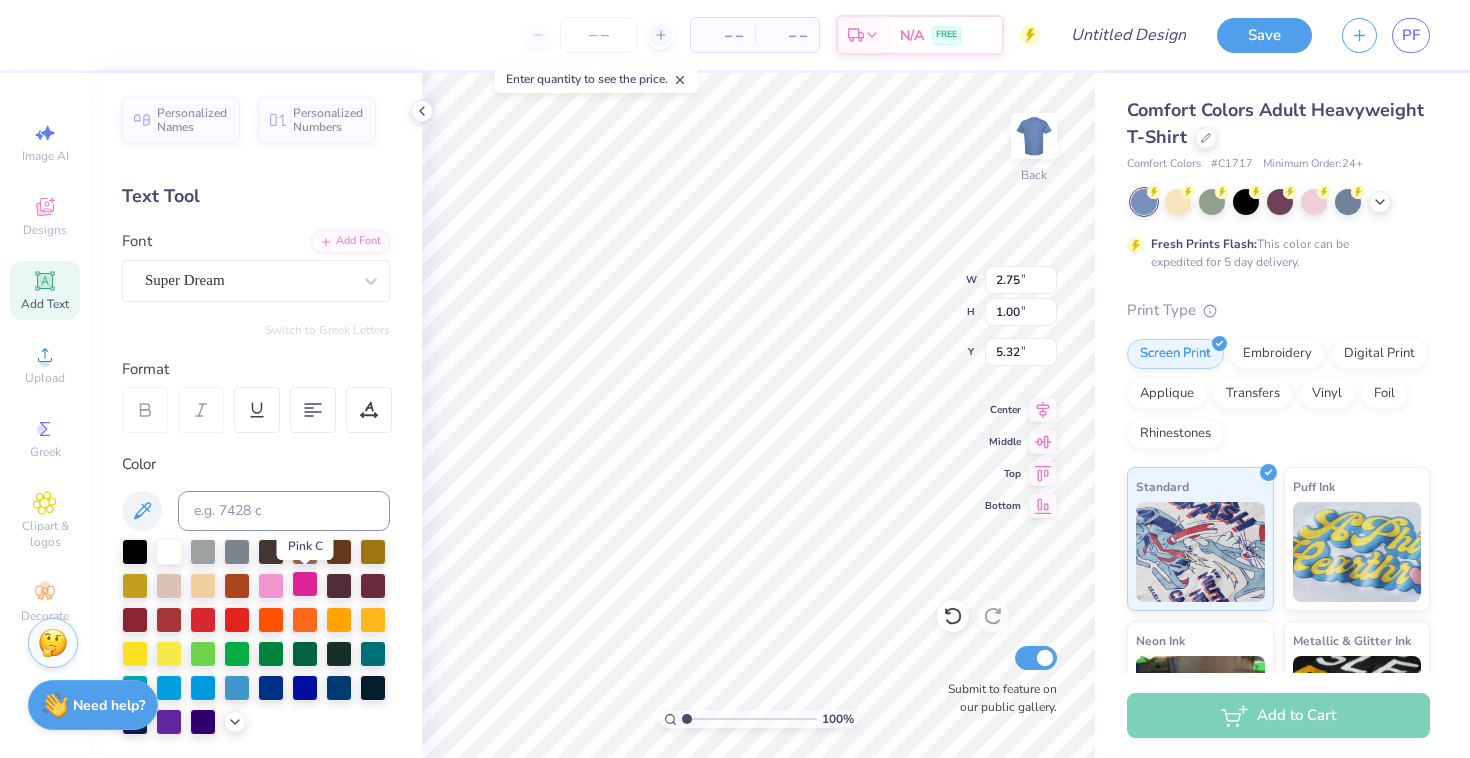 click at bounding box center (305, 584) 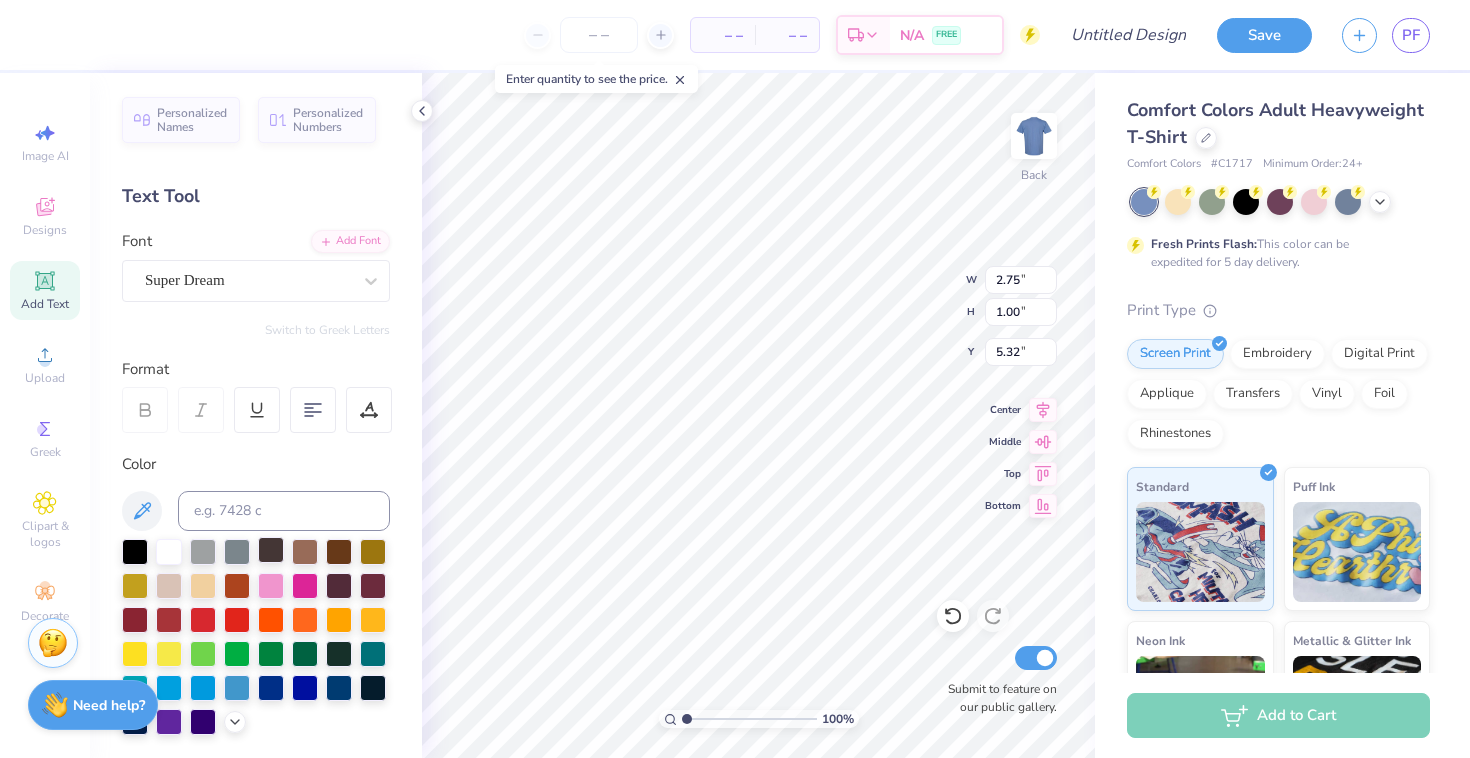 click at bounding box center (271, 550) 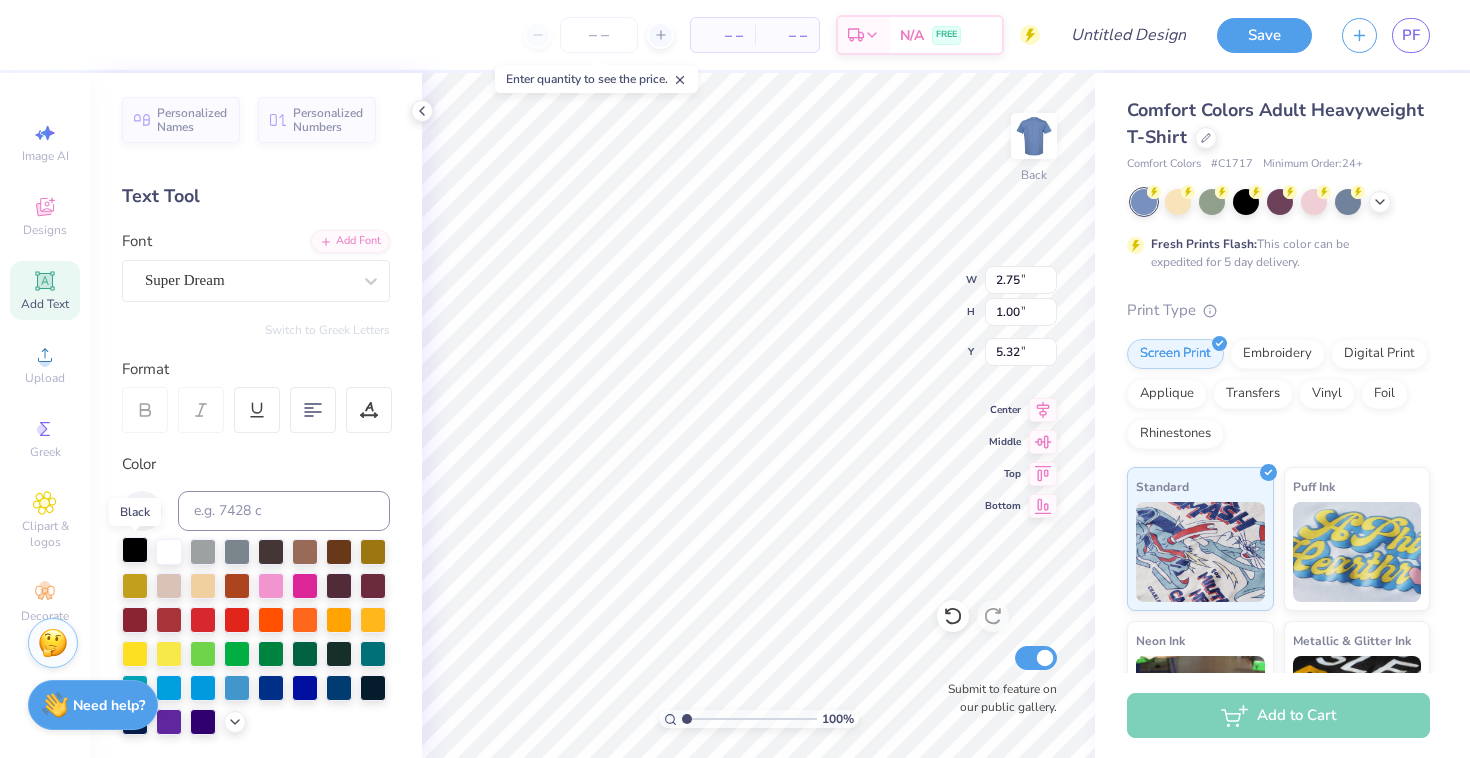 click at bounding box center (135, 550) 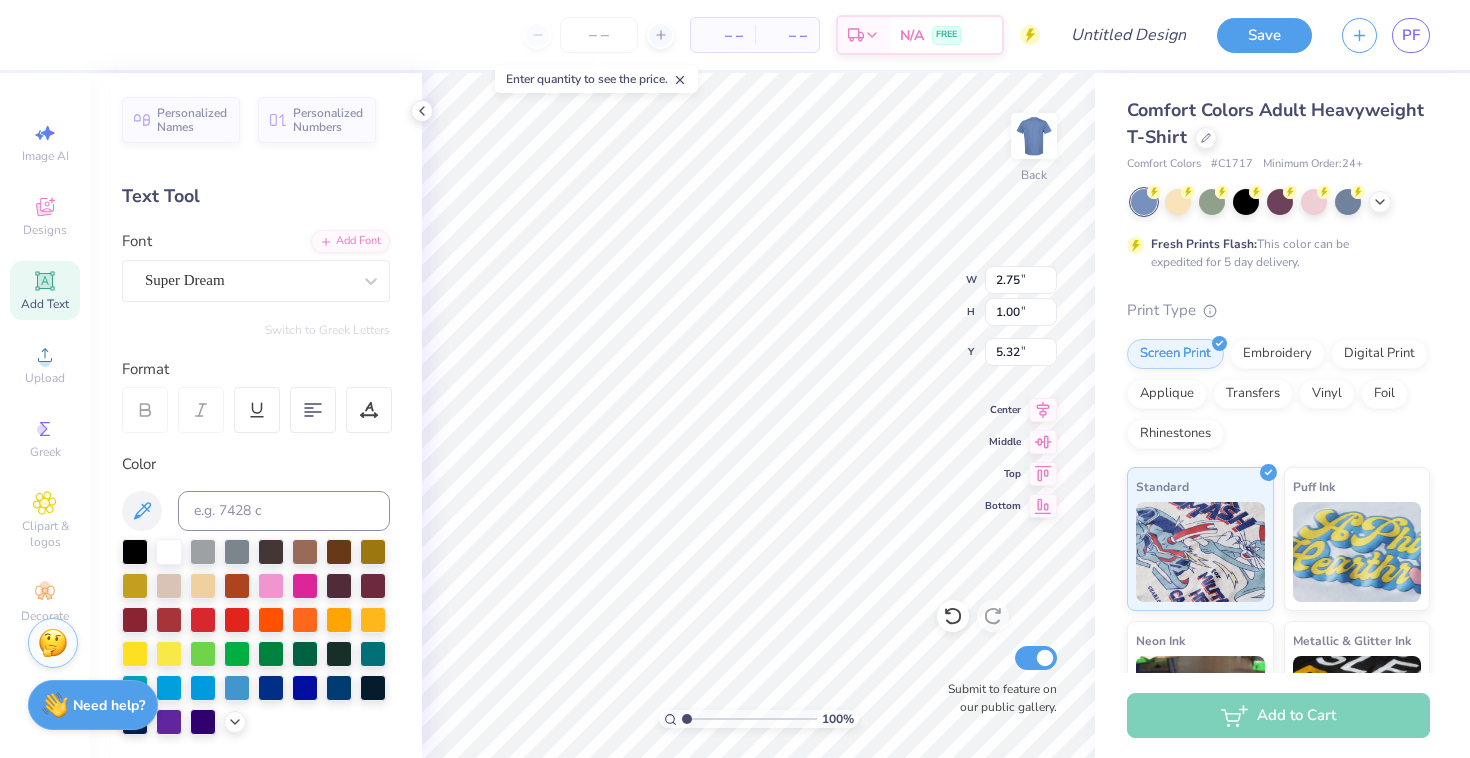 click on "Personalized Names Personalized Numbers Text Tool  Add Font Font Super Dream Switch to Greek Letters Format Color Styles Text Shape" at bounding box center [256, 415] 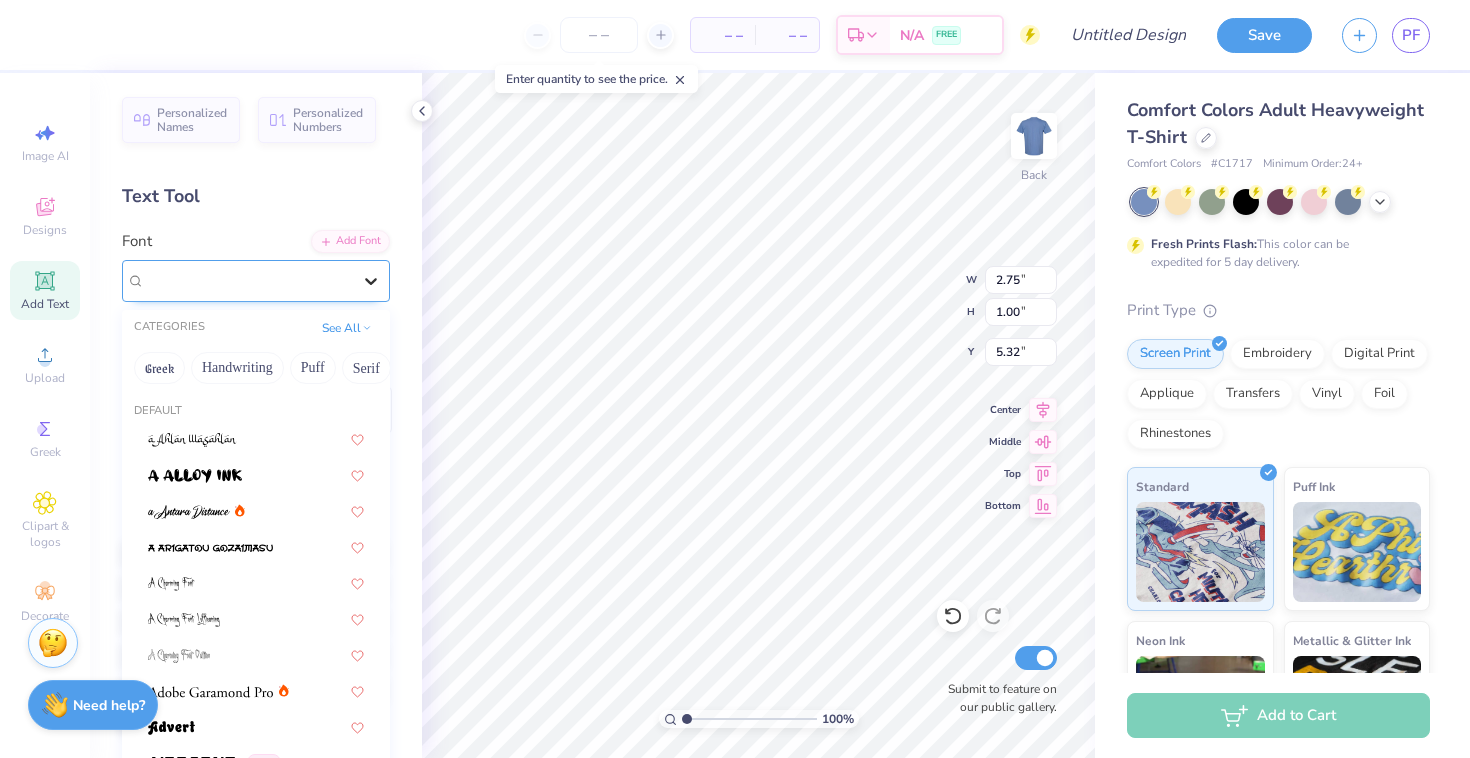 click 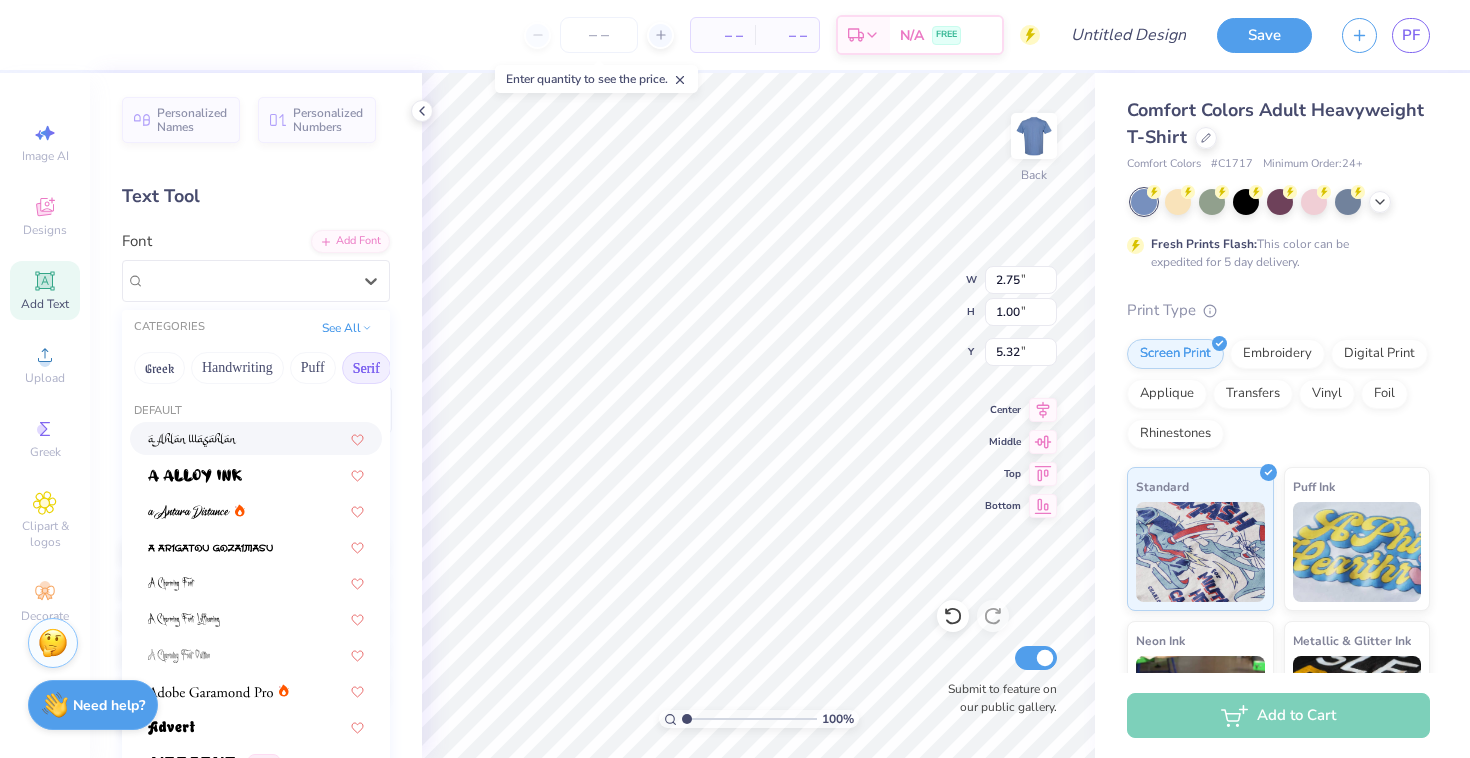 click on "Serif" at bounding box center (366, 368) 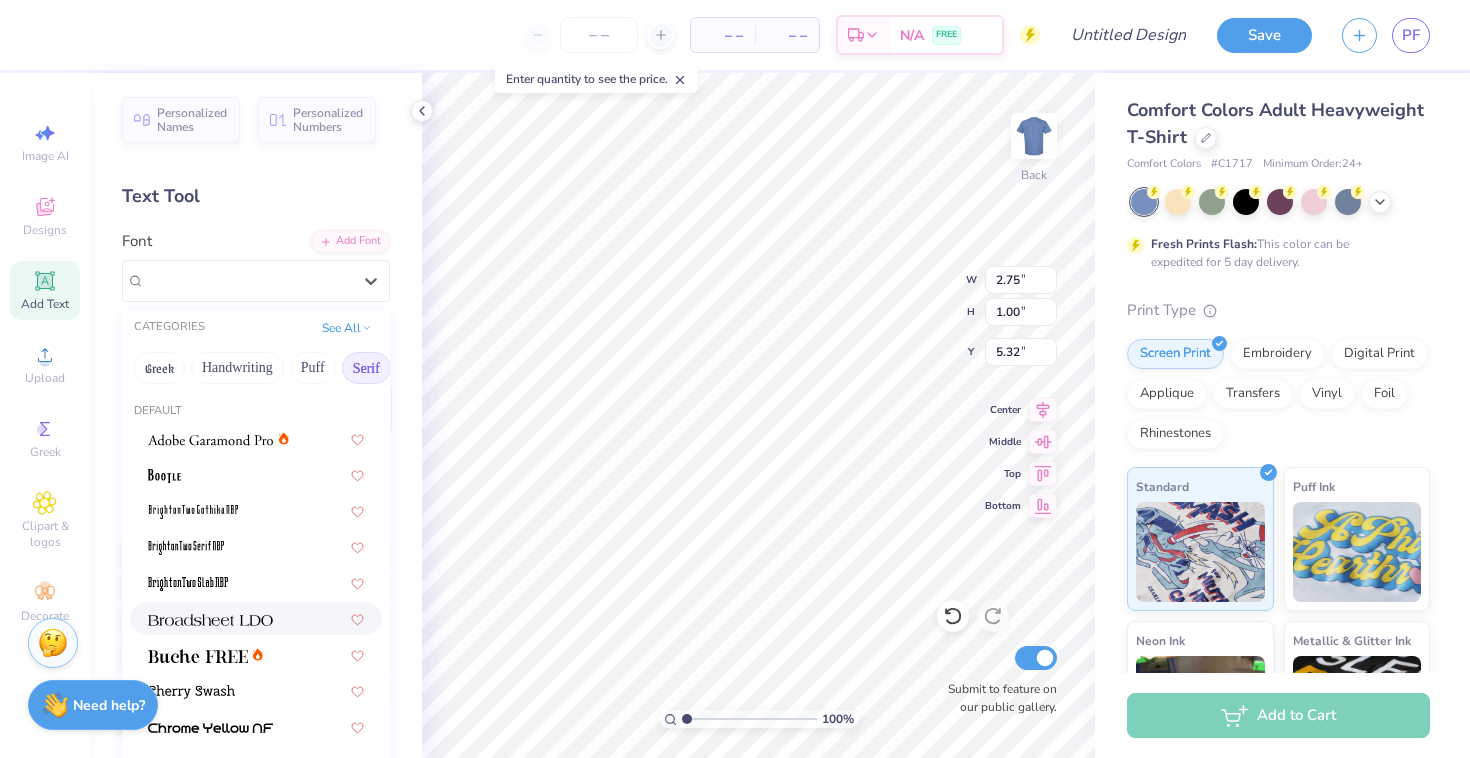 click at bounding box center (210, 620) 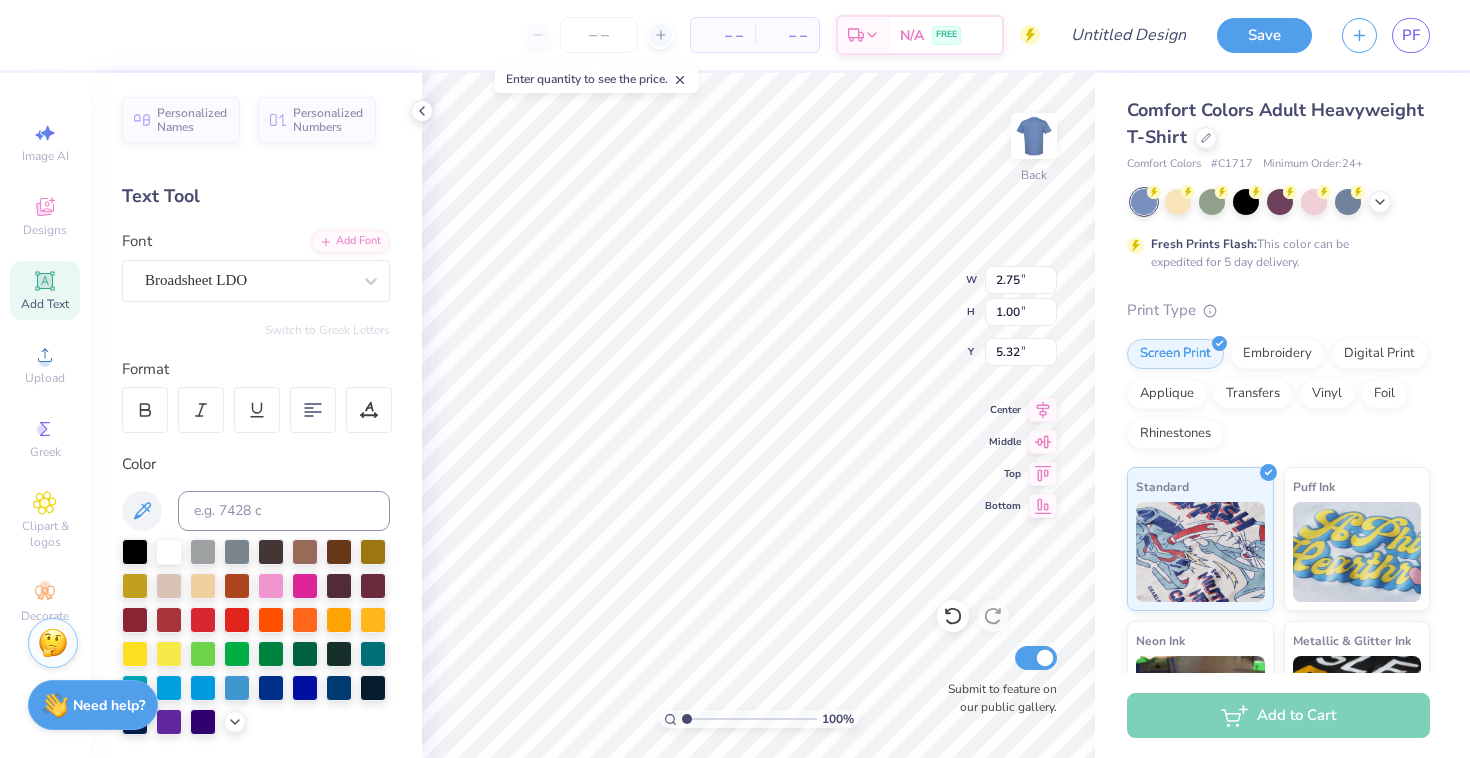 type on "2.89" 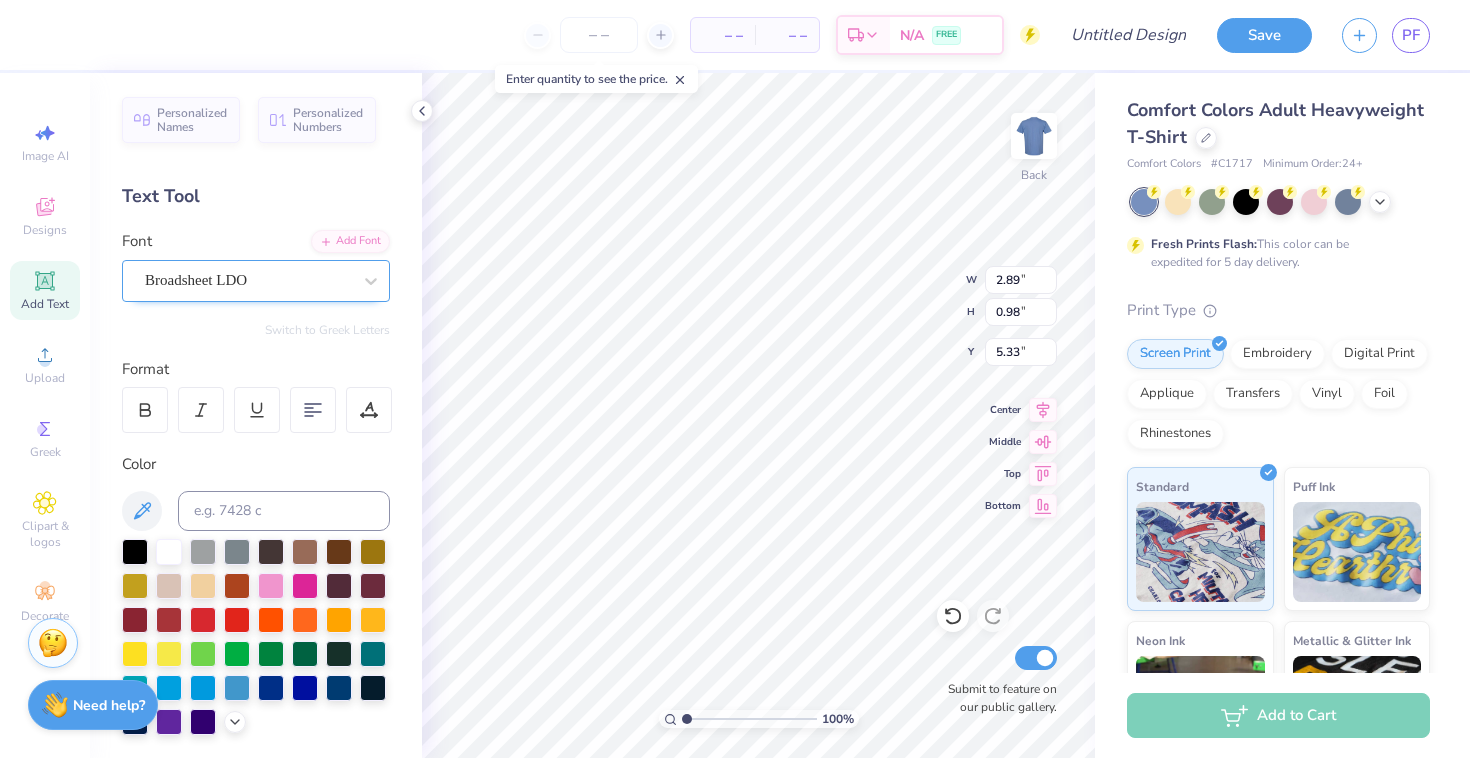 click on "Broadsheet LDO" at bounding box center (248, 280) 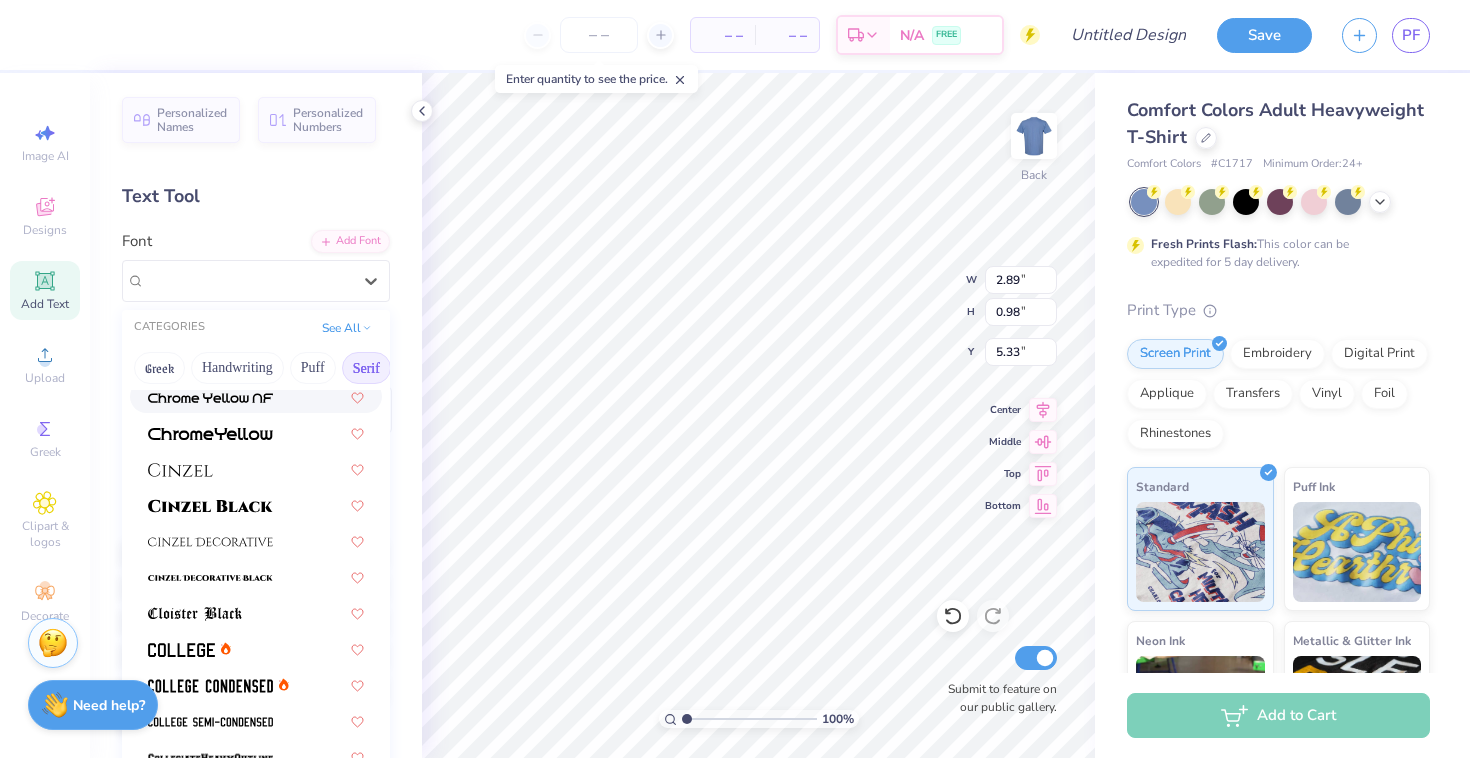 scroll, scrollTop: 331, scrollLeft: 0, axis: vertical 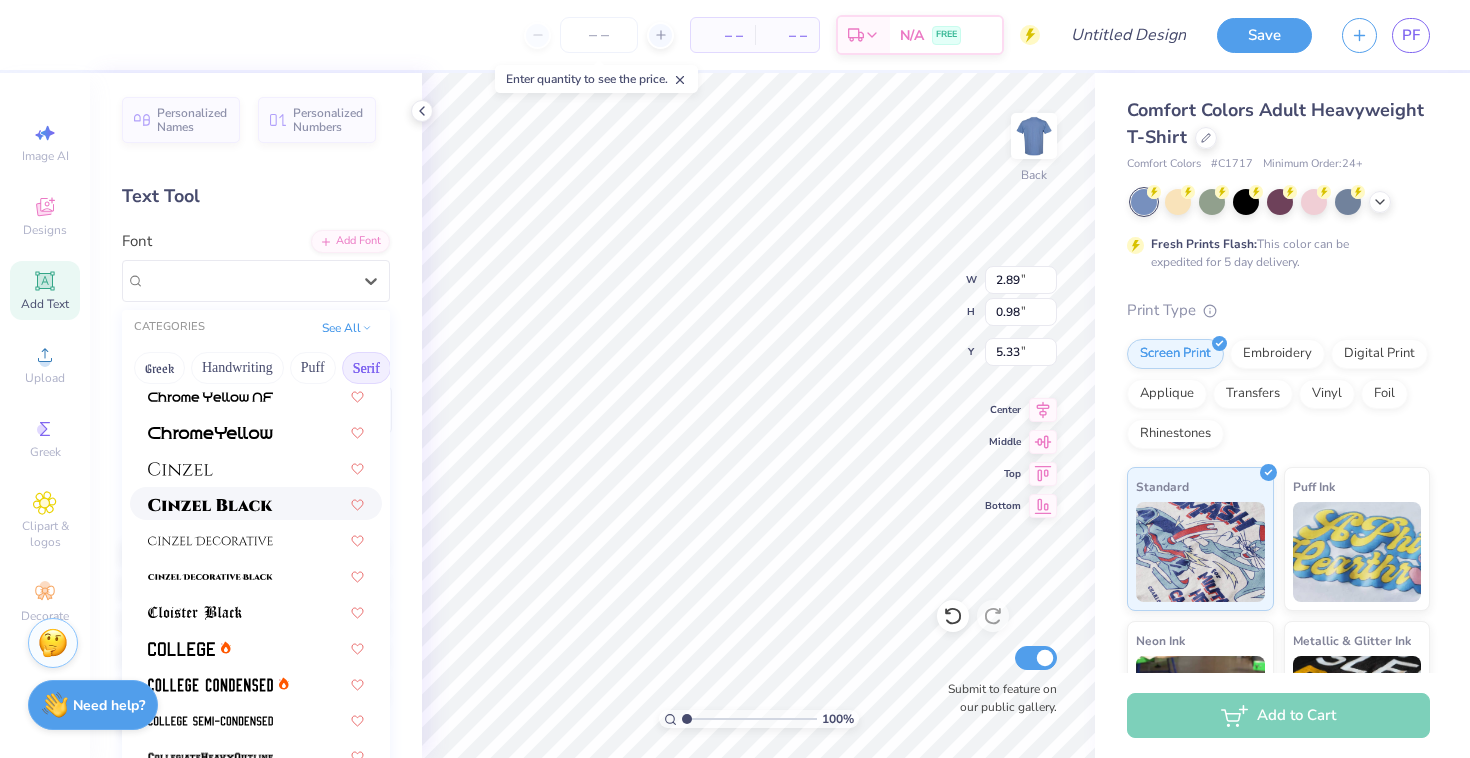 click at bounding box center (210, 505) 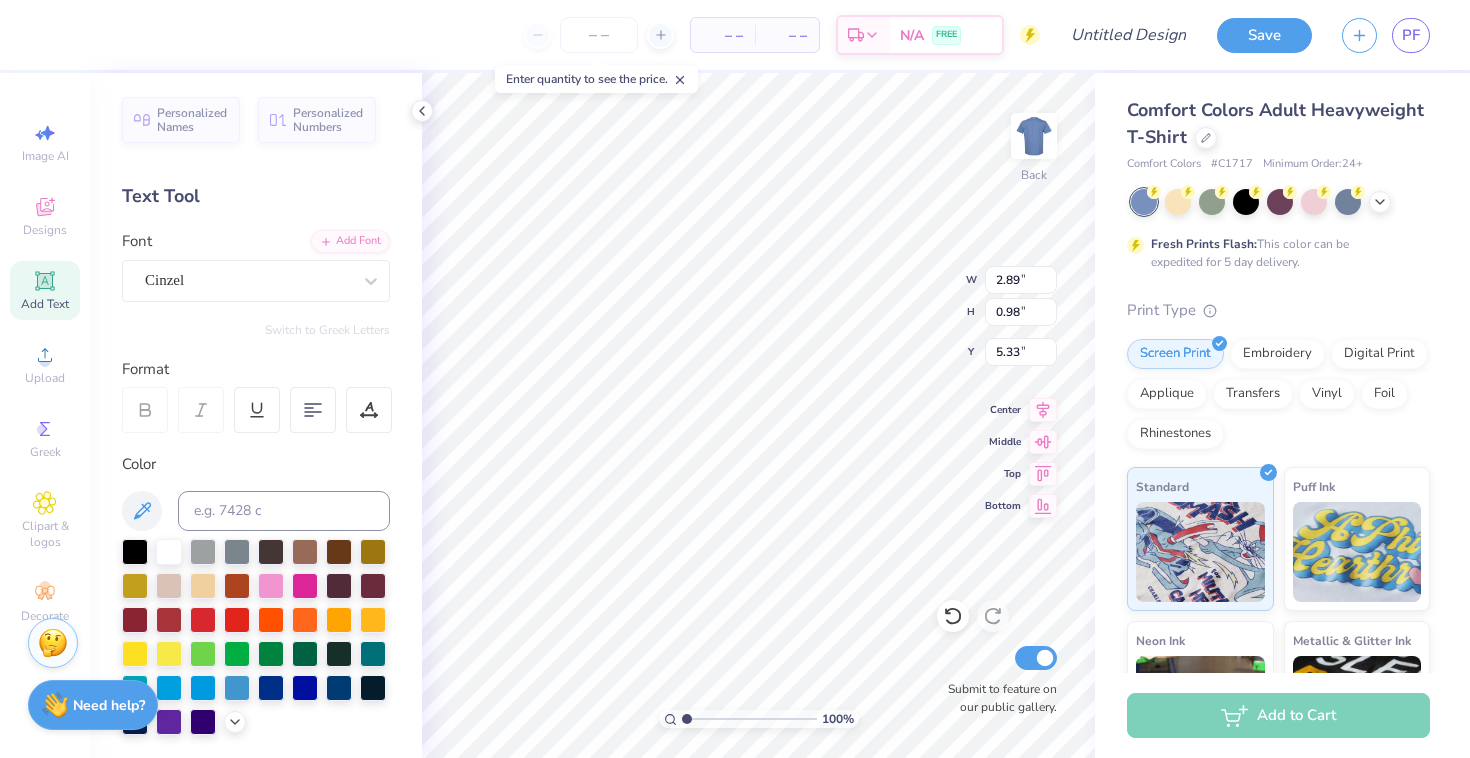 type on "3.17" 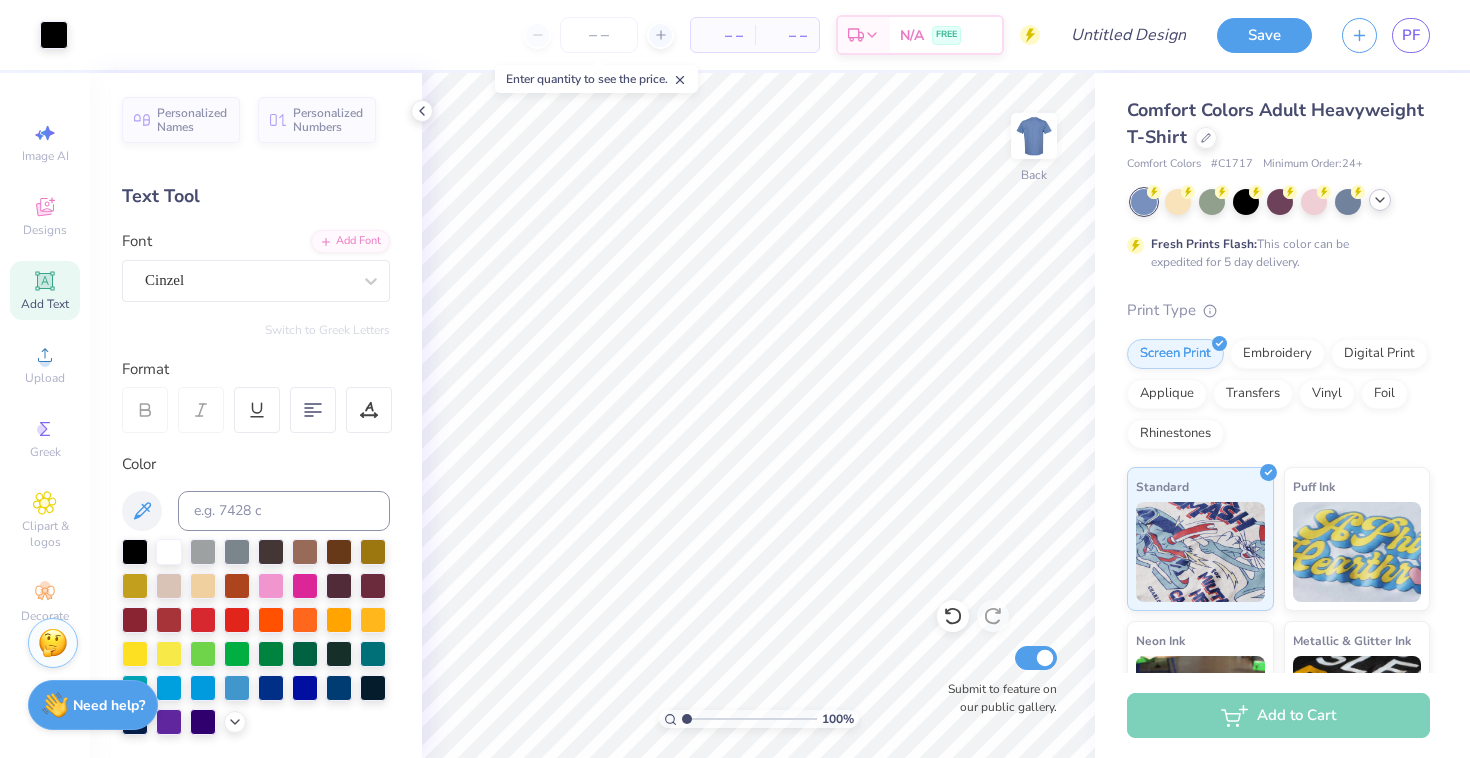 click 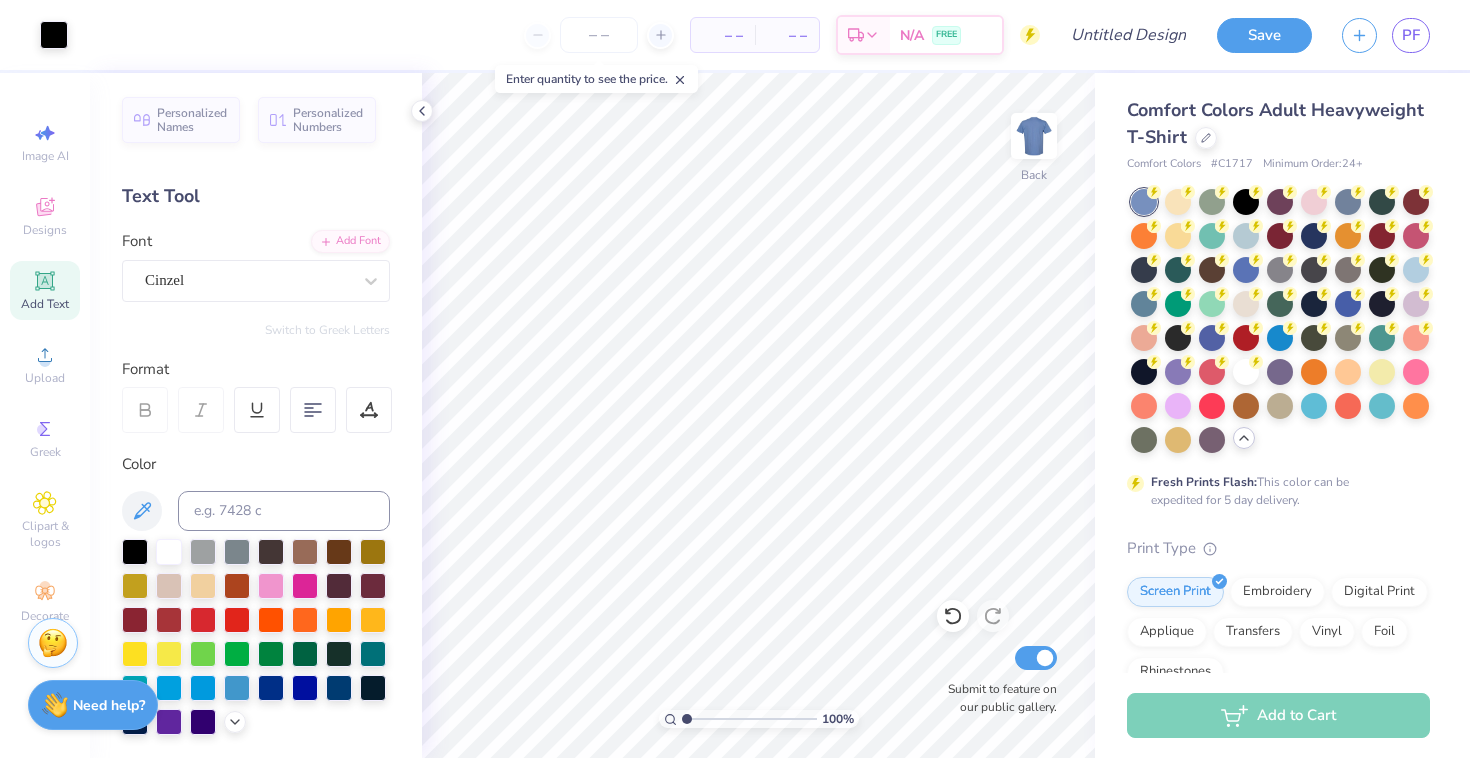 click at bounding box center (1280, 321) 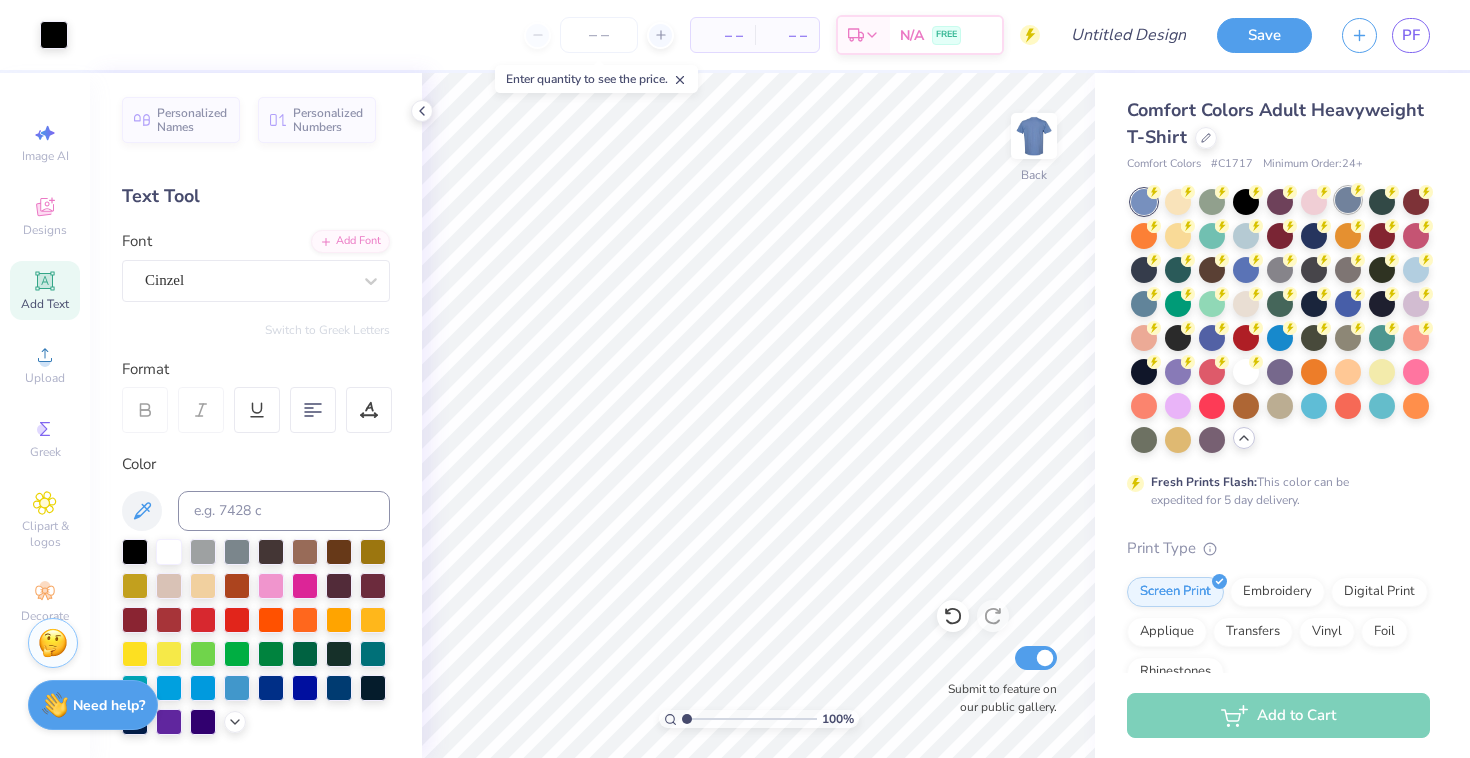 click at bounding box center [1280, 321] 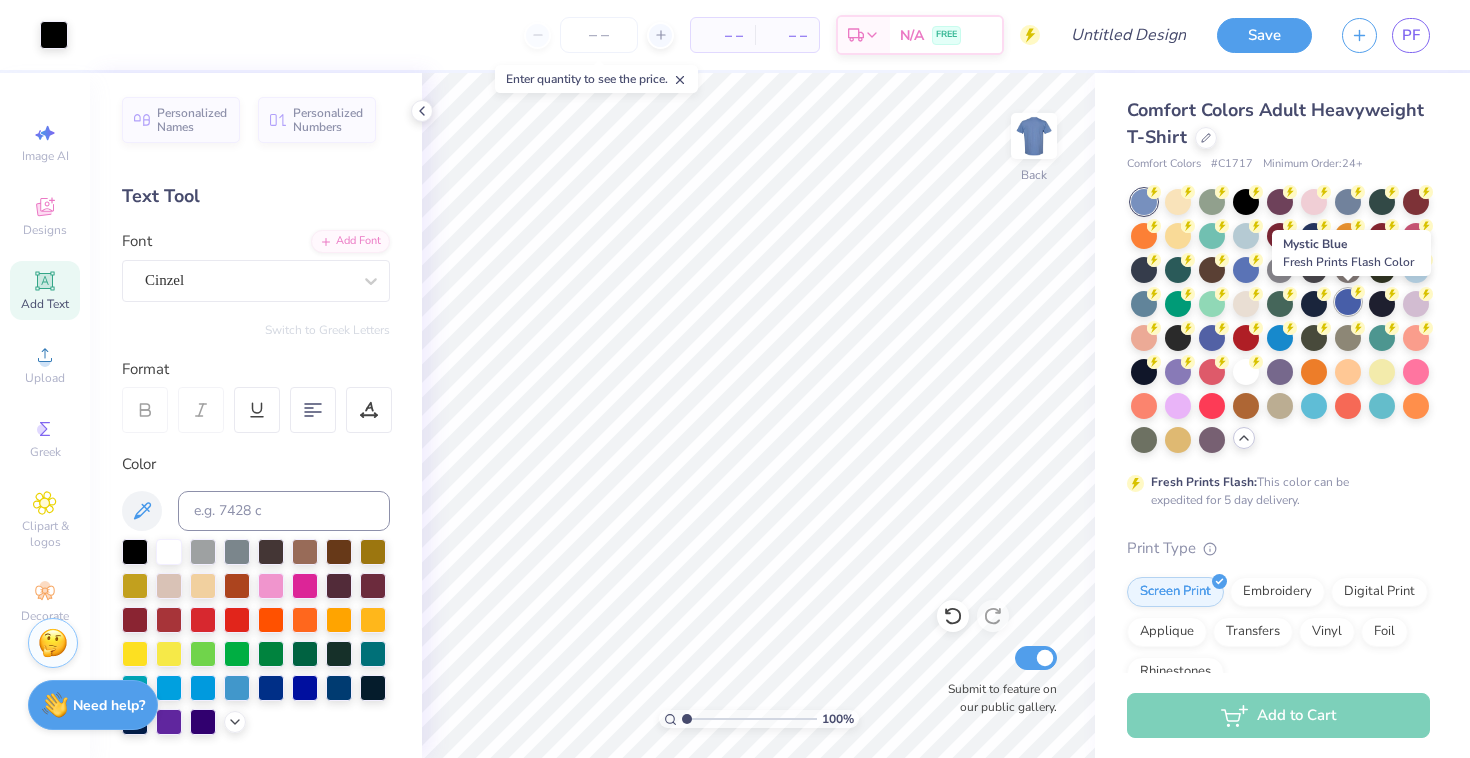 click at bounding box center (1348, 302) 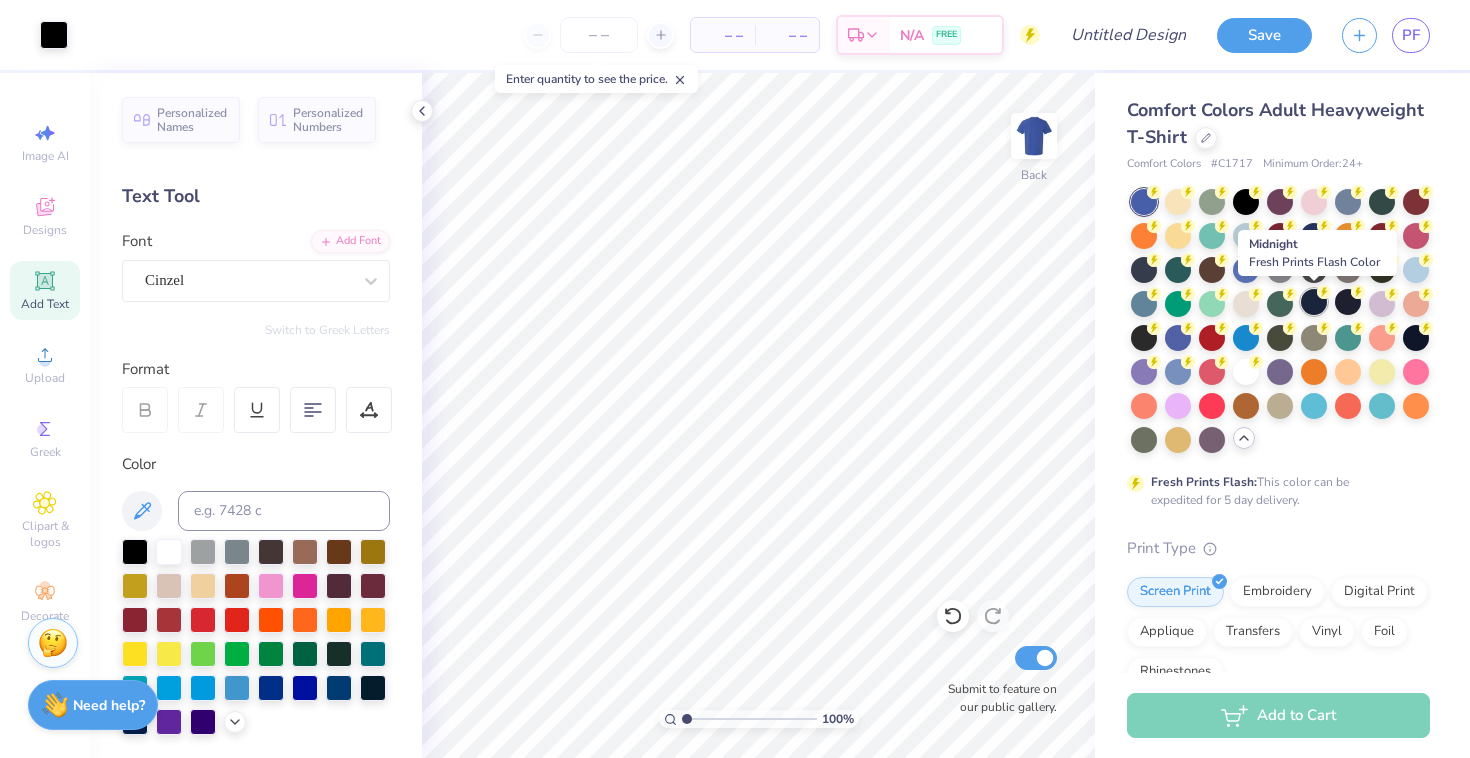 click at bounding box center (1314, 302) 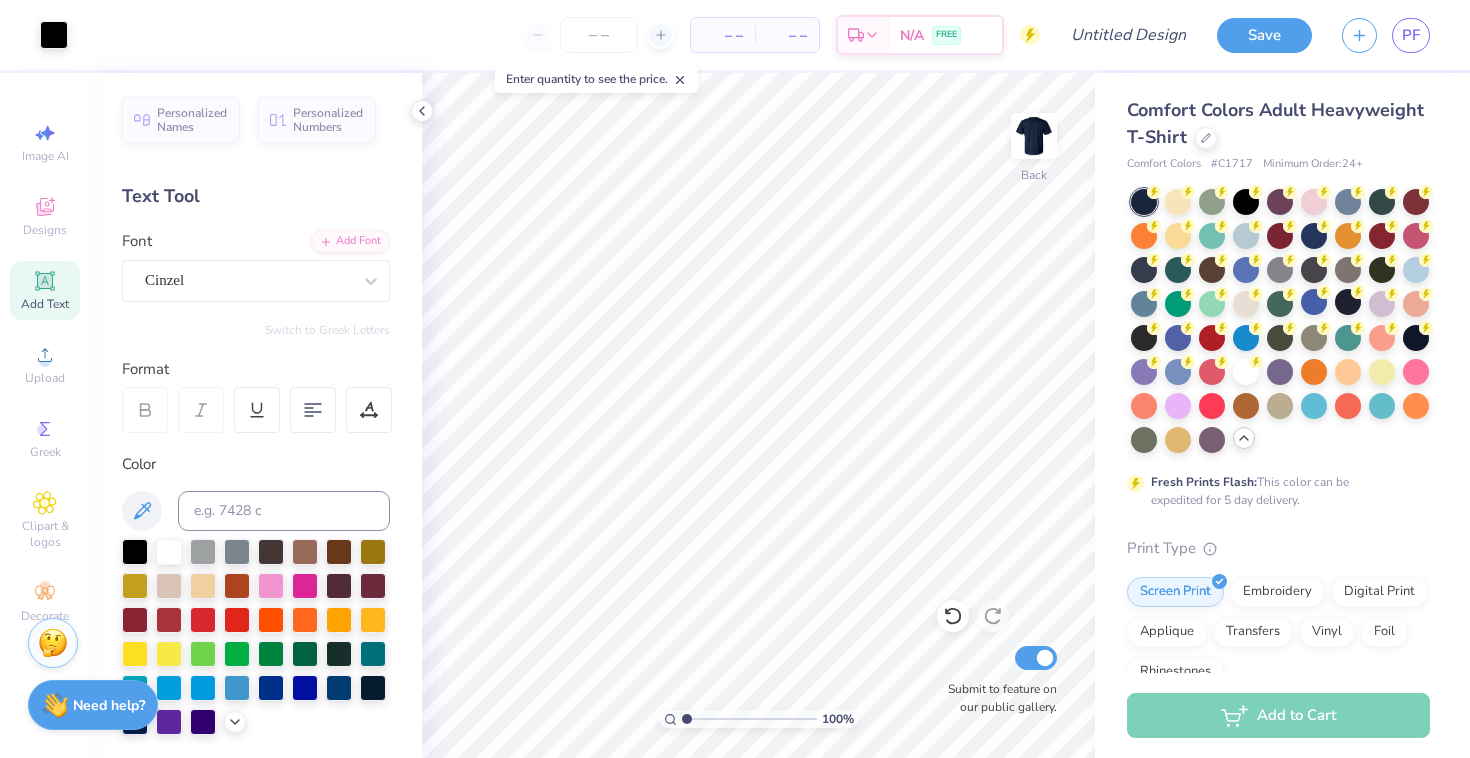 click at bounding box center [1280, 321] 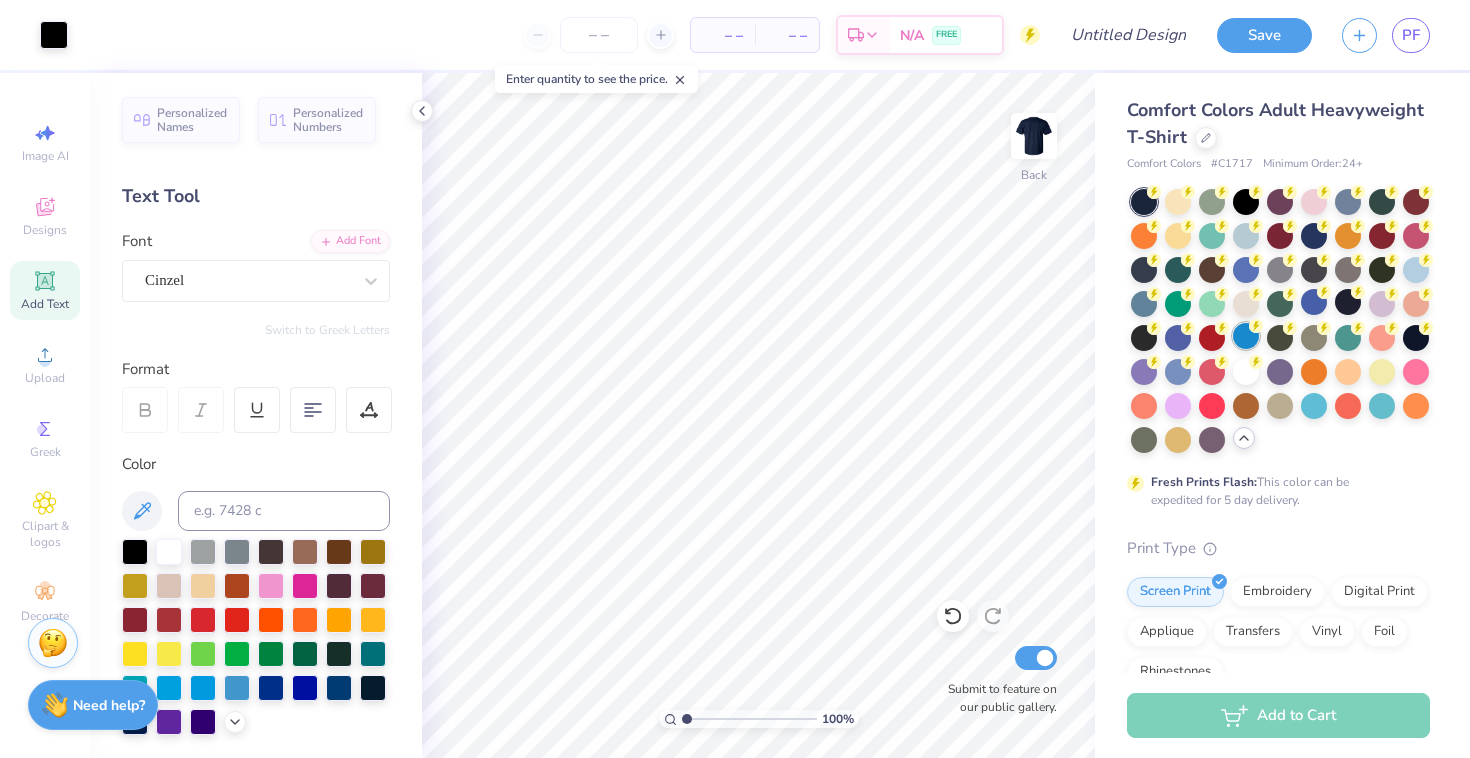 click at bounding box center [1246, 336] 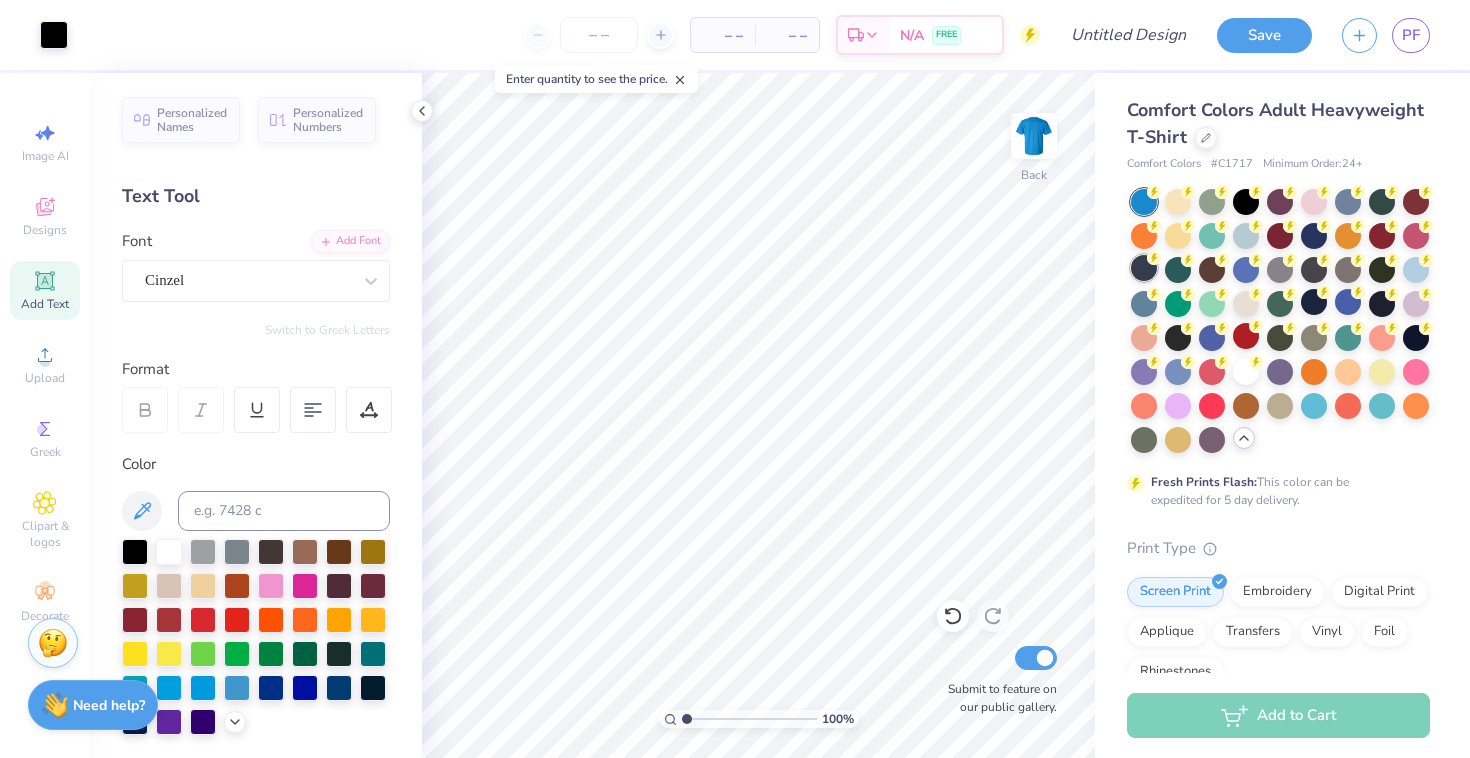 click at bounding box center [1144, 268] 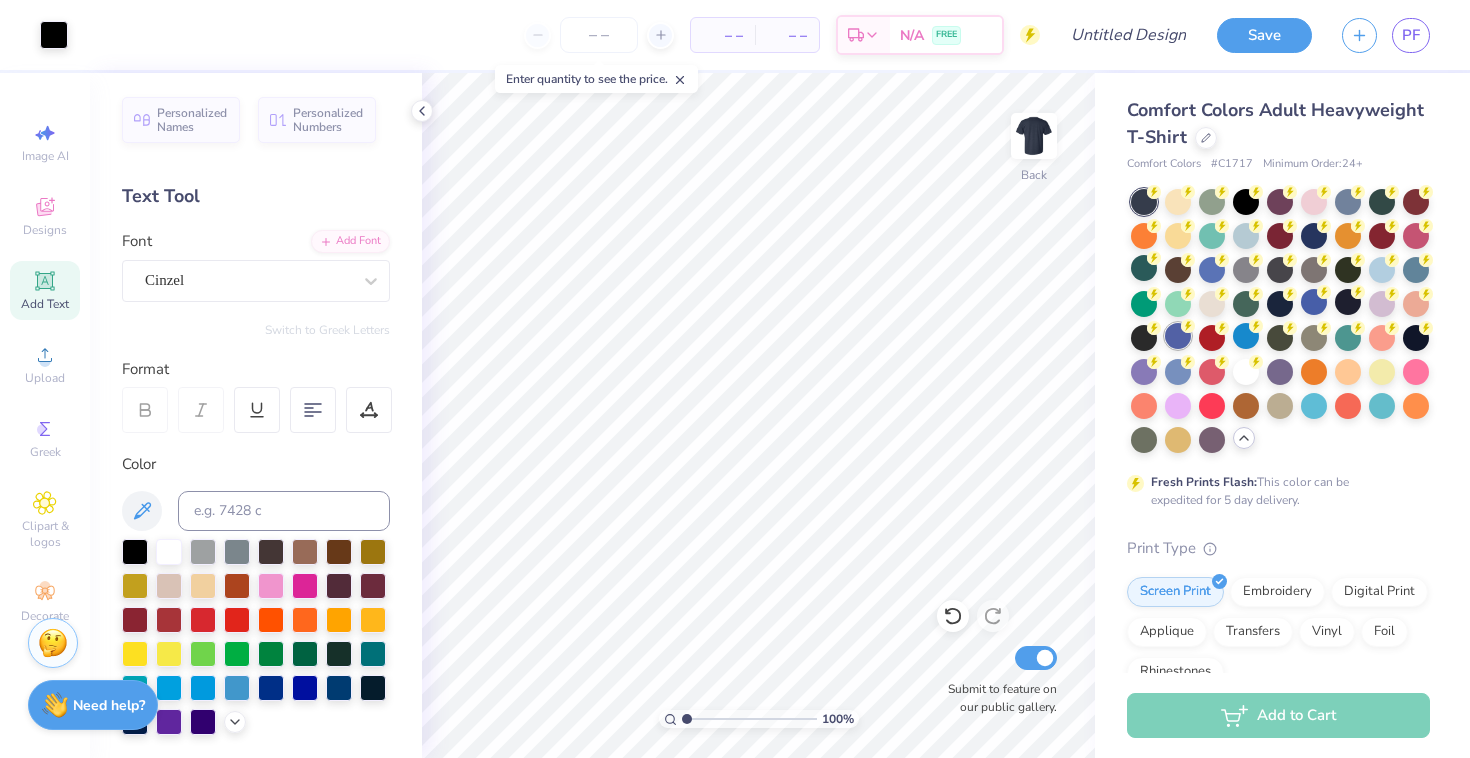 click at bounding box center [1178, 336] 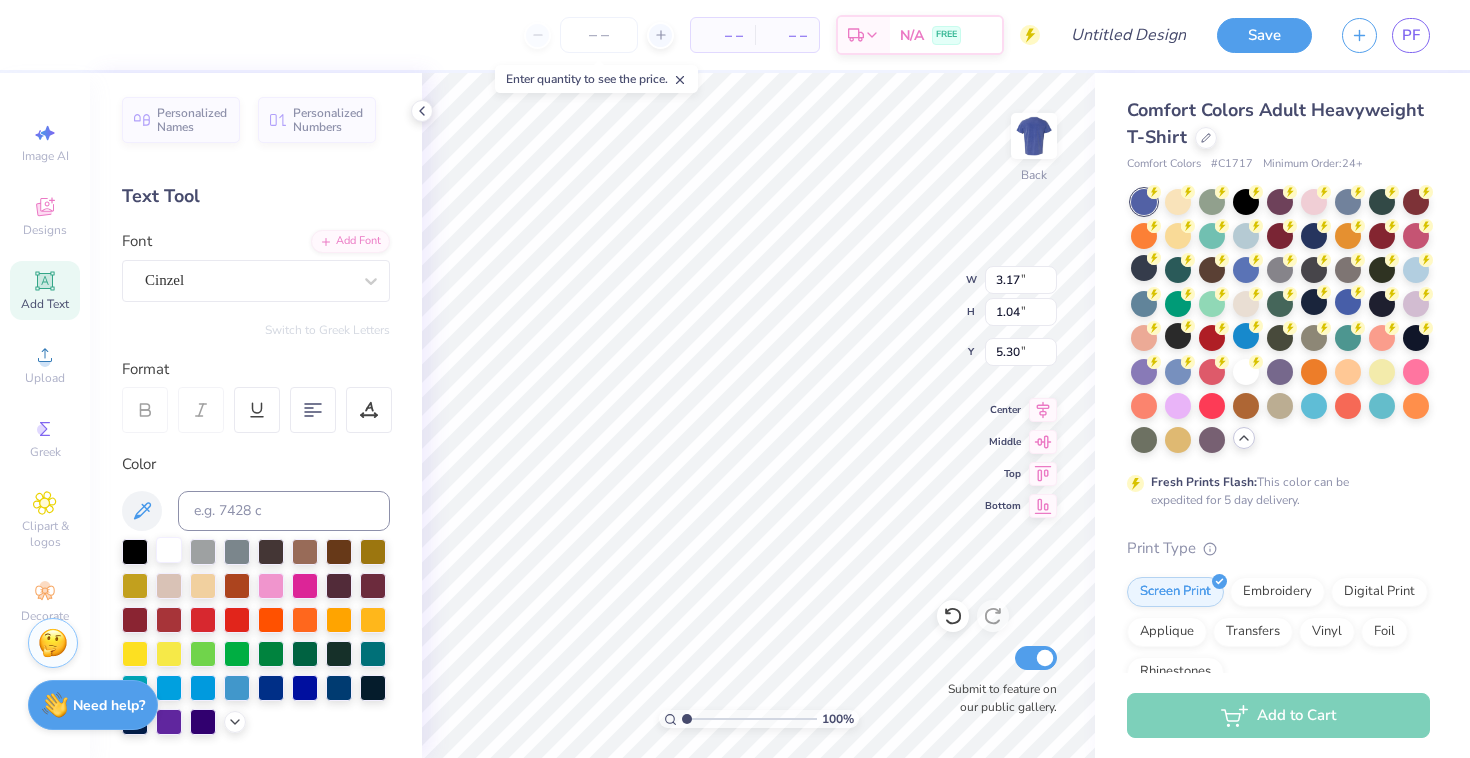 click at bounding box center [169, 550] 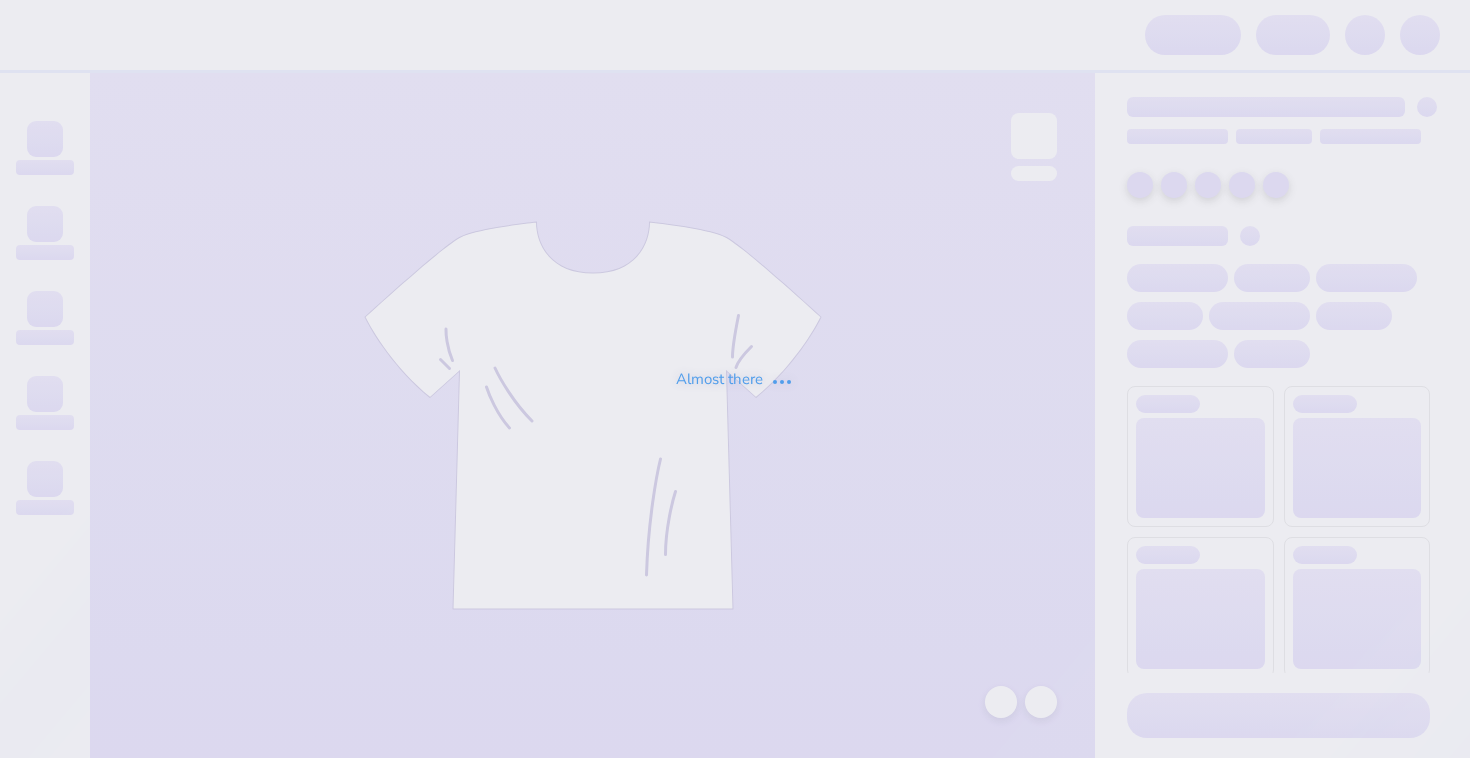 scroll, scrollTop: 0, scrollLeft: 0, axis: both 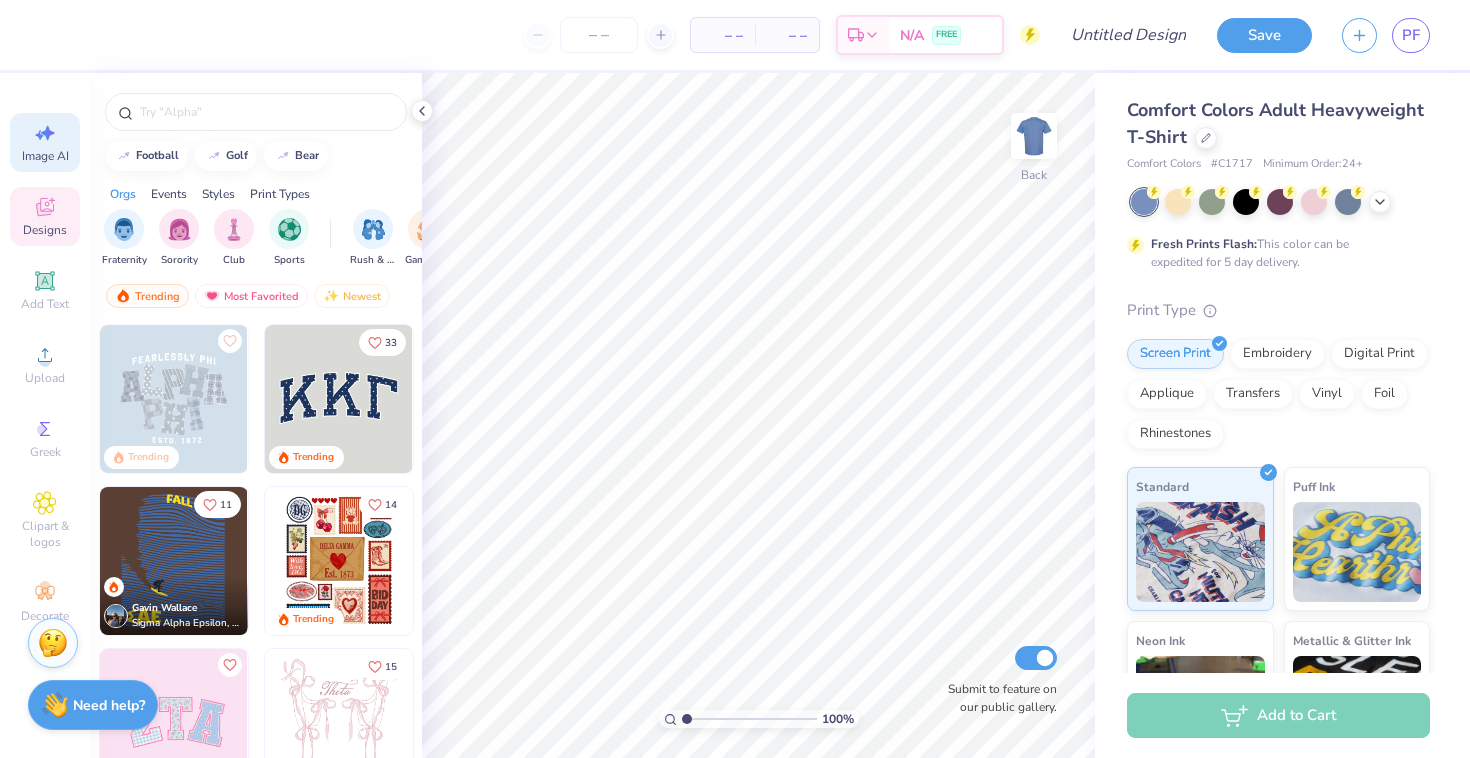 click on "Image AI" at bounding box center (45, 156) 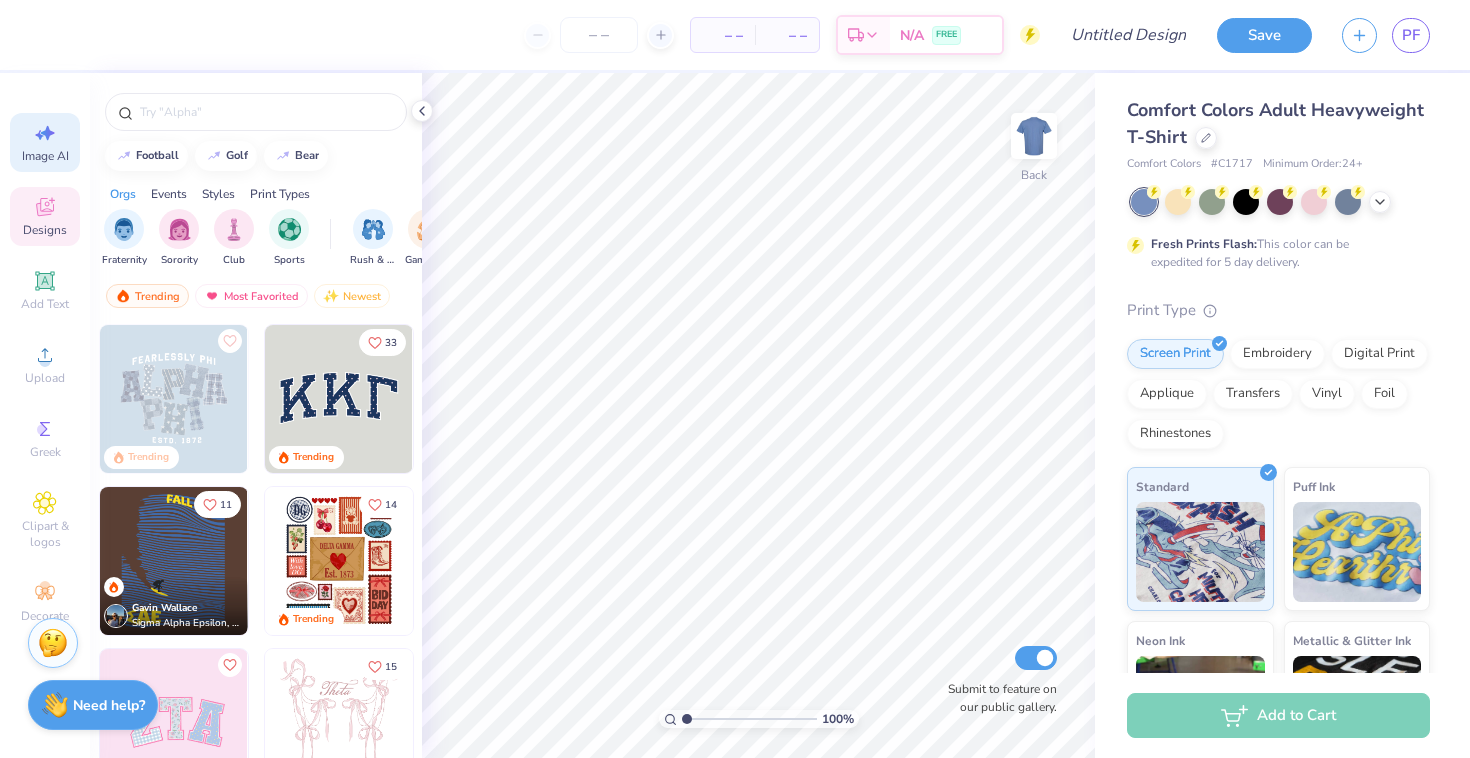 select on "4" 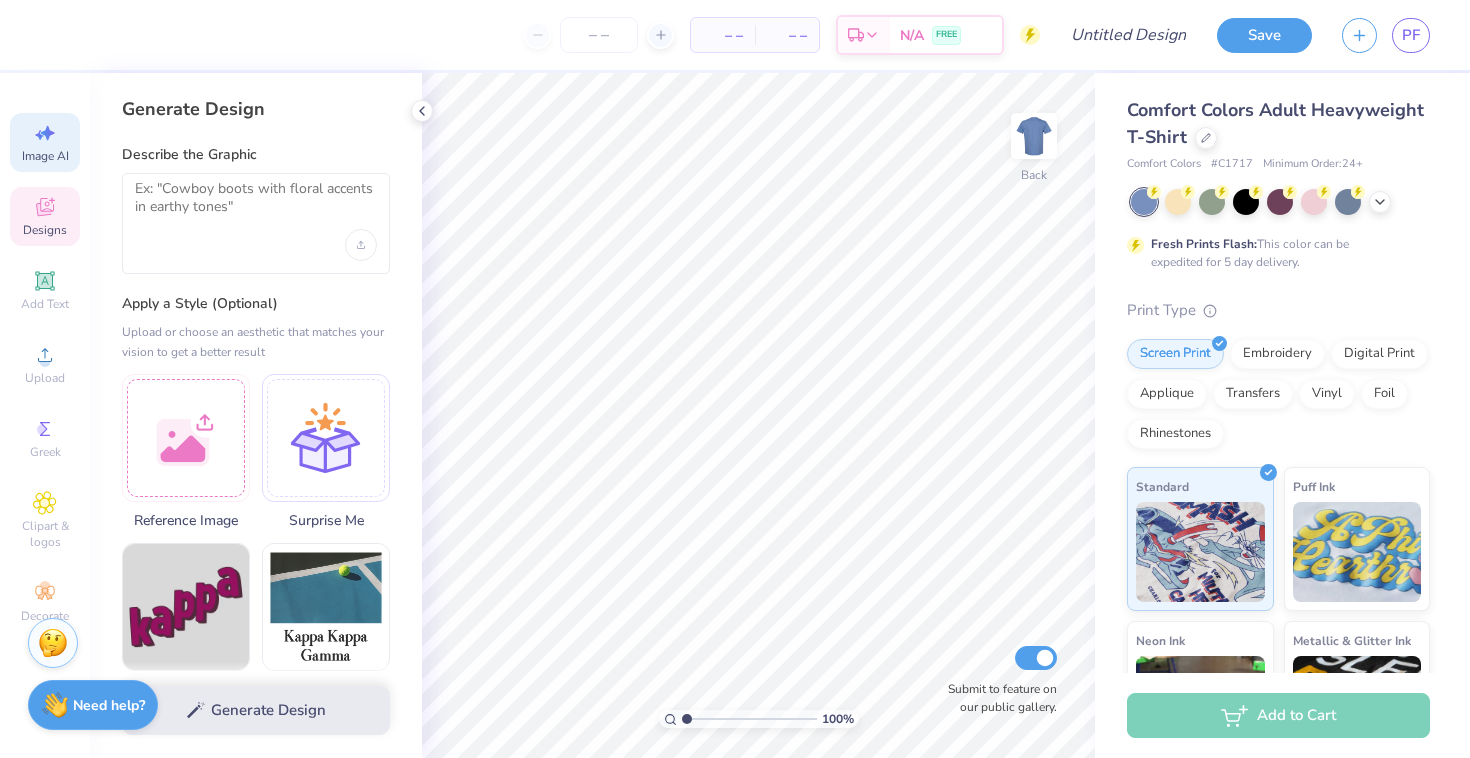 click 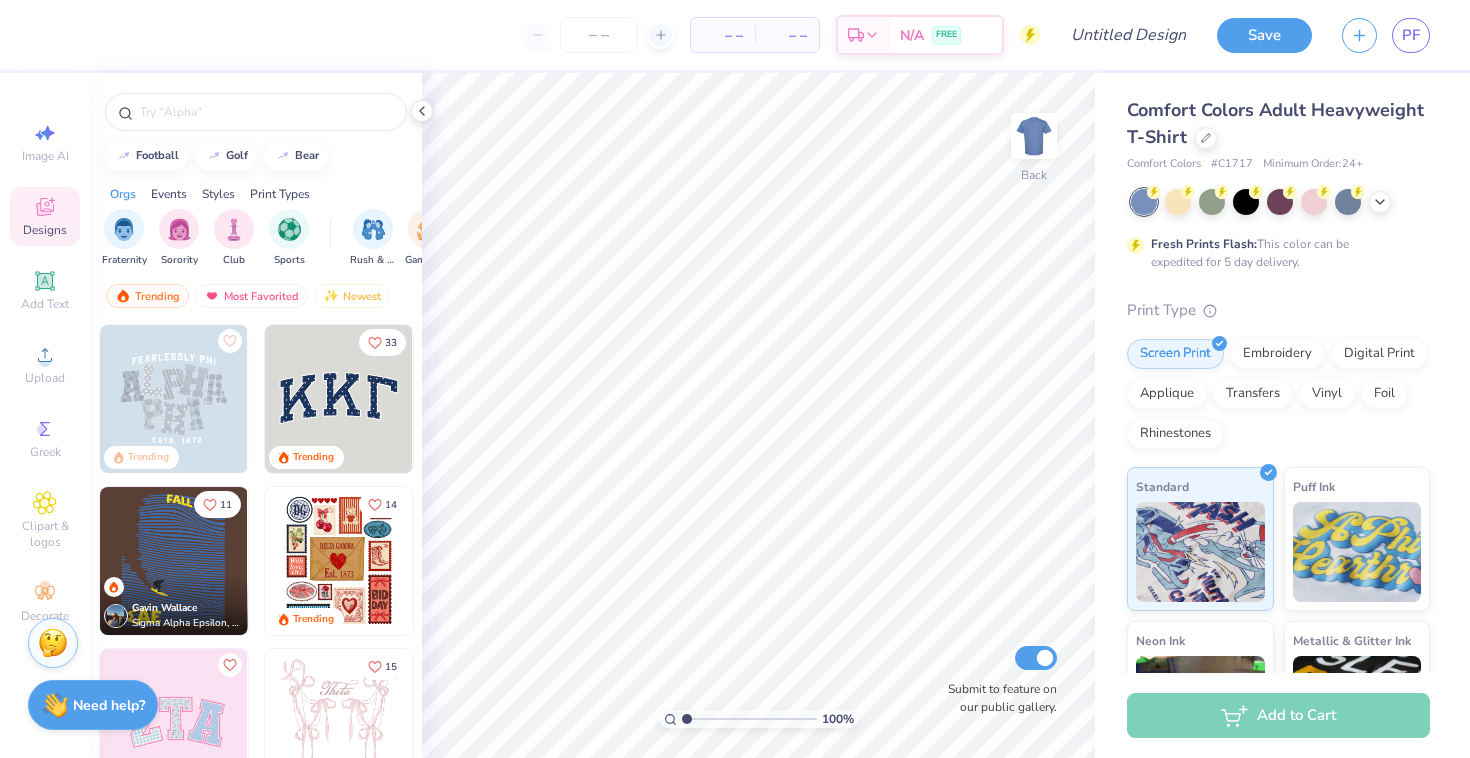 click on "– –" at bounding box center [787, 35] 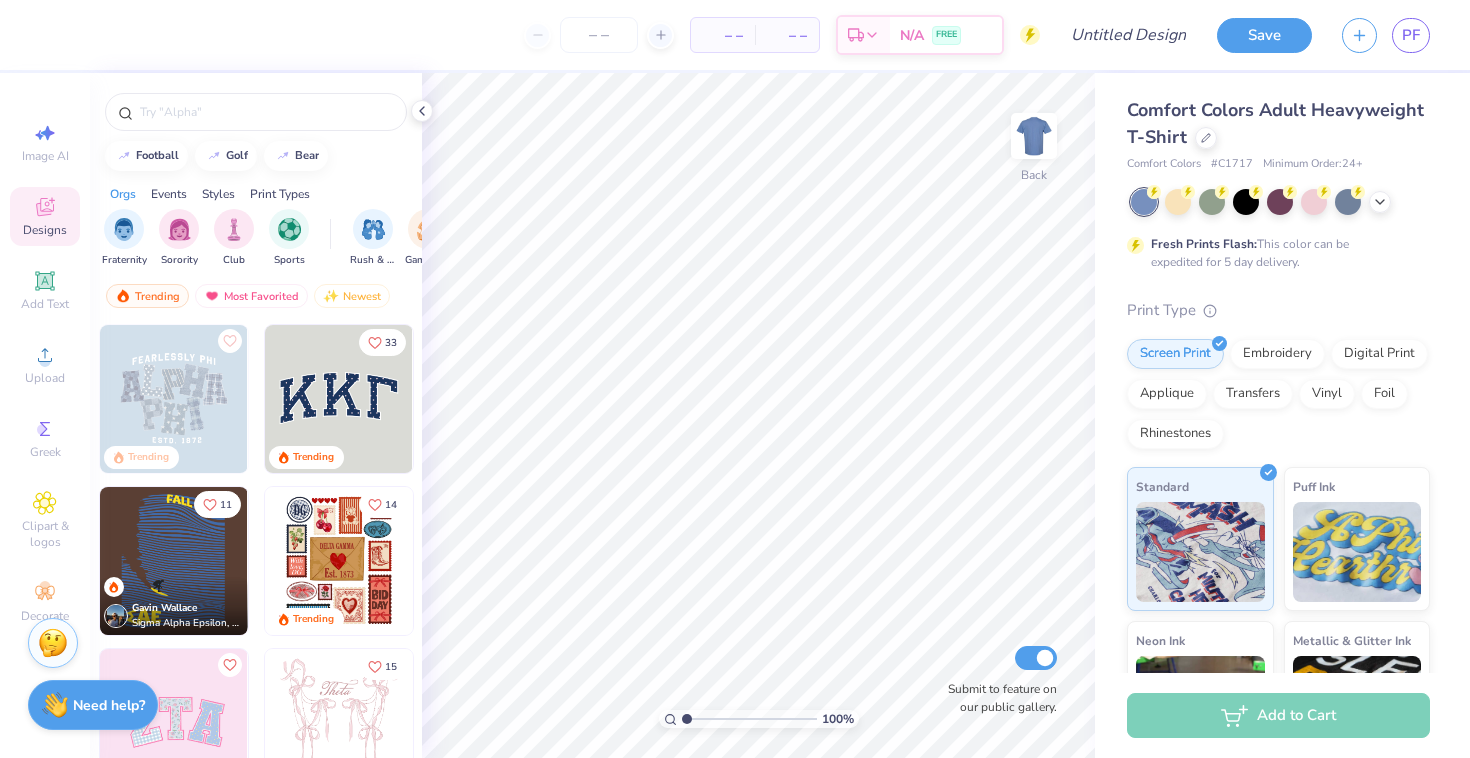 click on "– –" at bounding box center (723, 35) 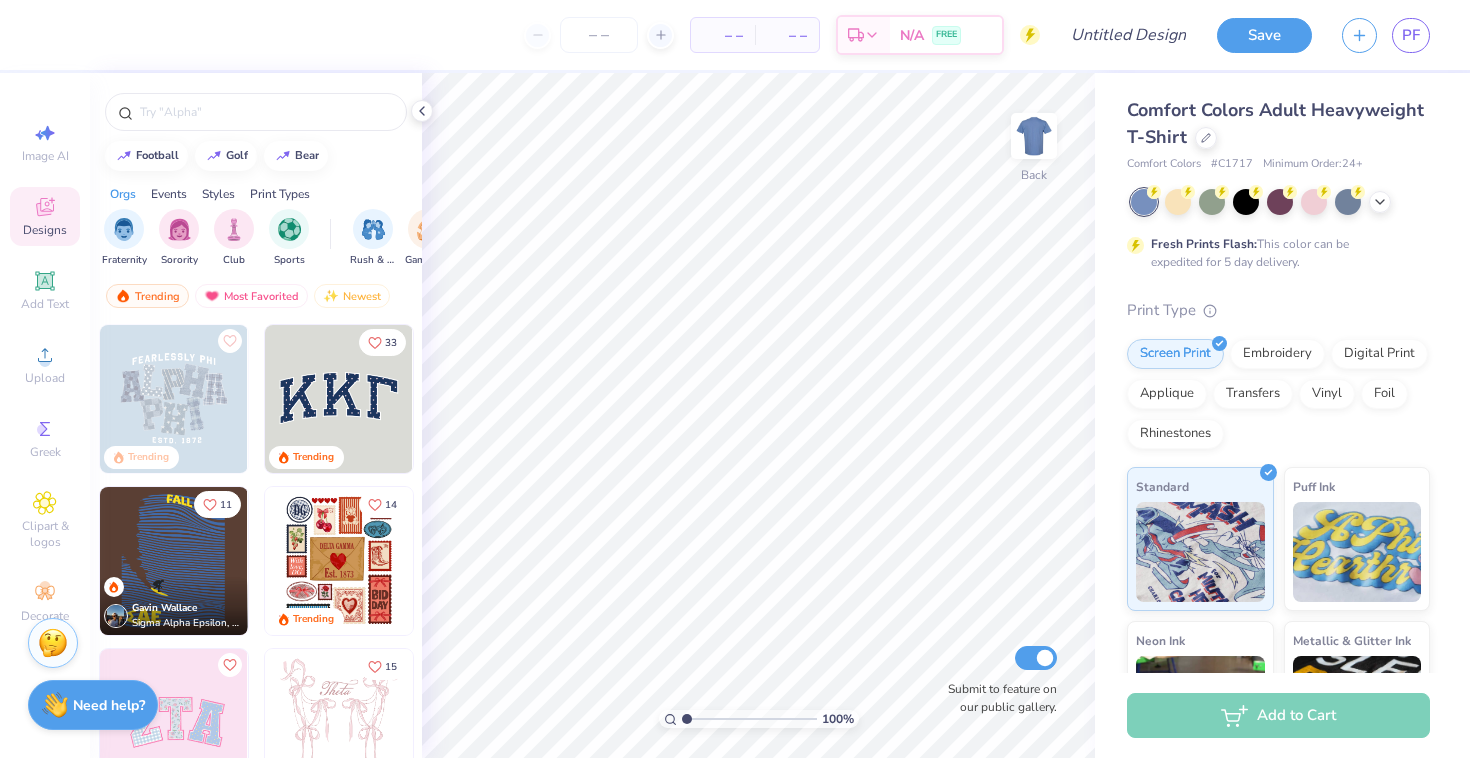 click on "Comfort Colors Adult Heavyweight T-Shirt" at bounding box center (1278, 124) 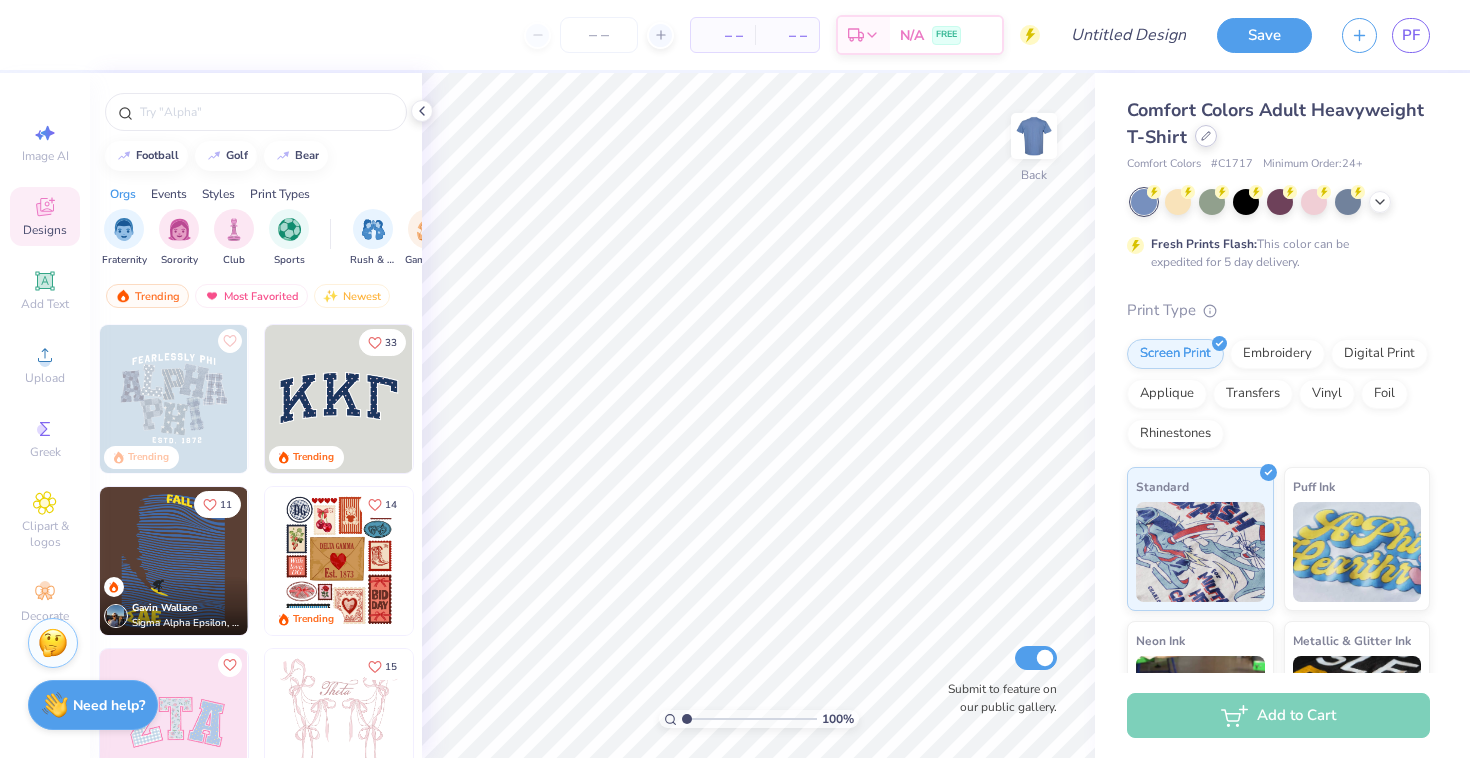 click at bounding box center (1206, 136) 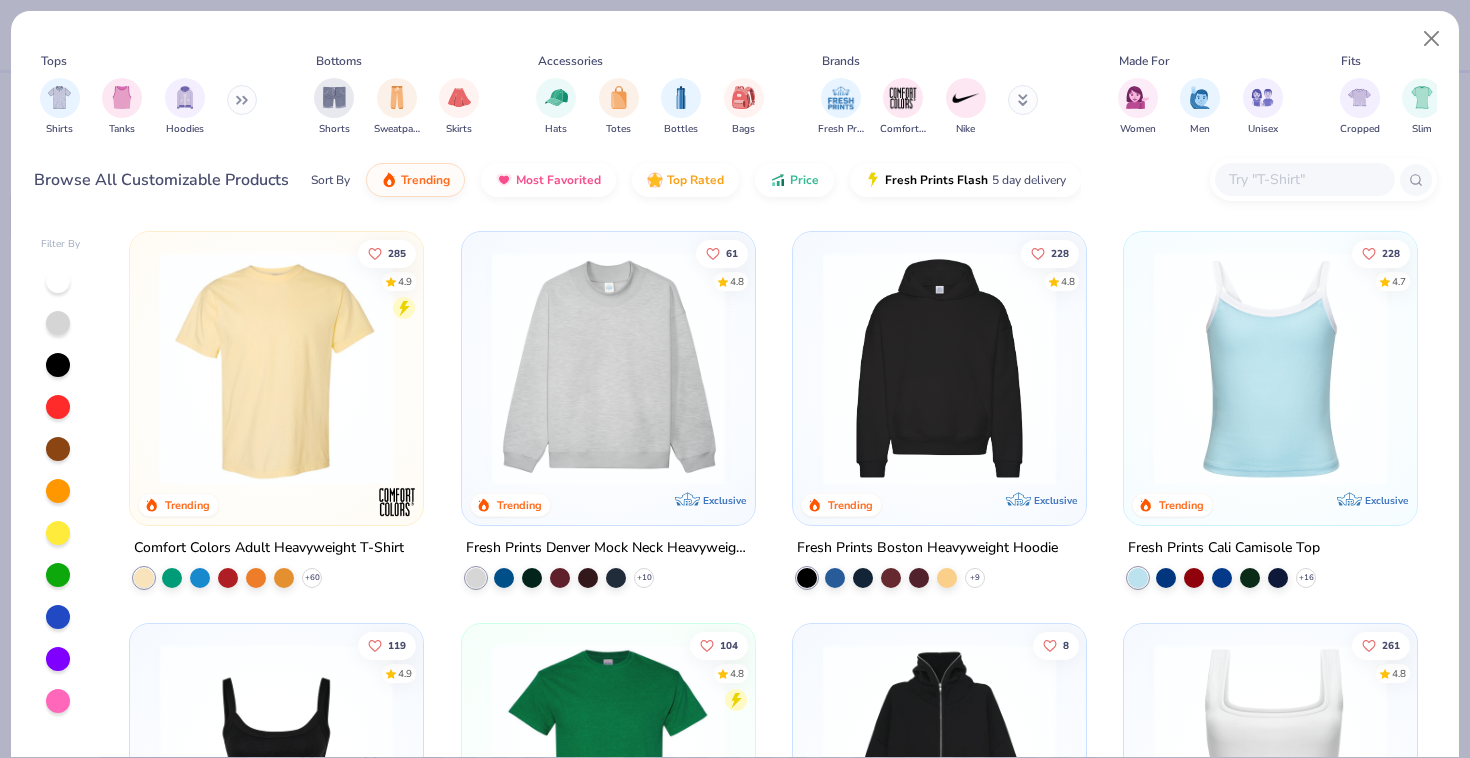 click 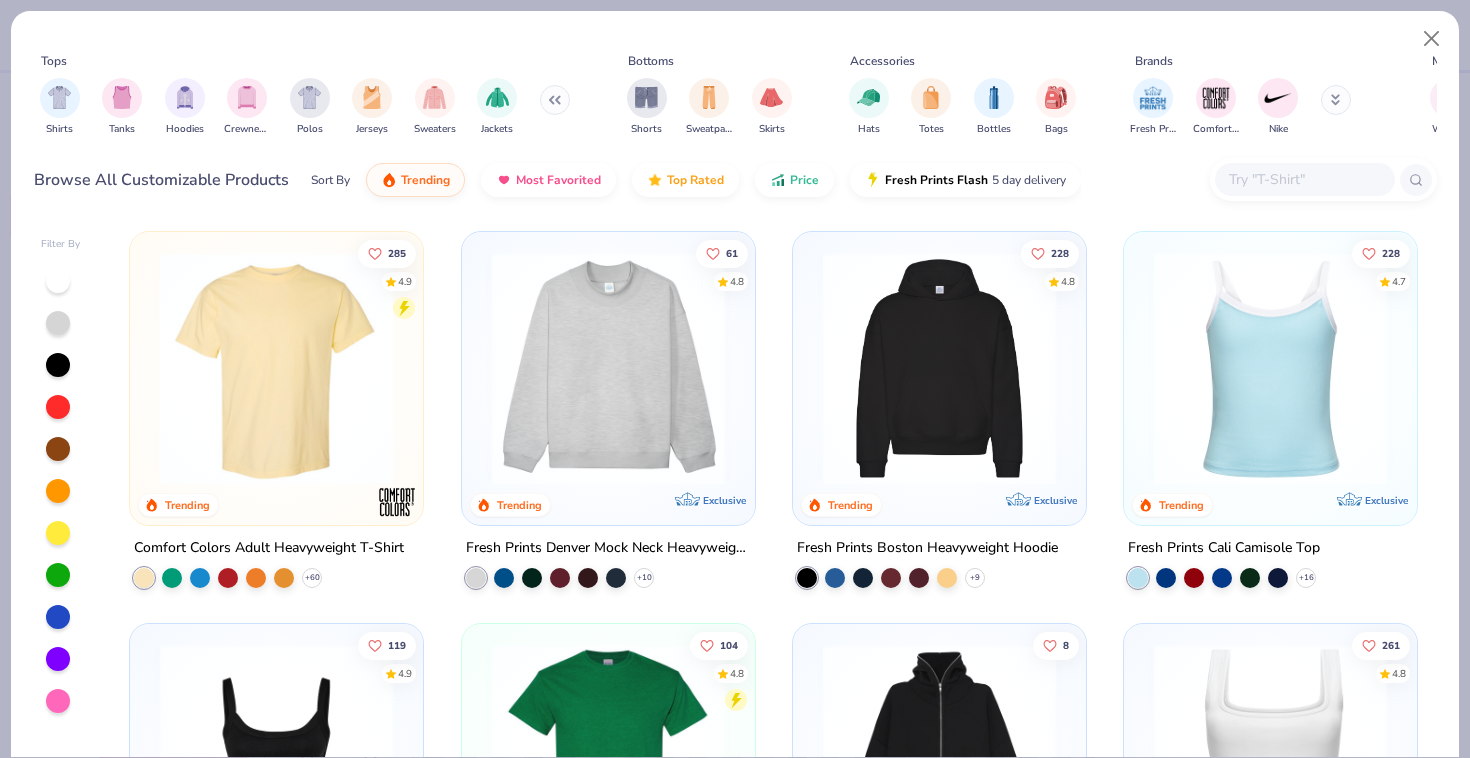 click at bounding box center (555, 100) 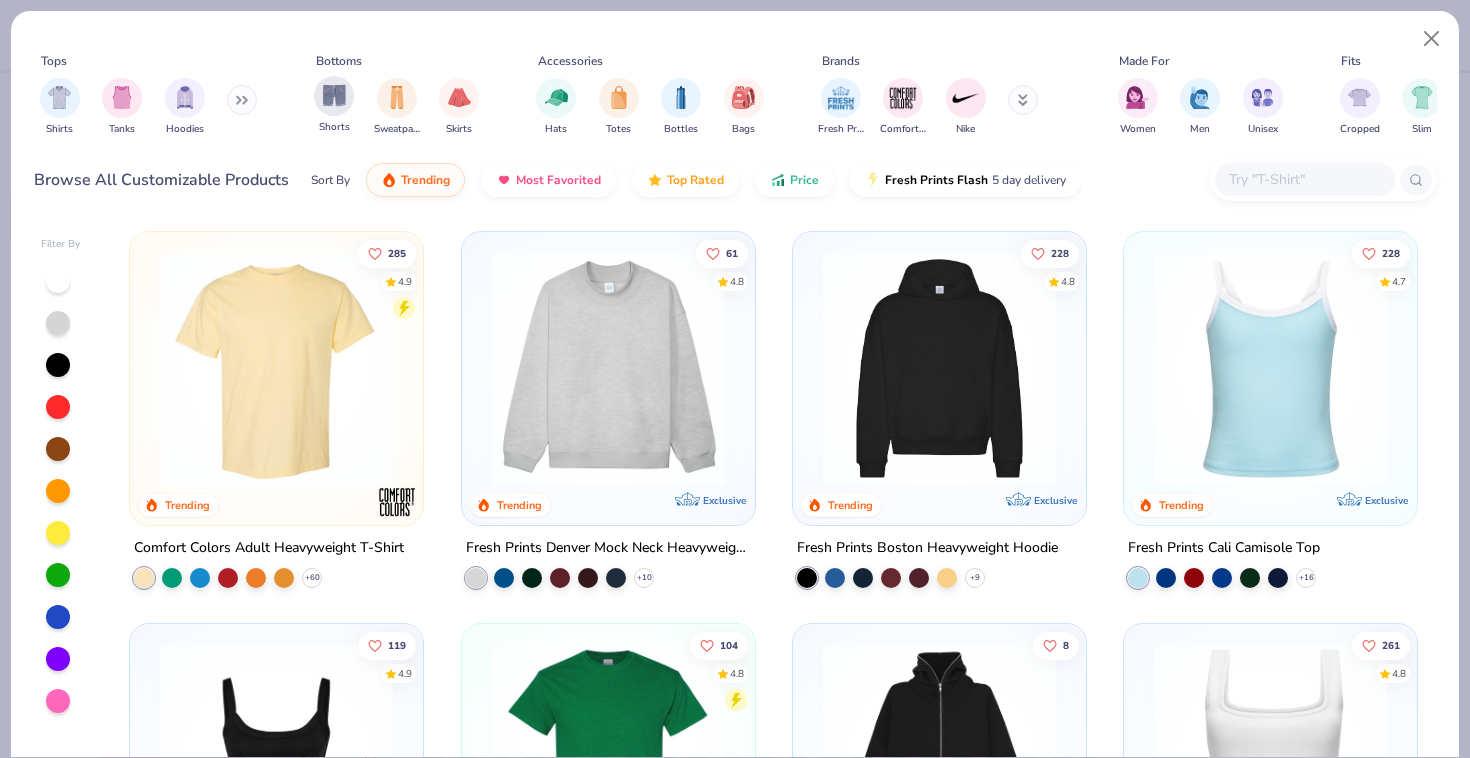 click on "Shorts" at bounding box center (334, 105) 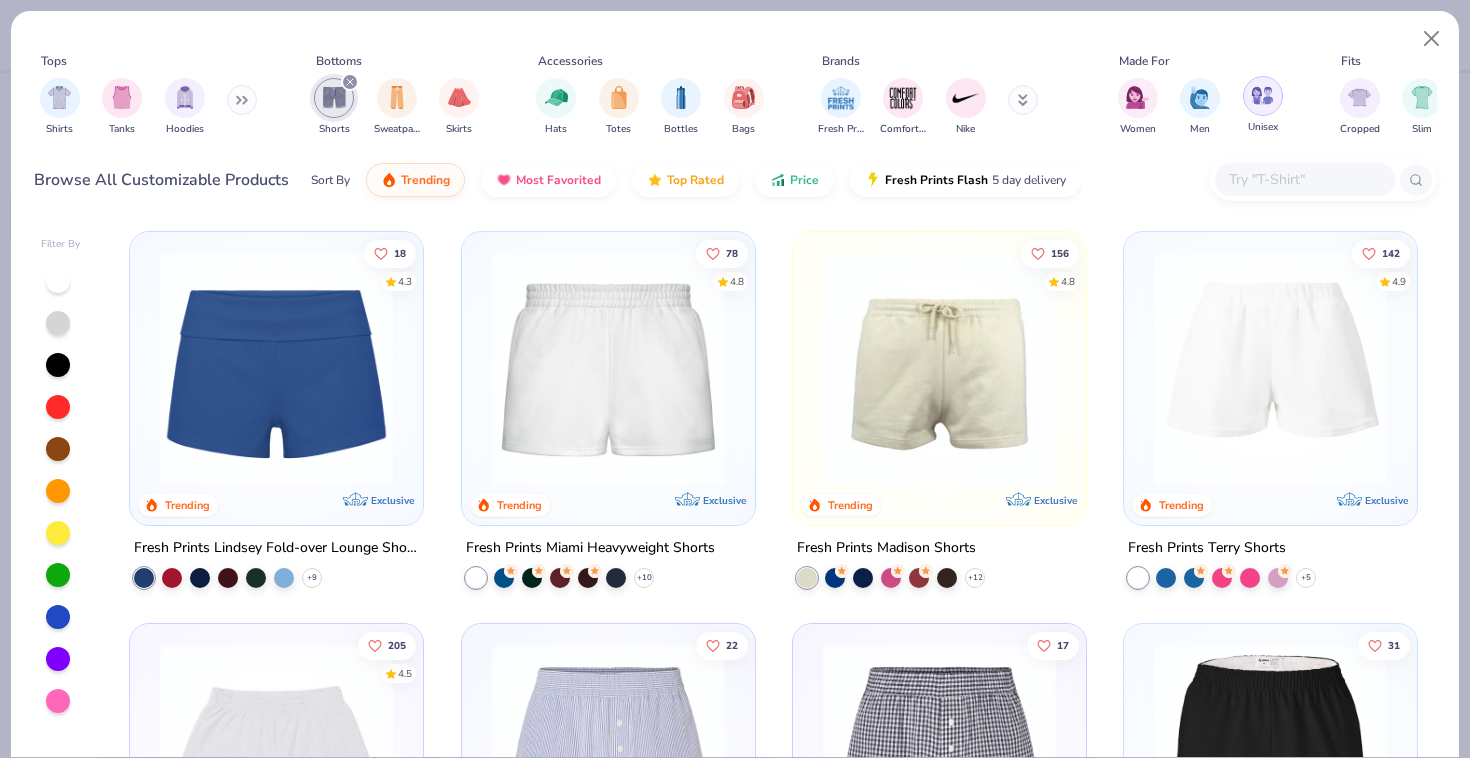 click at bounding box center [1262, 95] 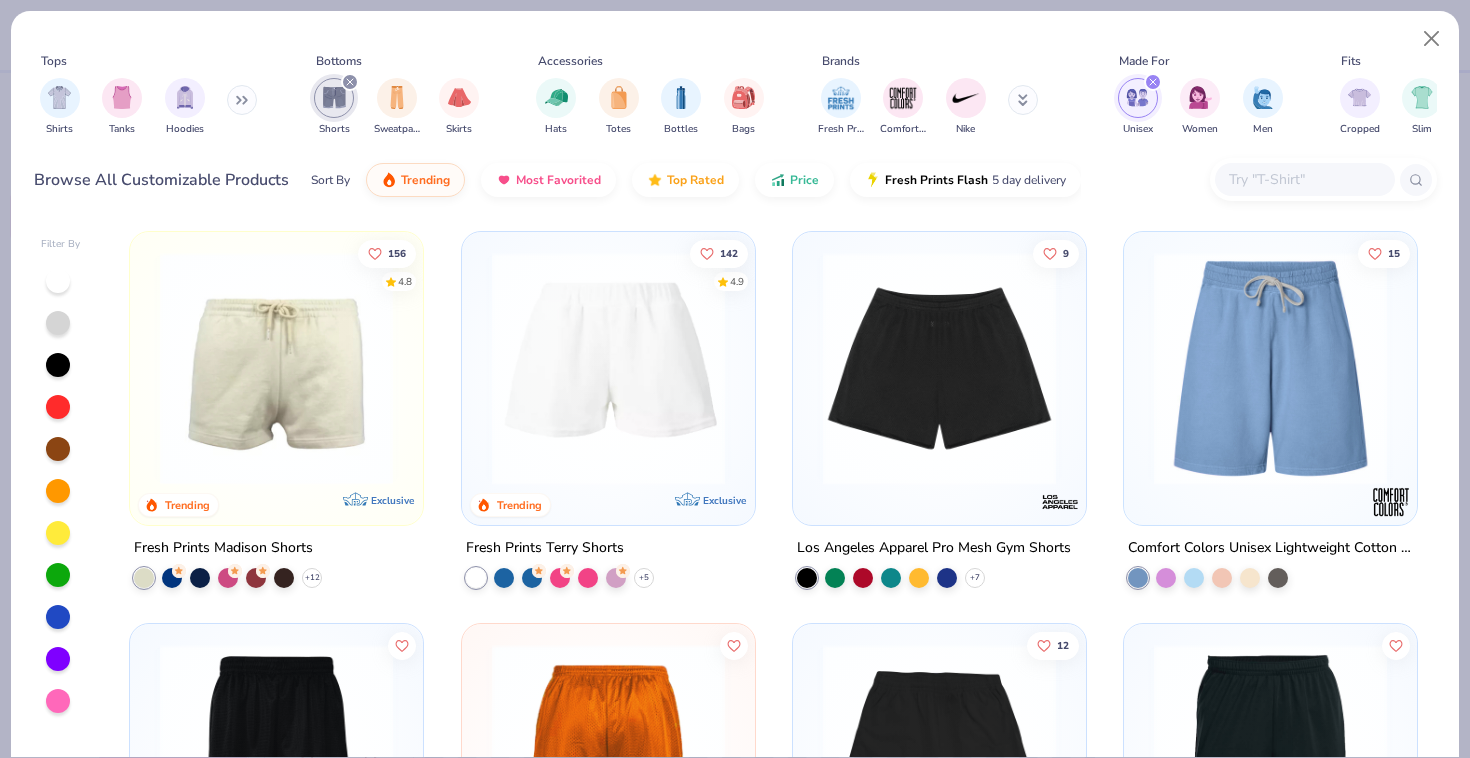 scroll, scrollTop: 0, scrollLeft: 0, axis: both 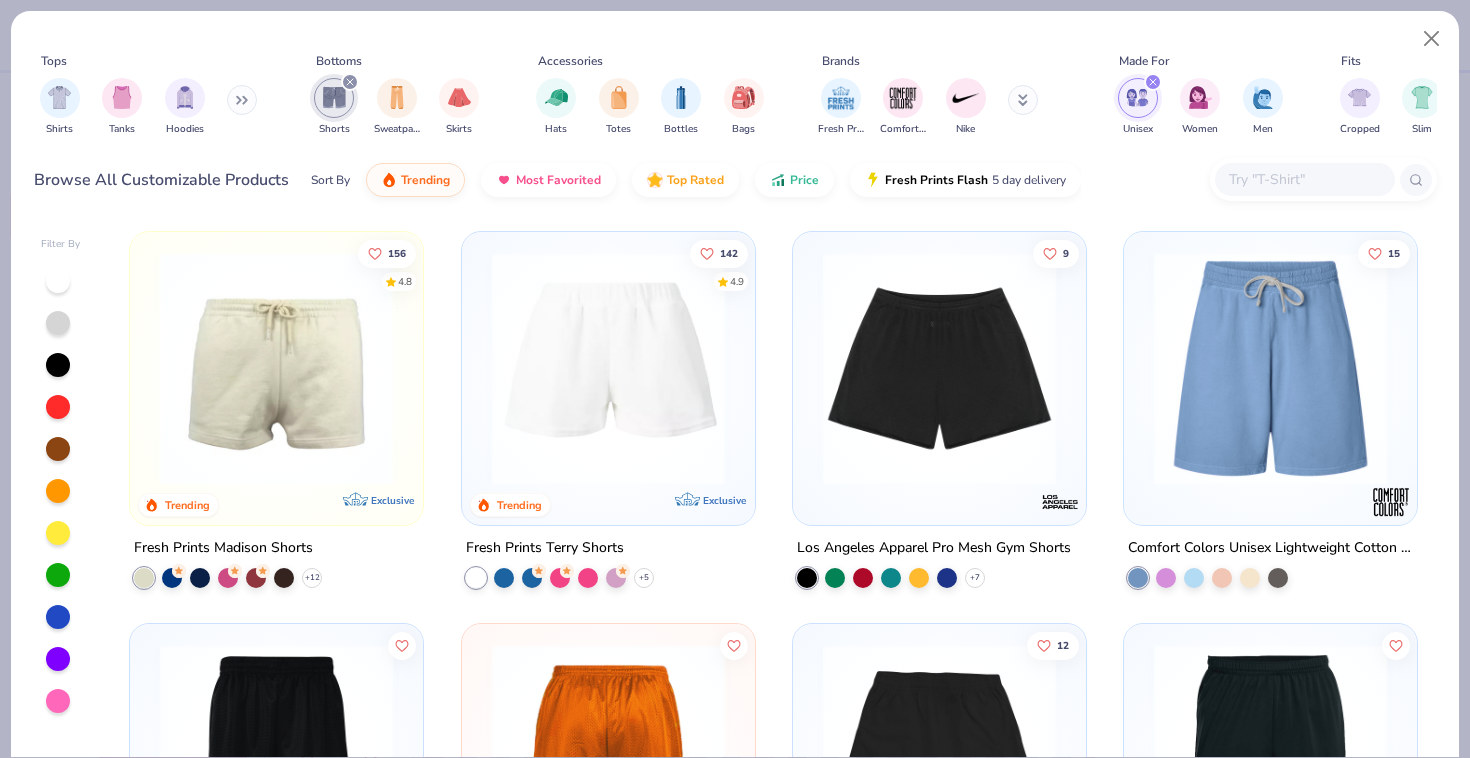 click at bounding box center [276, 368] 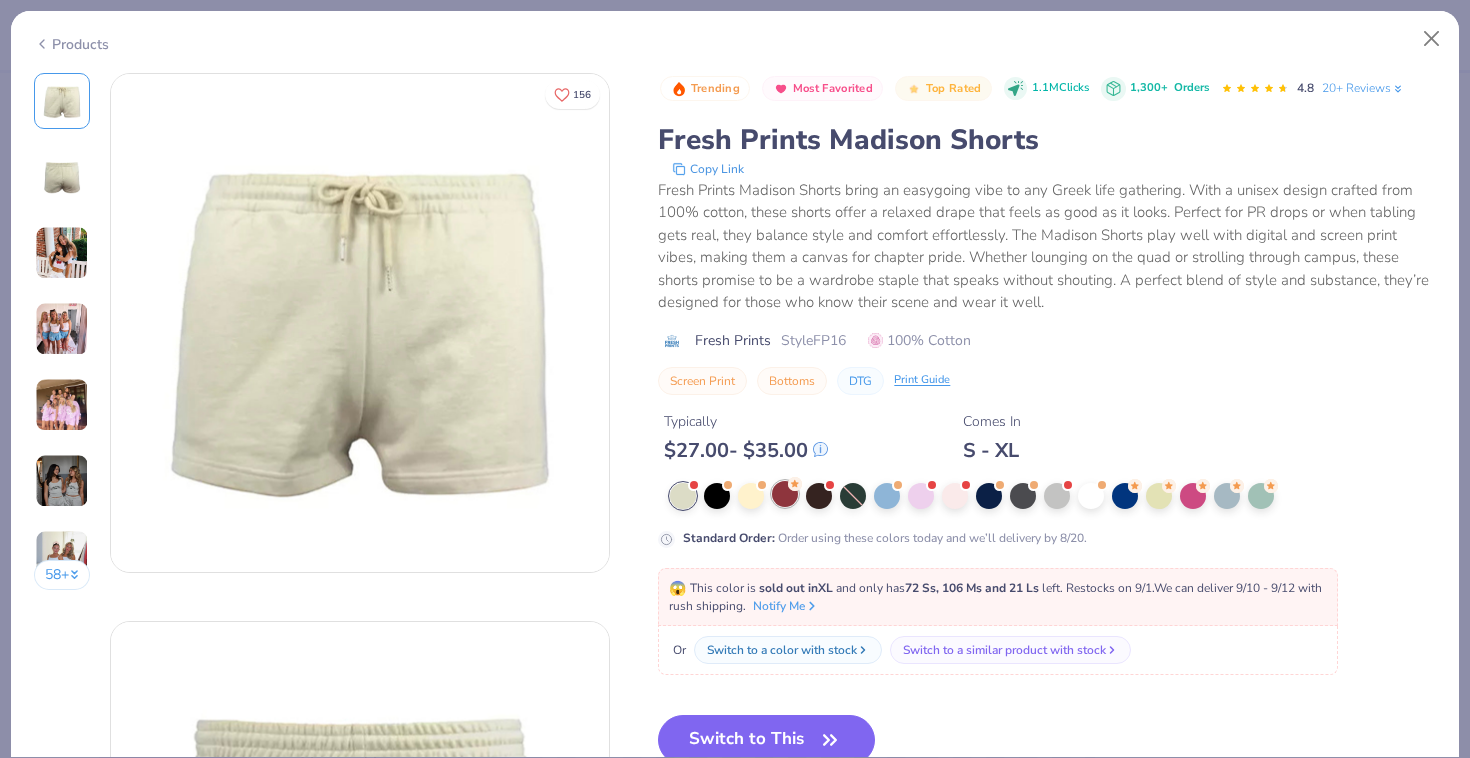 click at bounding box center [785, 494] 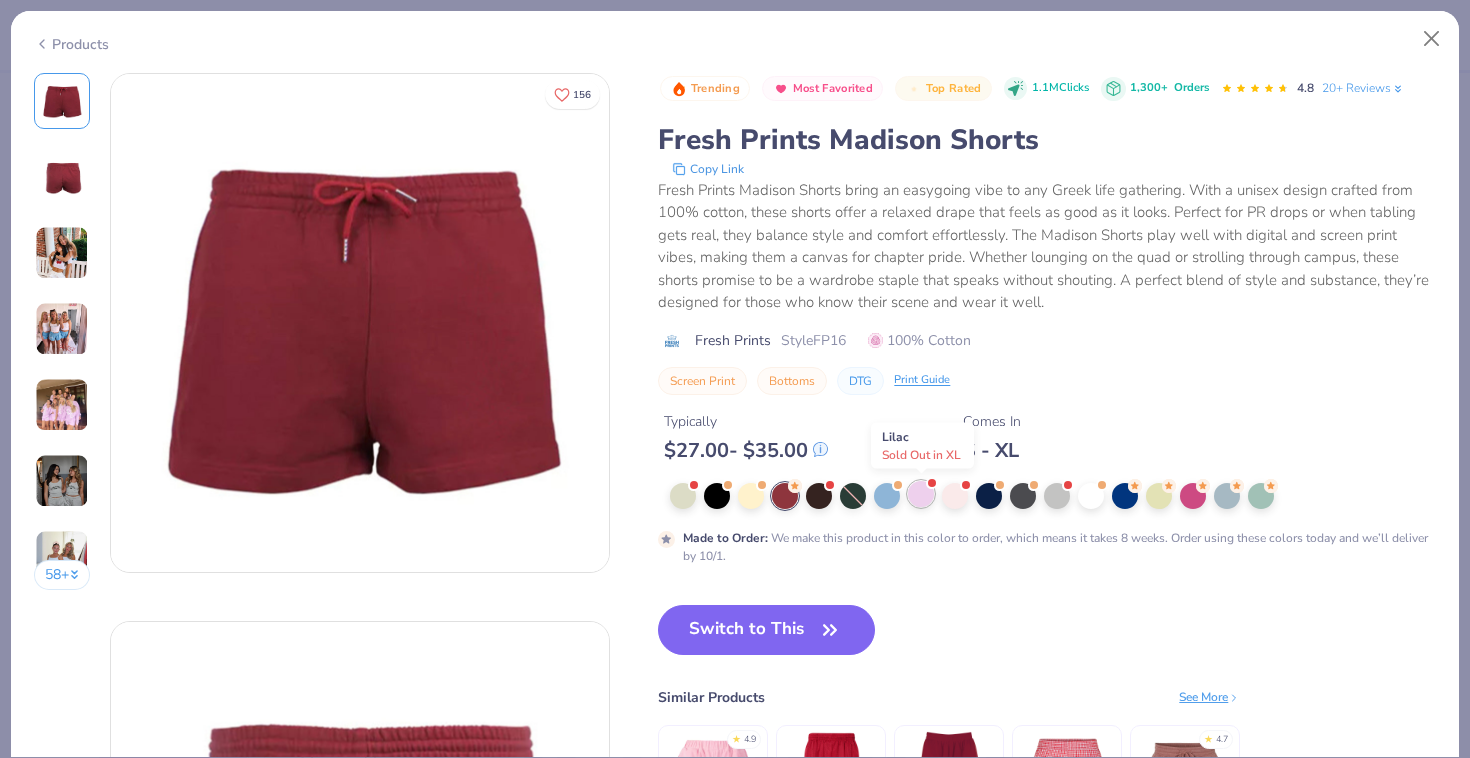 click at bounding box center [921, 494] 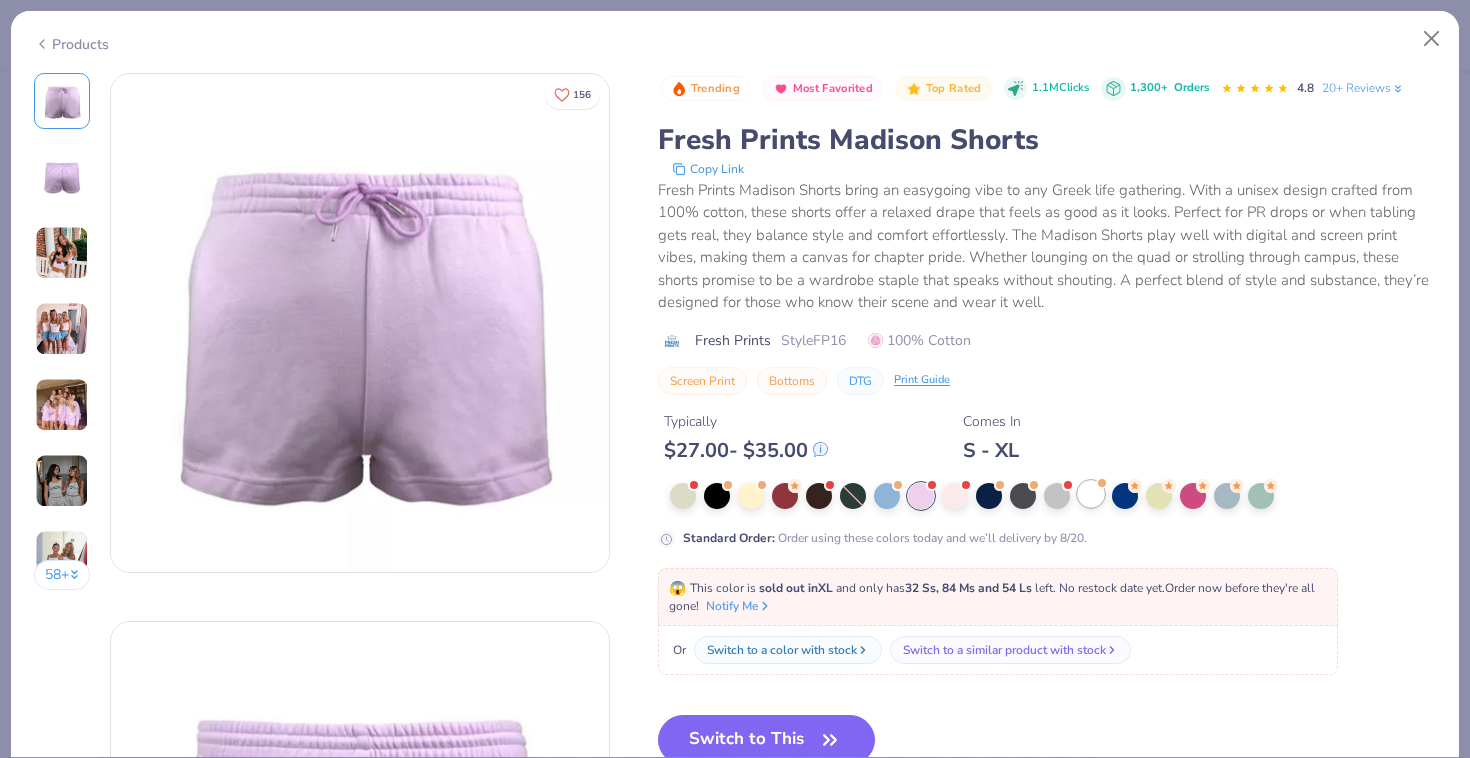 click at bounding box center (1091, 494) 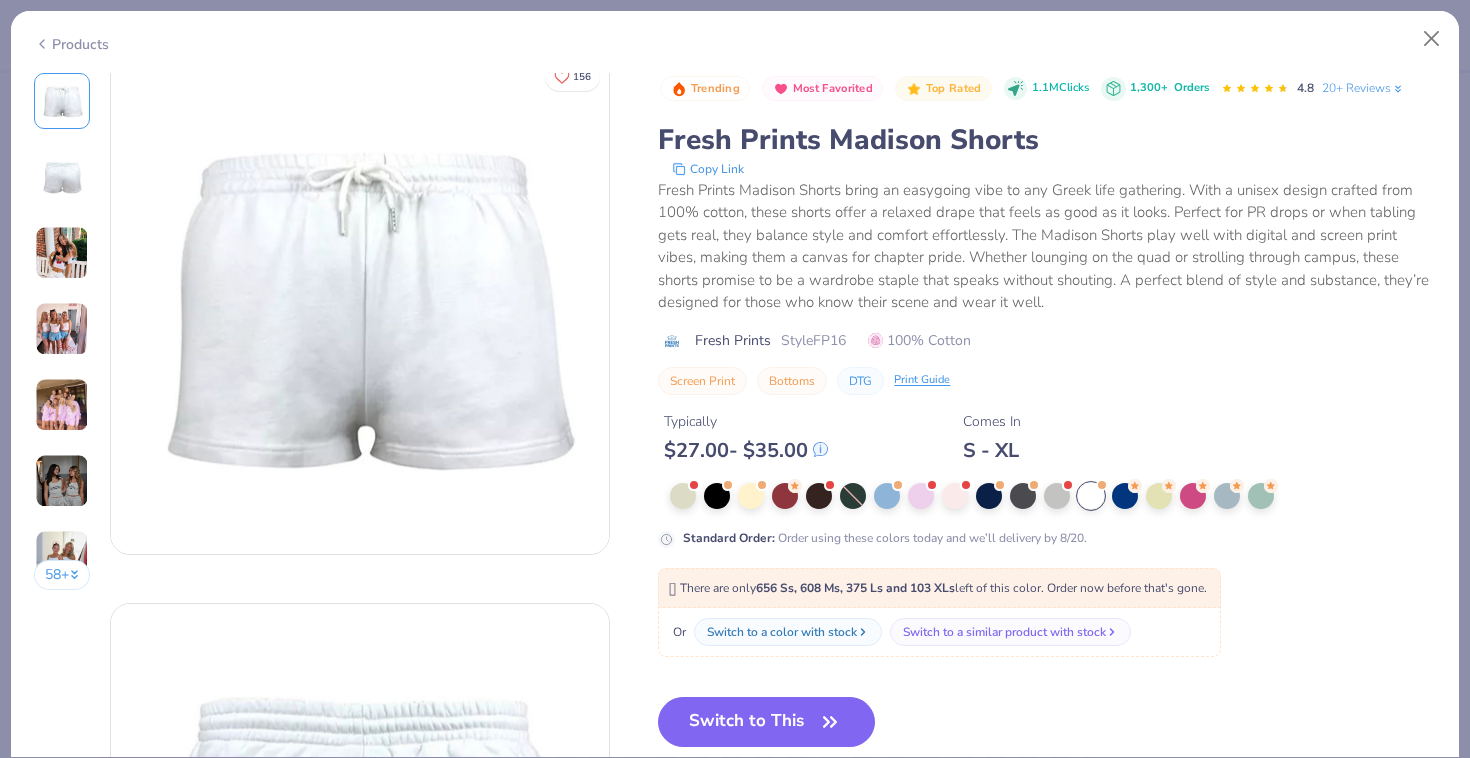 scroll, scrollTop: 19, scrollLeft: 0, axis: vertical 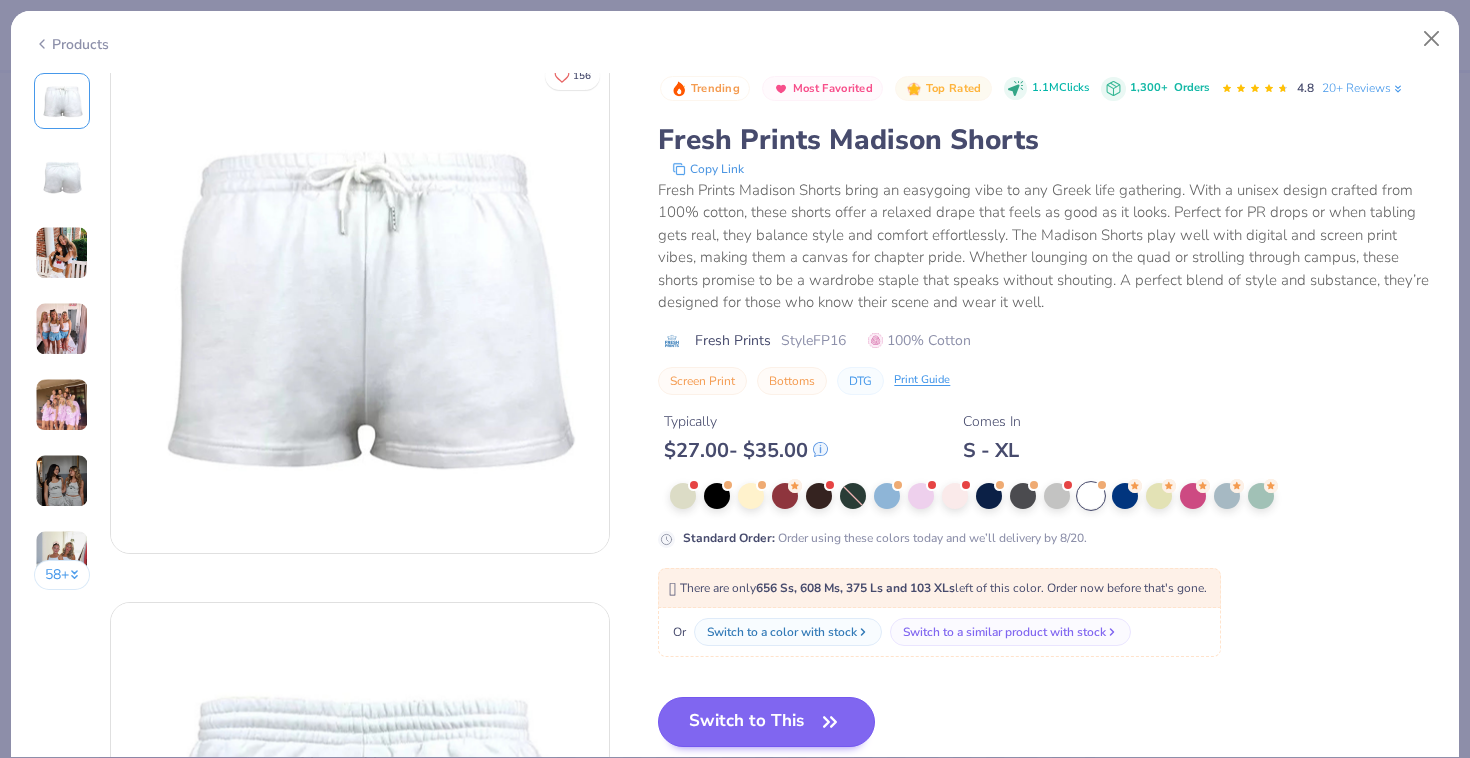 click on "Switch to This" at bounding box center [766, 722] 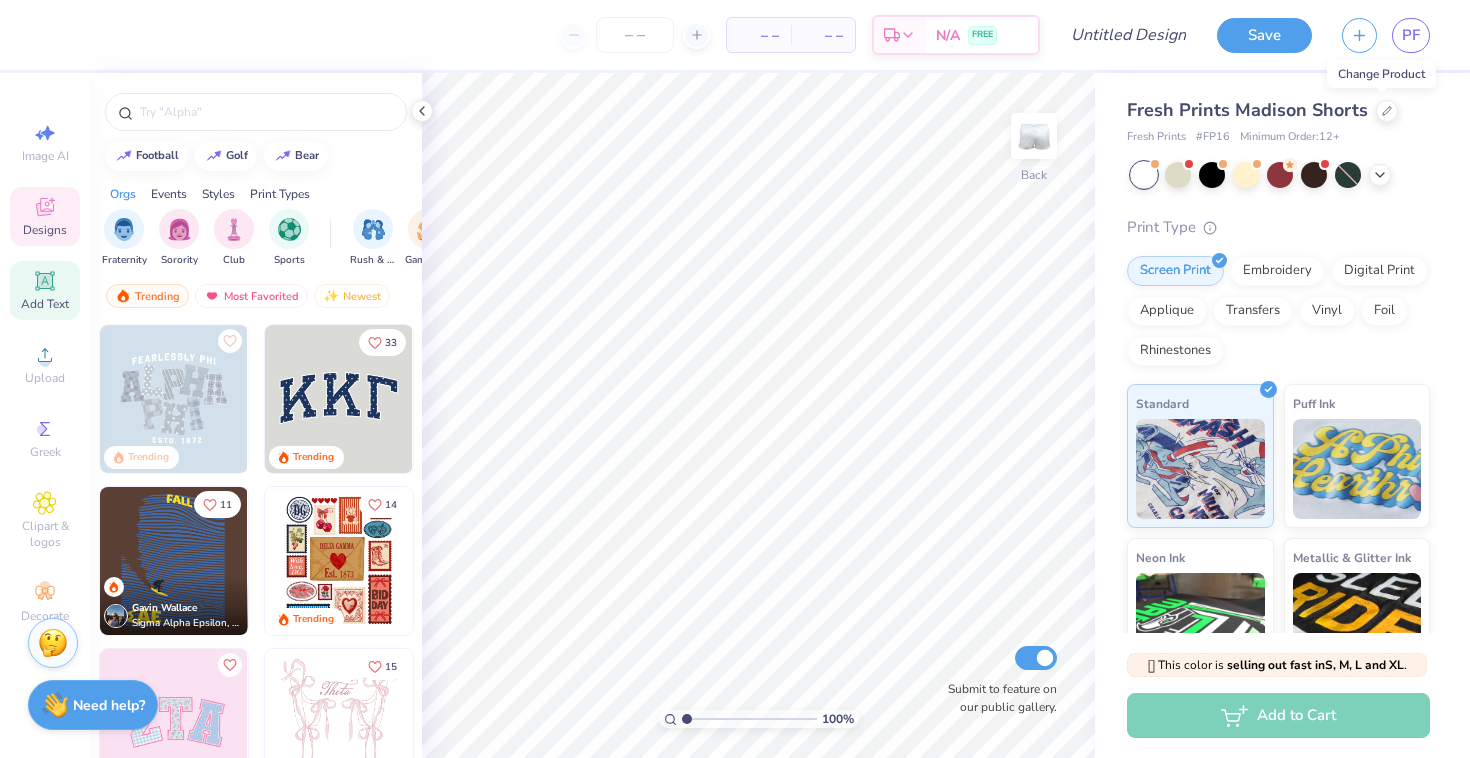 click 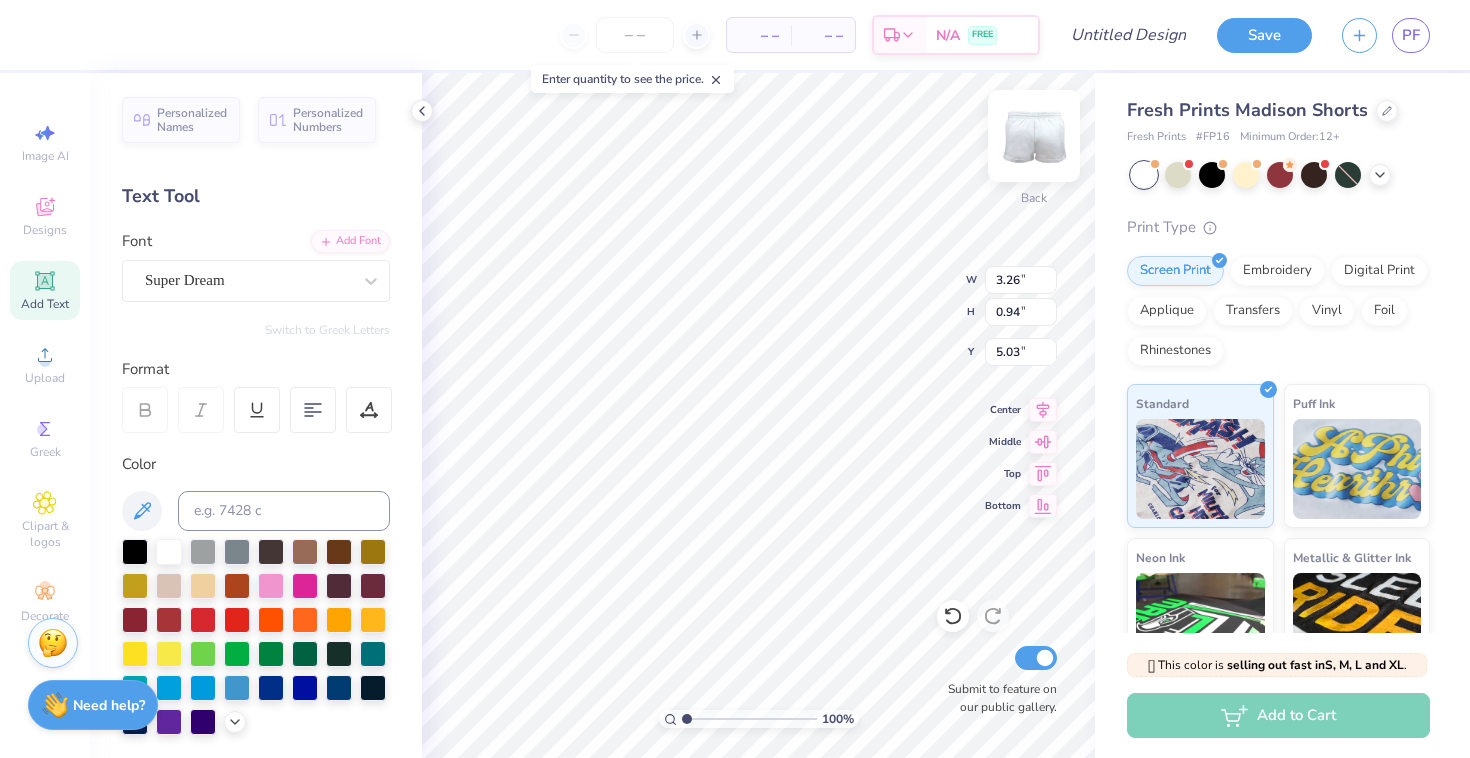 click at bounding box center [1034, 136] 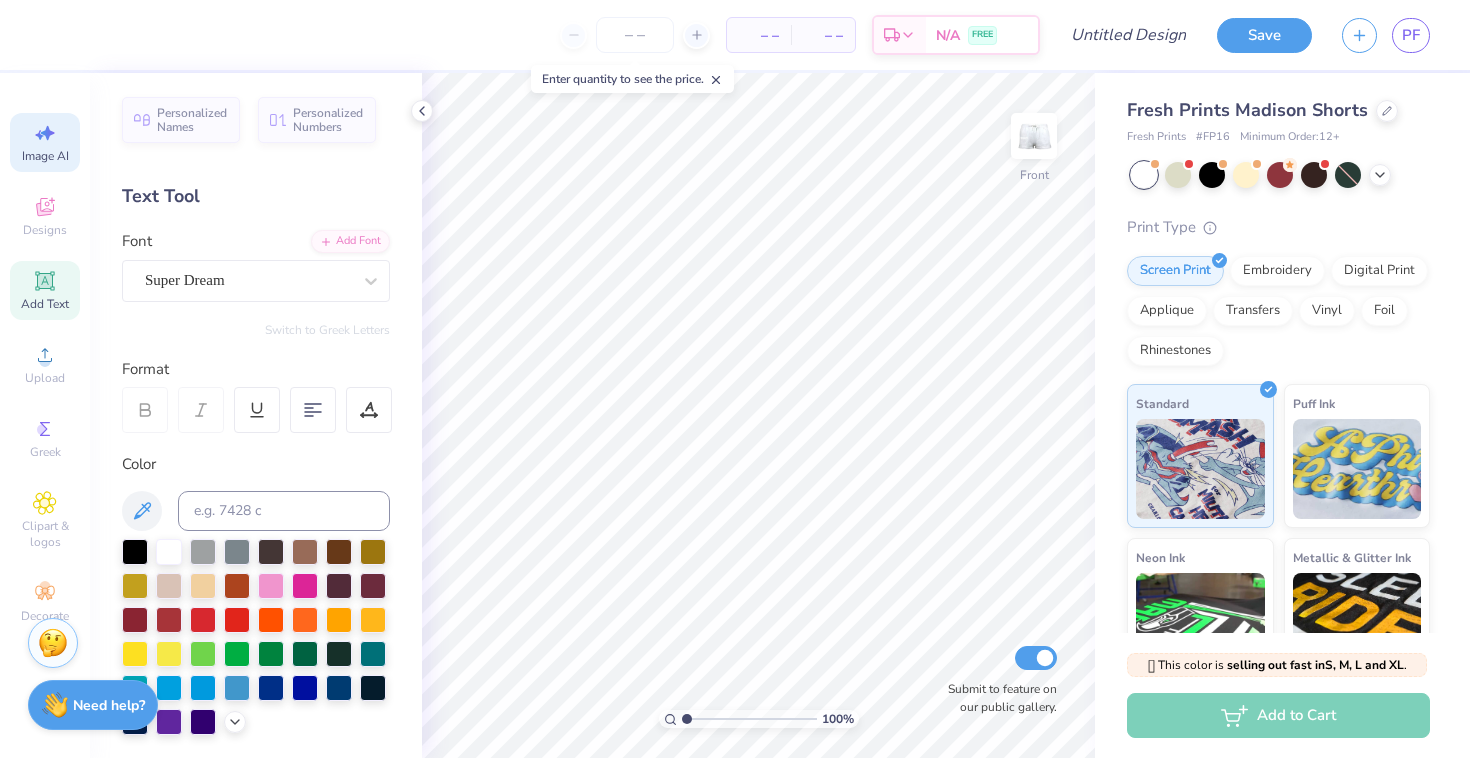 click on "Image AI" at bounding box center [45, 156] 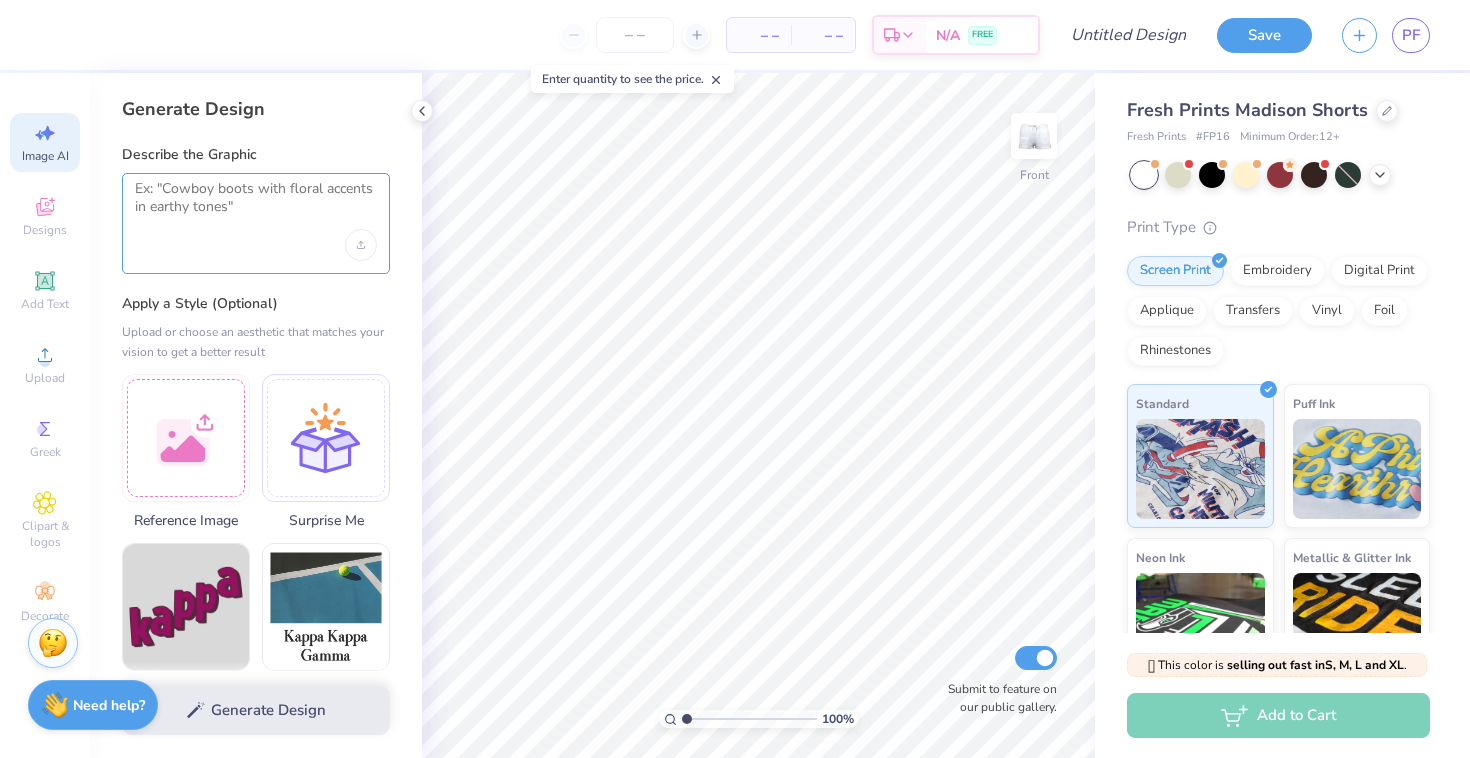 click at bounding box center (256, 205) 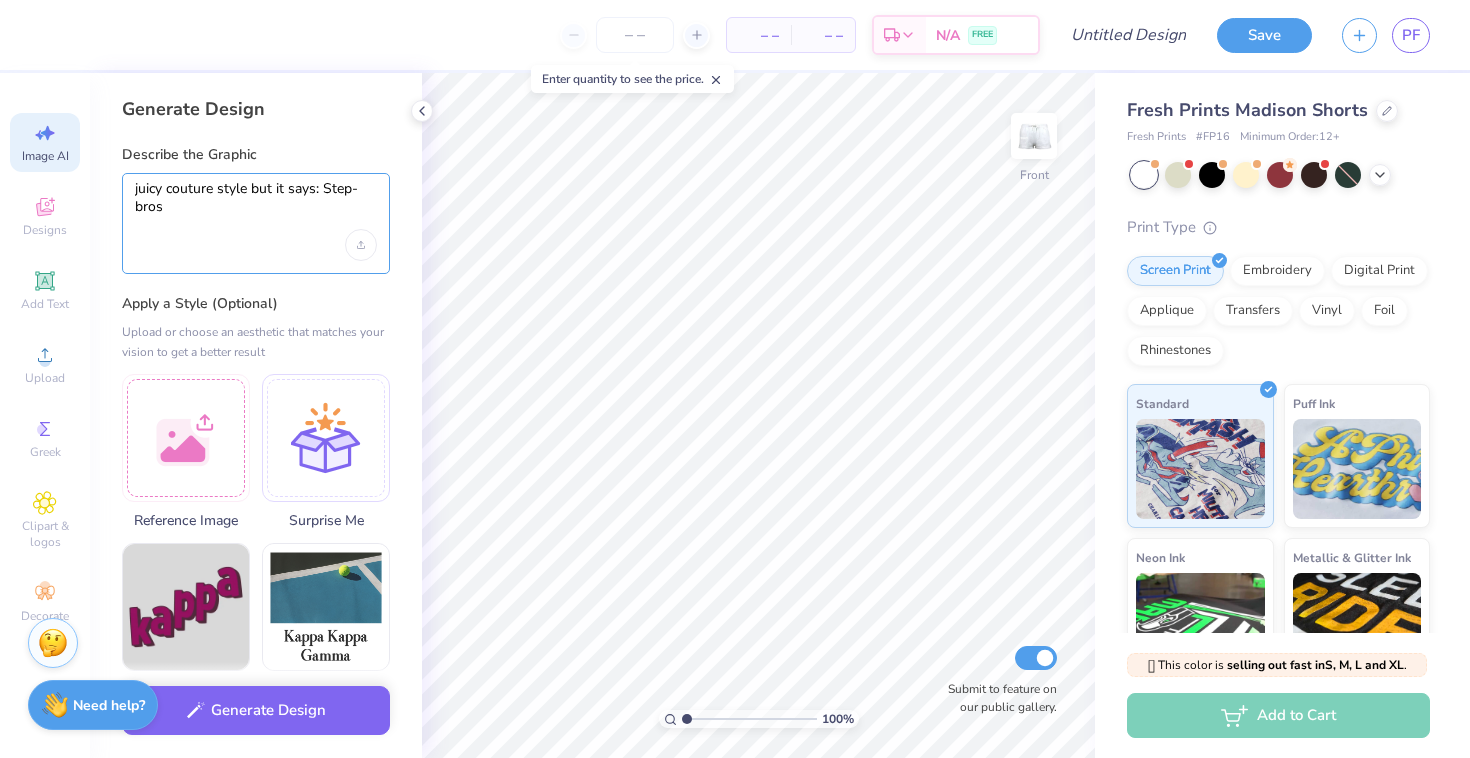 click on "juicy couture style but it says: Step-bros" at bounding box center [256, 205] 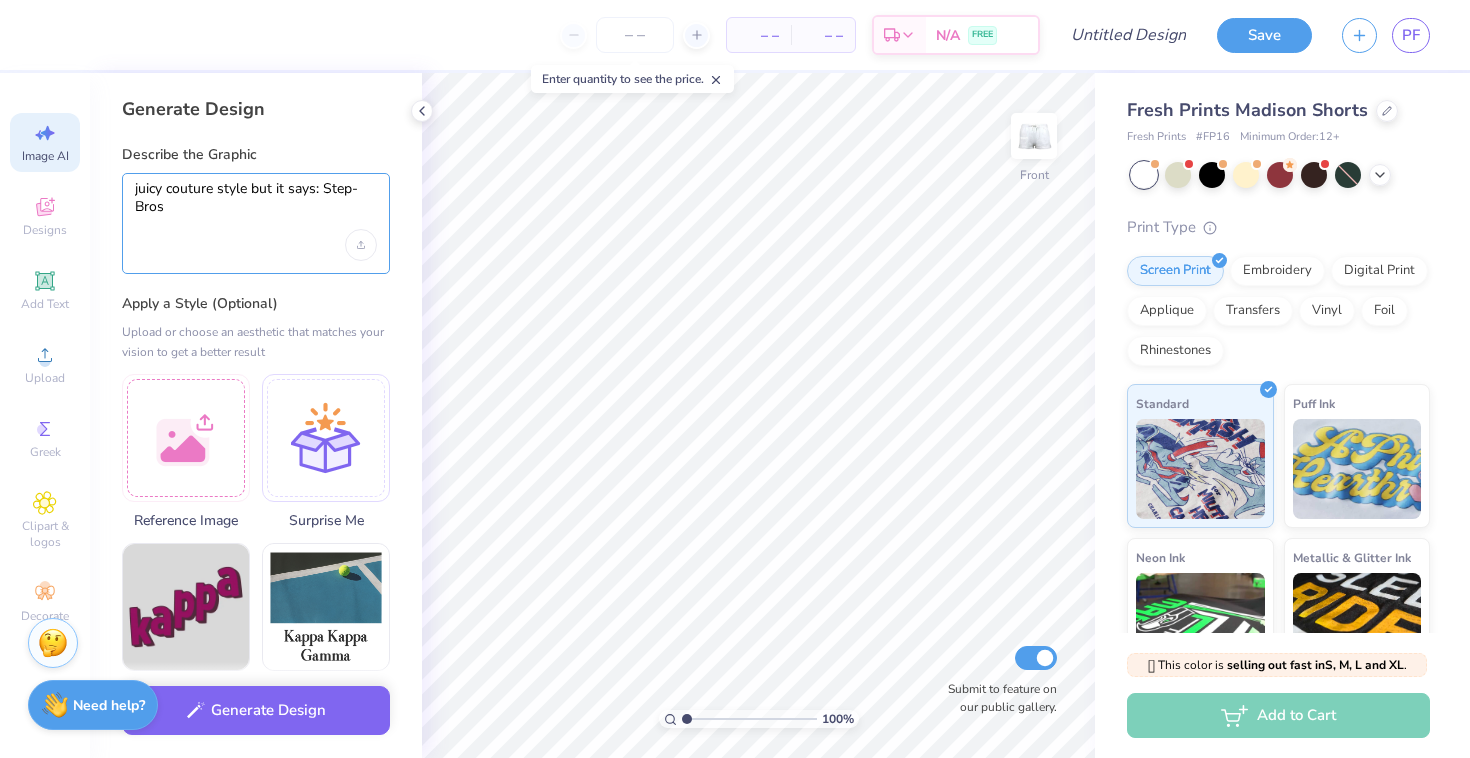 click on "juicy couture style but it says: Step-Bros" at bounding box center (256, 205) 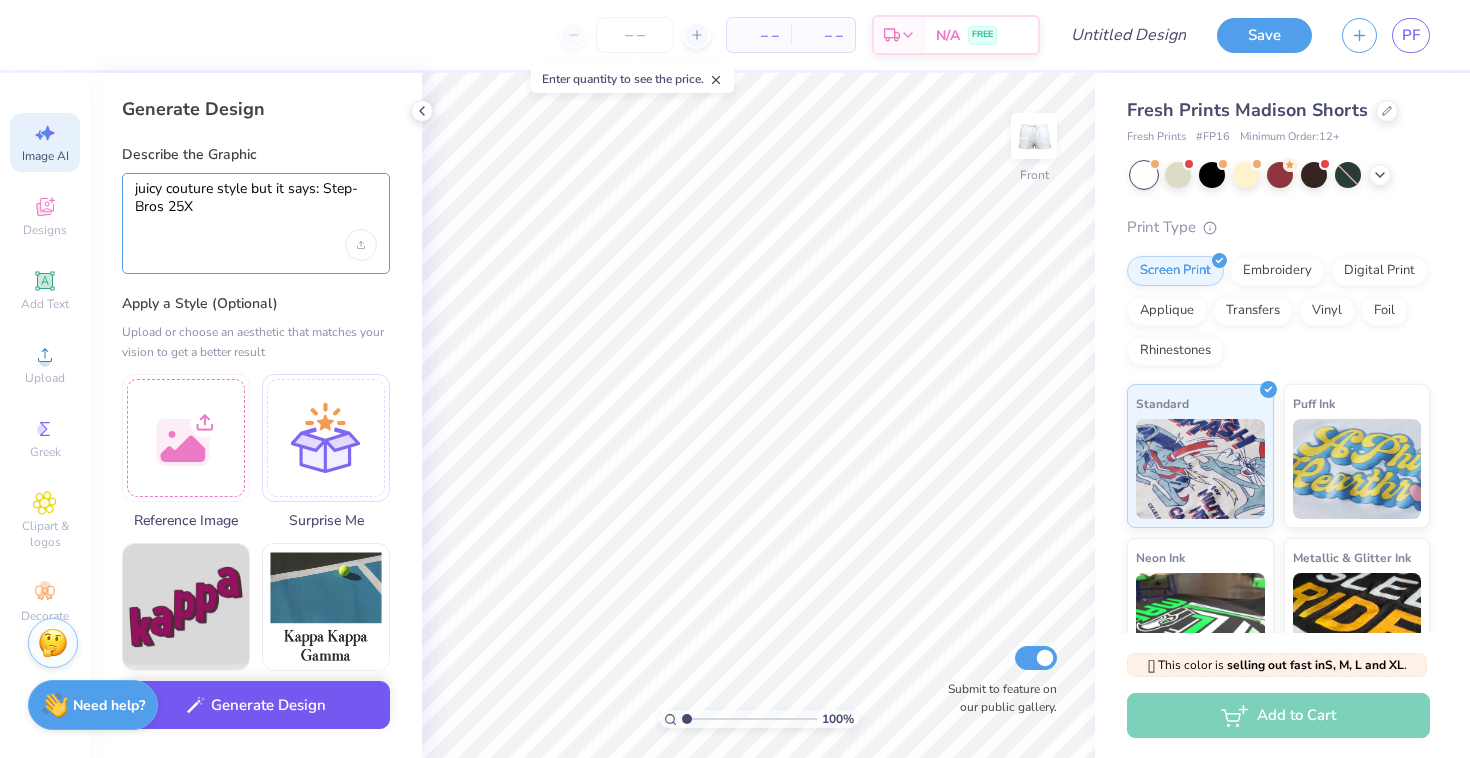 type on "juicy couture style but it says: Step-Bros 25X" 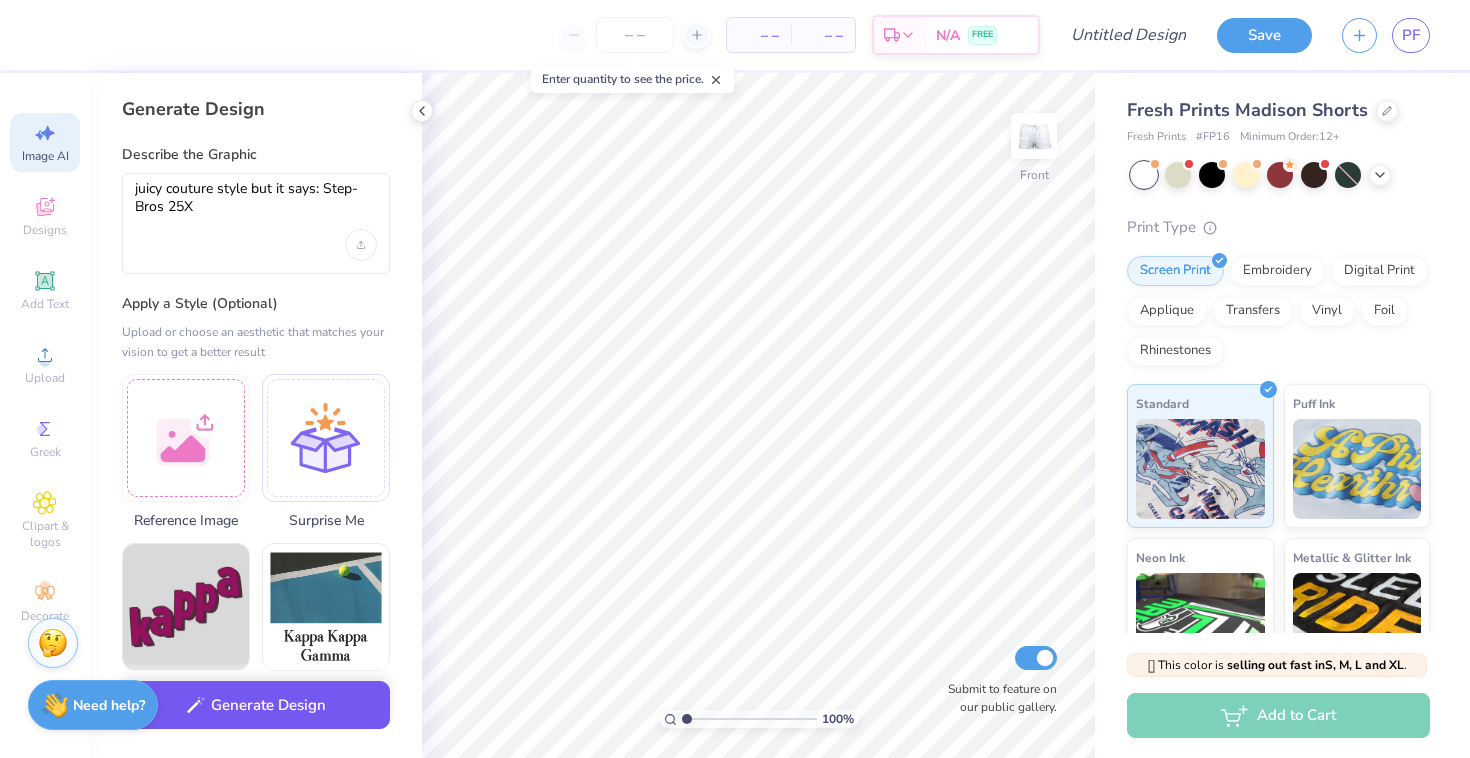 click on "Generate Design" at bounding box center [256, 705] 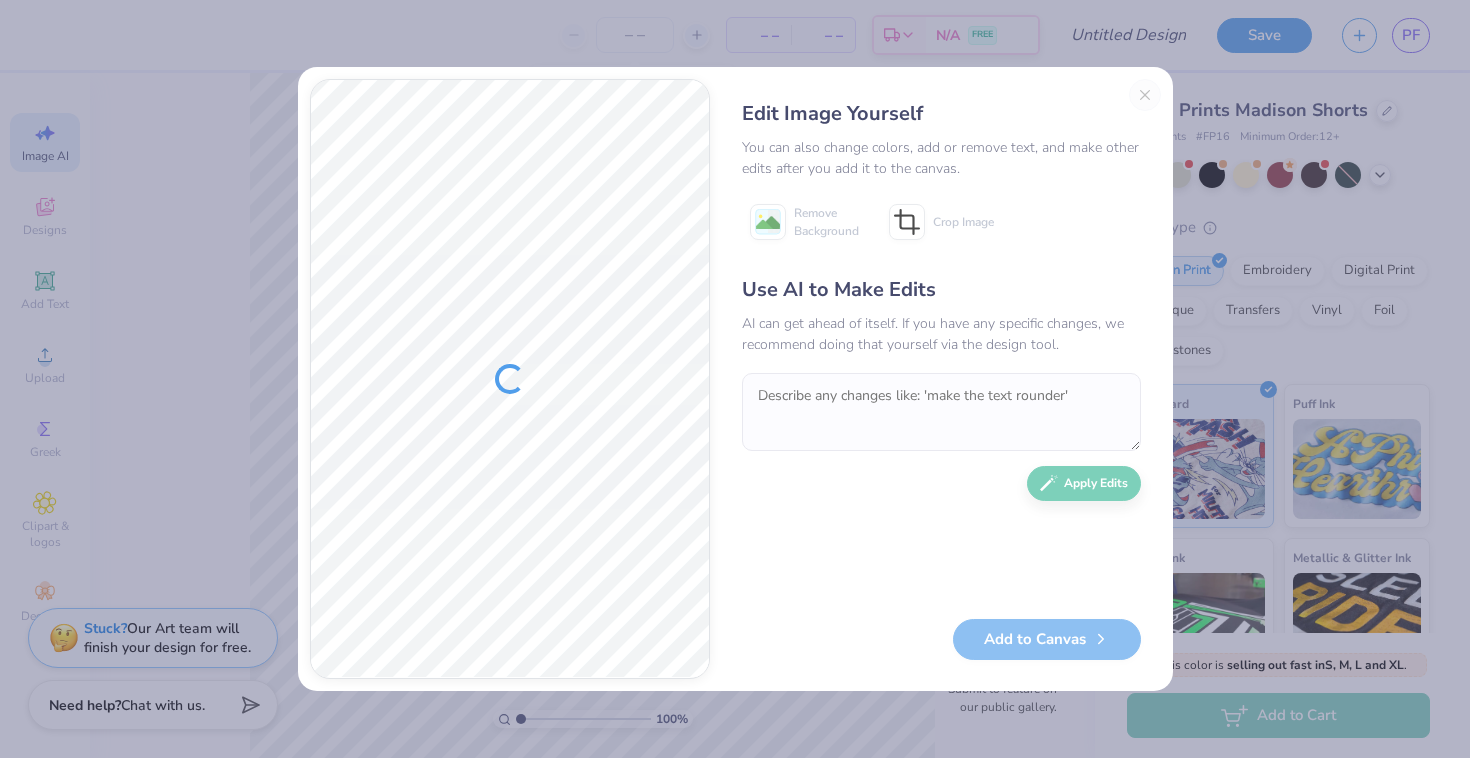 click on "Edit Image Yourself You can also change colors, add or remove text, and make other edits after you add it to the canvas. Remove Background Crop Image Use AI to Make Edits AI can get ahead of itself. If you have any specific changes, we recommend doing that yourself via the design tool. Apply Edits Add to Canvas" at bounding box center (941, 379) 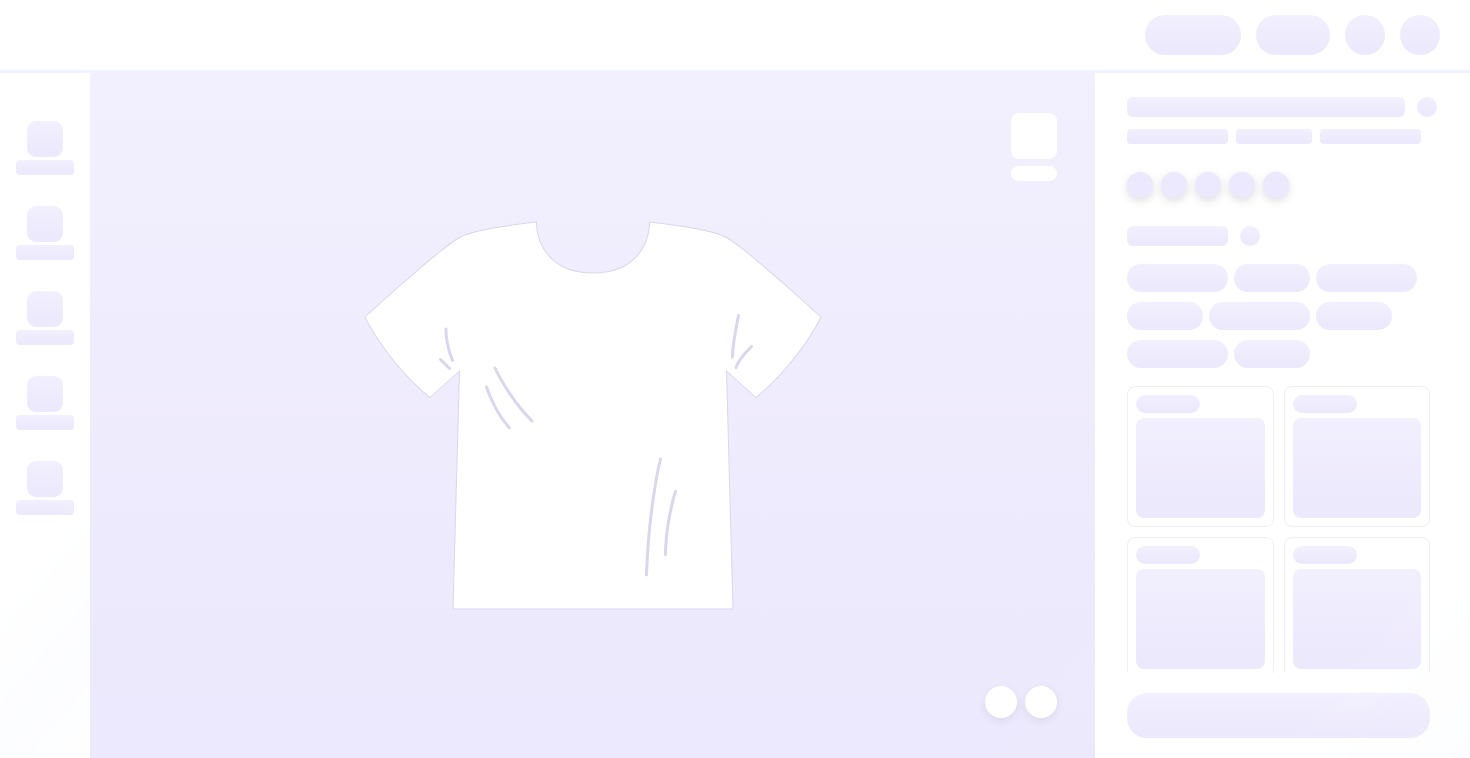 scroll, scrollTop: 0, scrollLeft: 0, axis: both 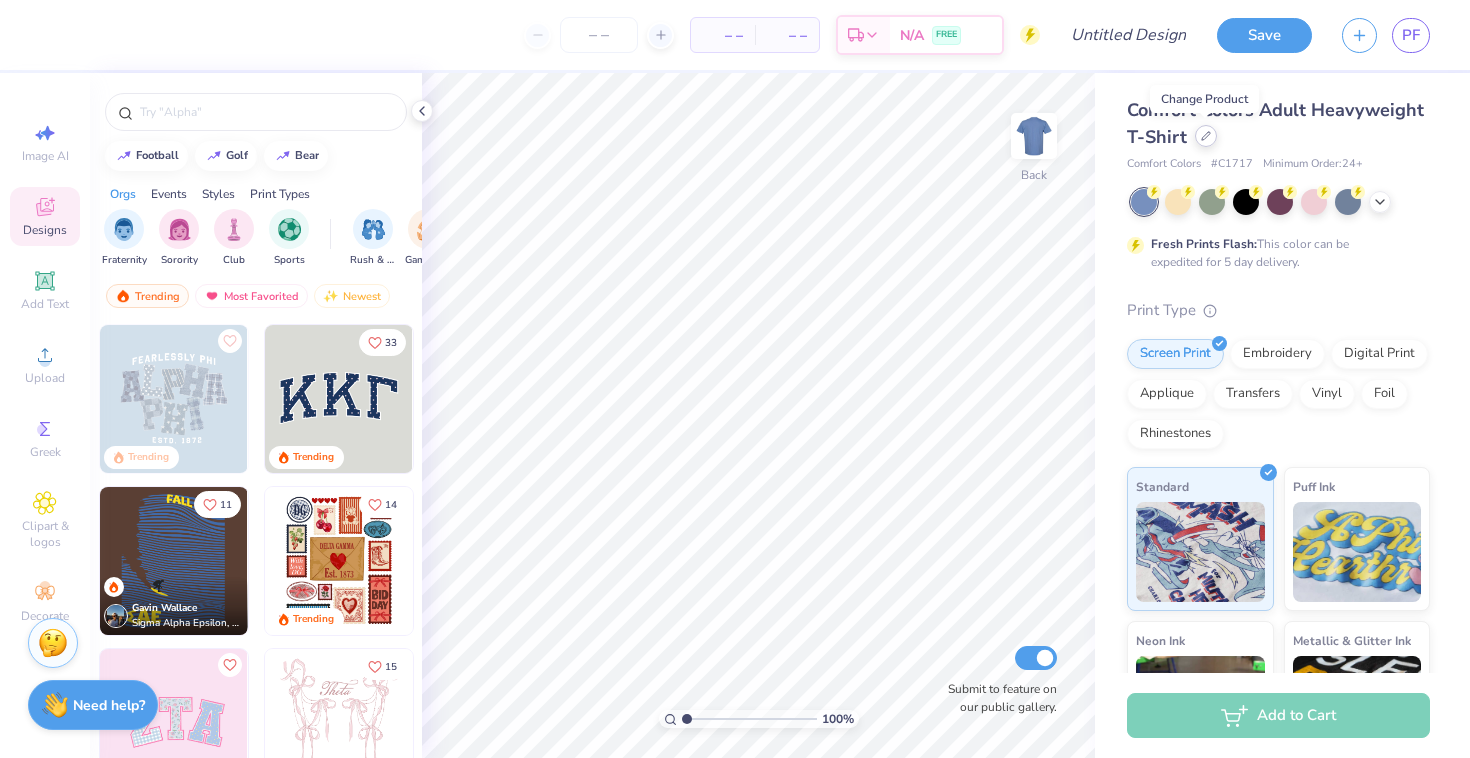 click 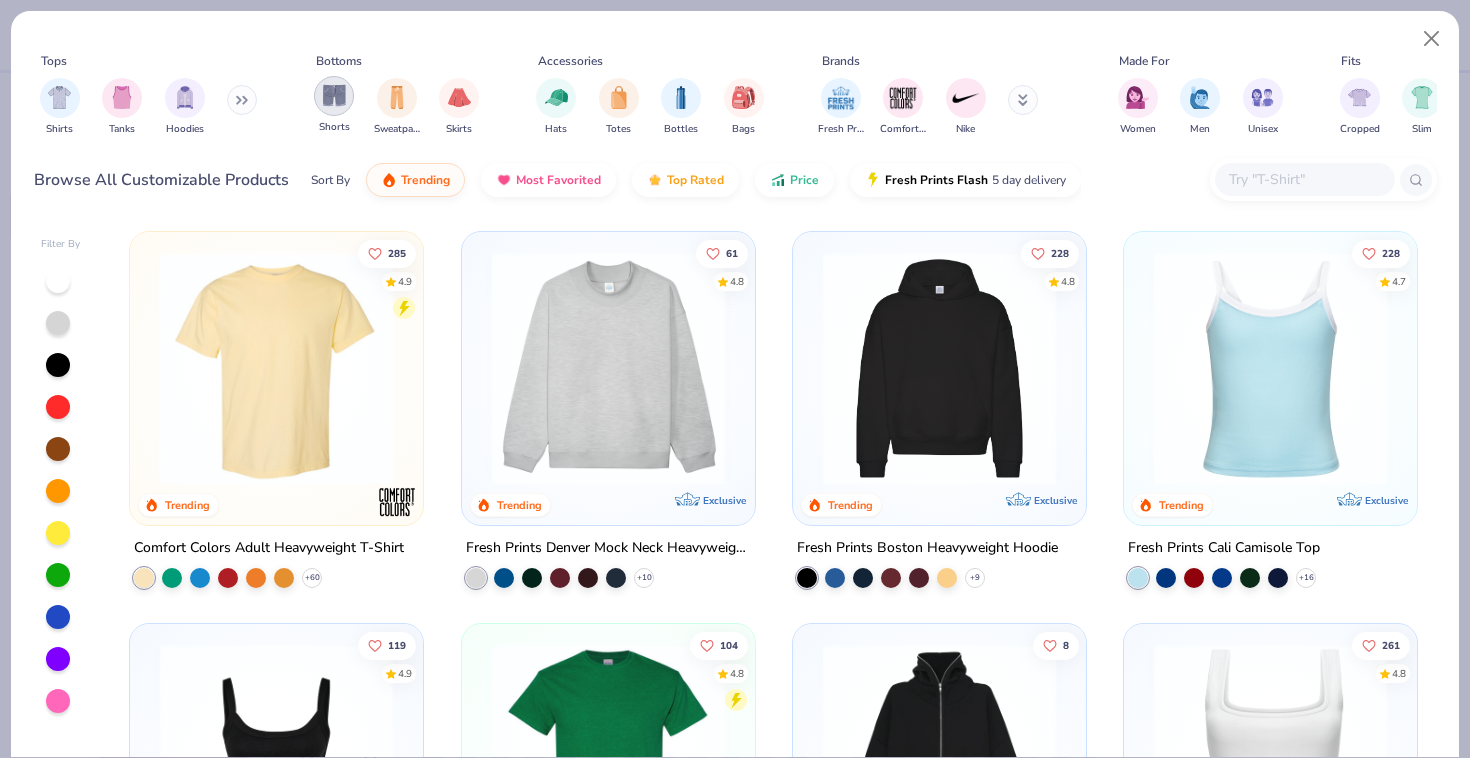 click at bounding box center [334, 96] 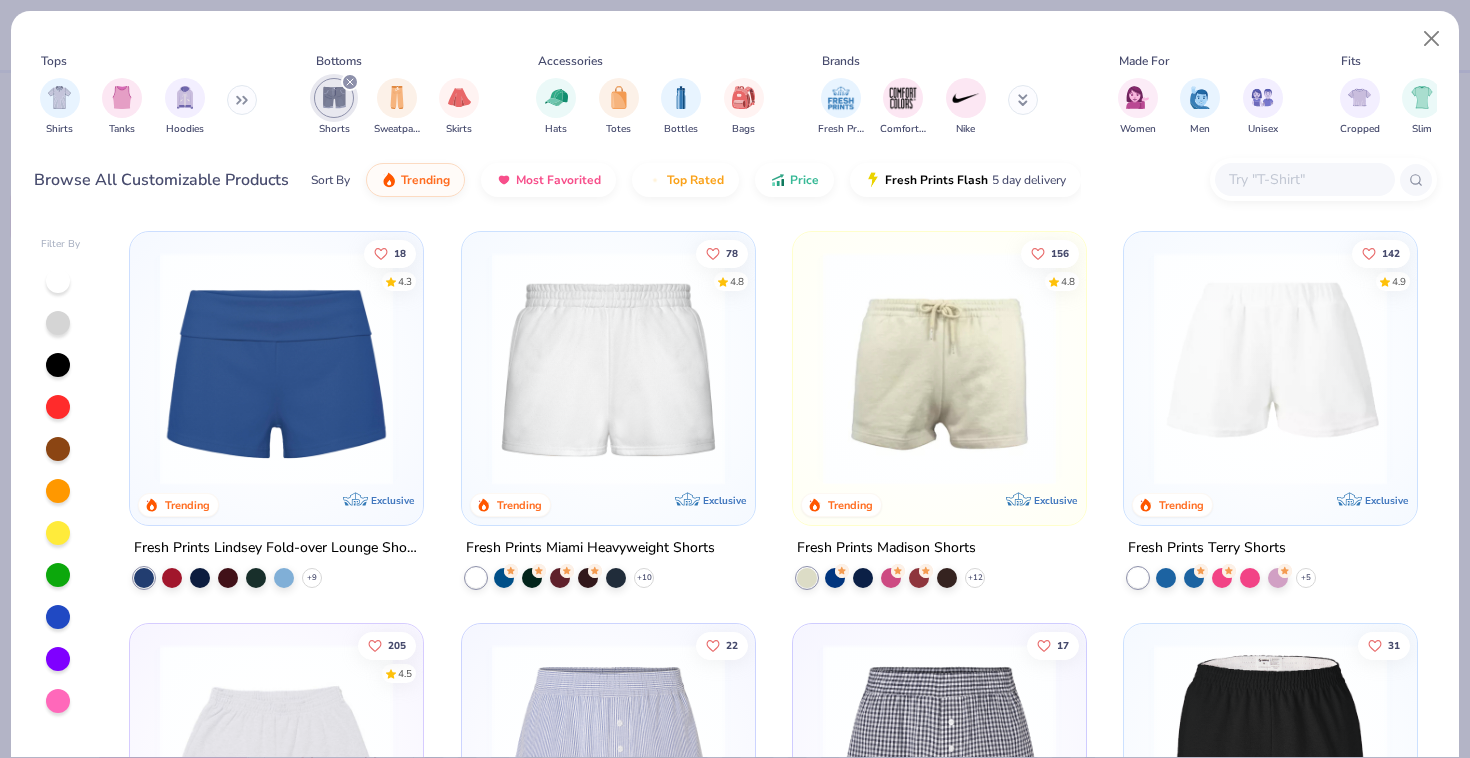 click at bounding box center [939, 368] 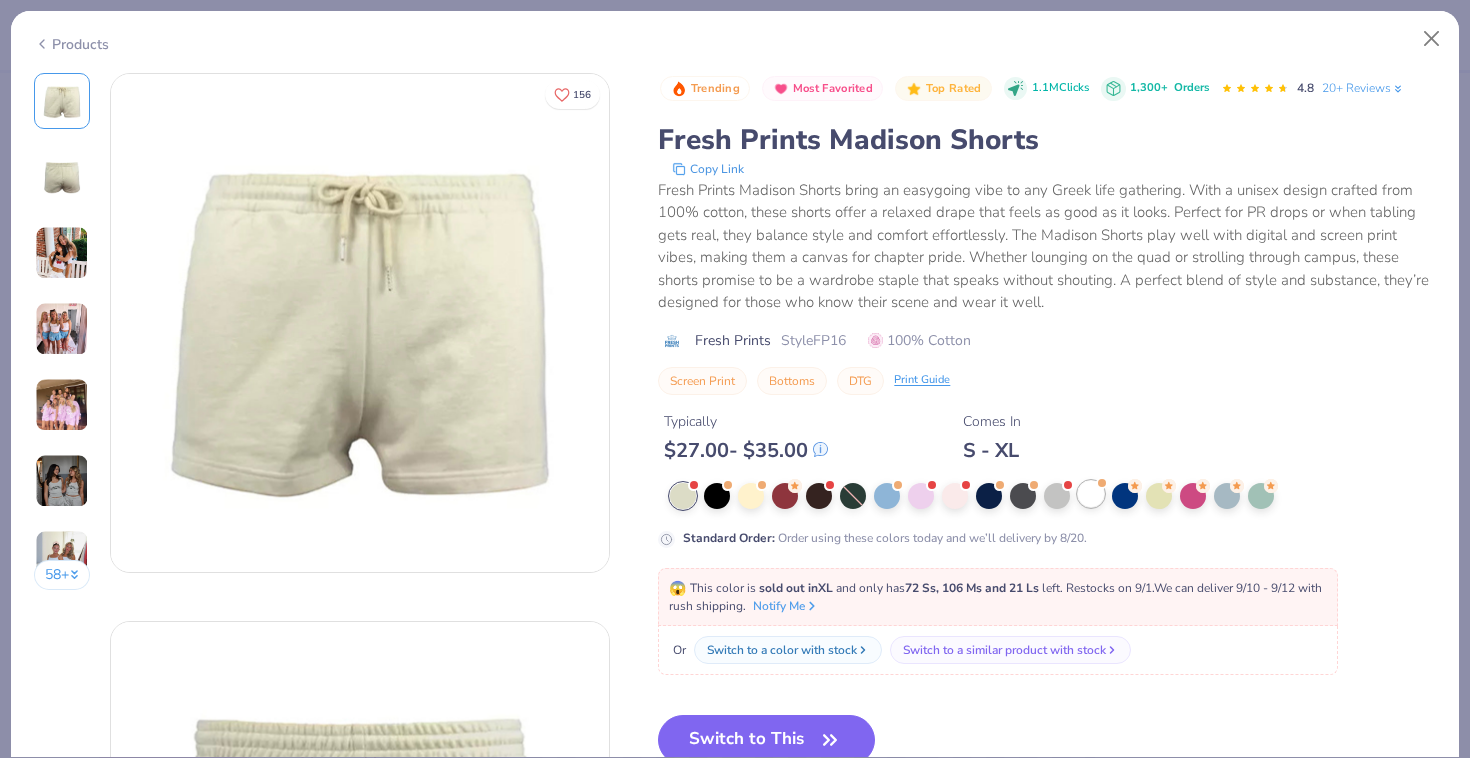 click at bounding box center (1091, 494) 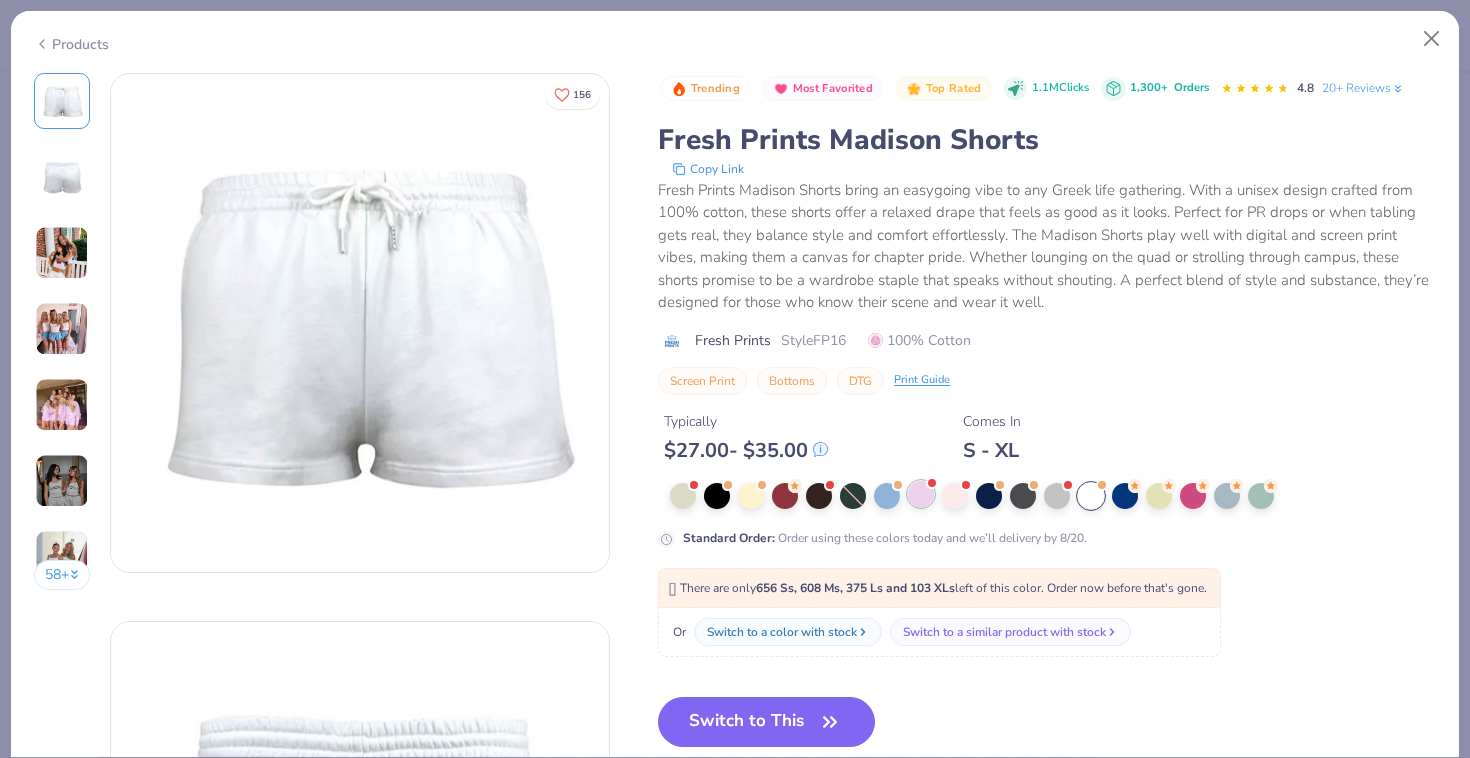 click at bounding box center [921, 494] 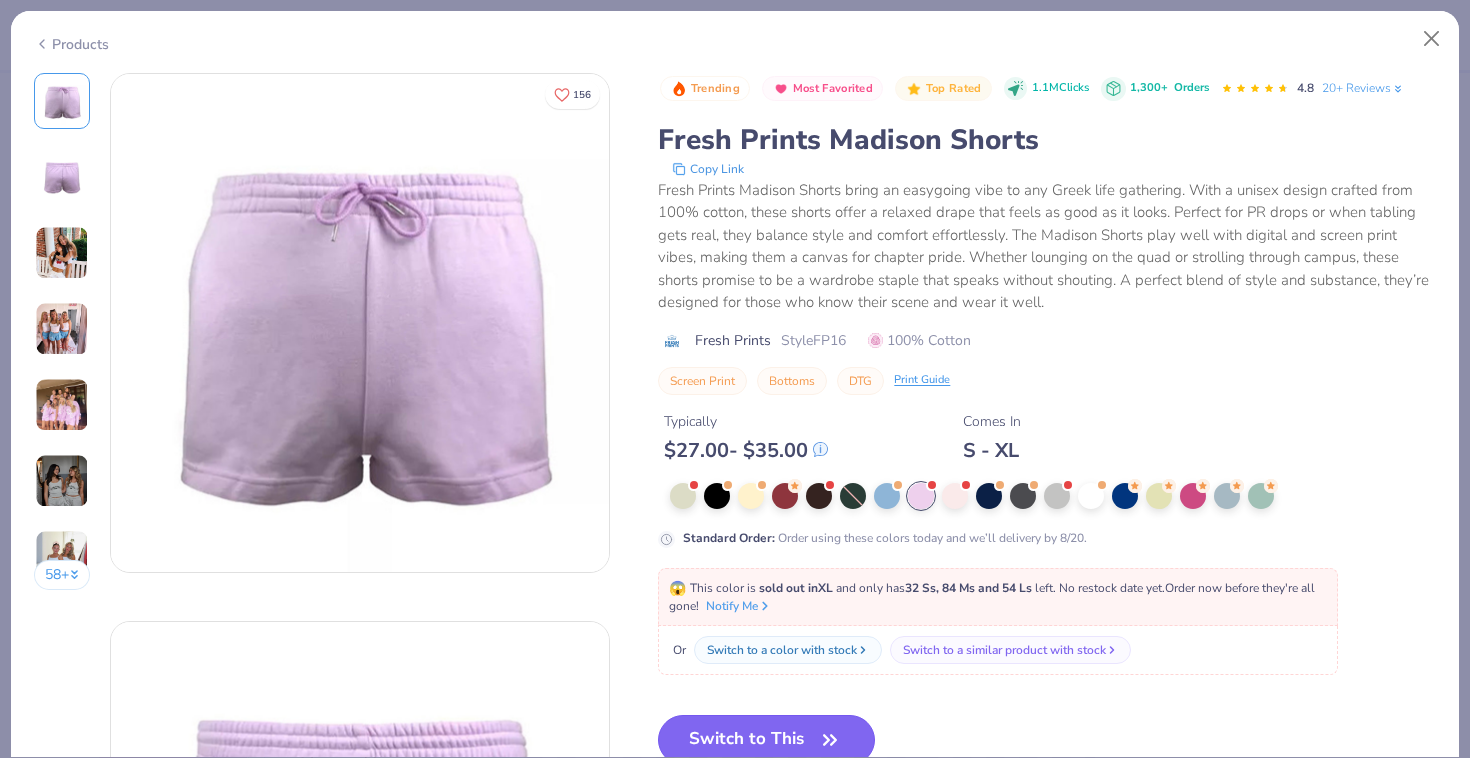click on "Switch to This" at bounding box center (766, 740) 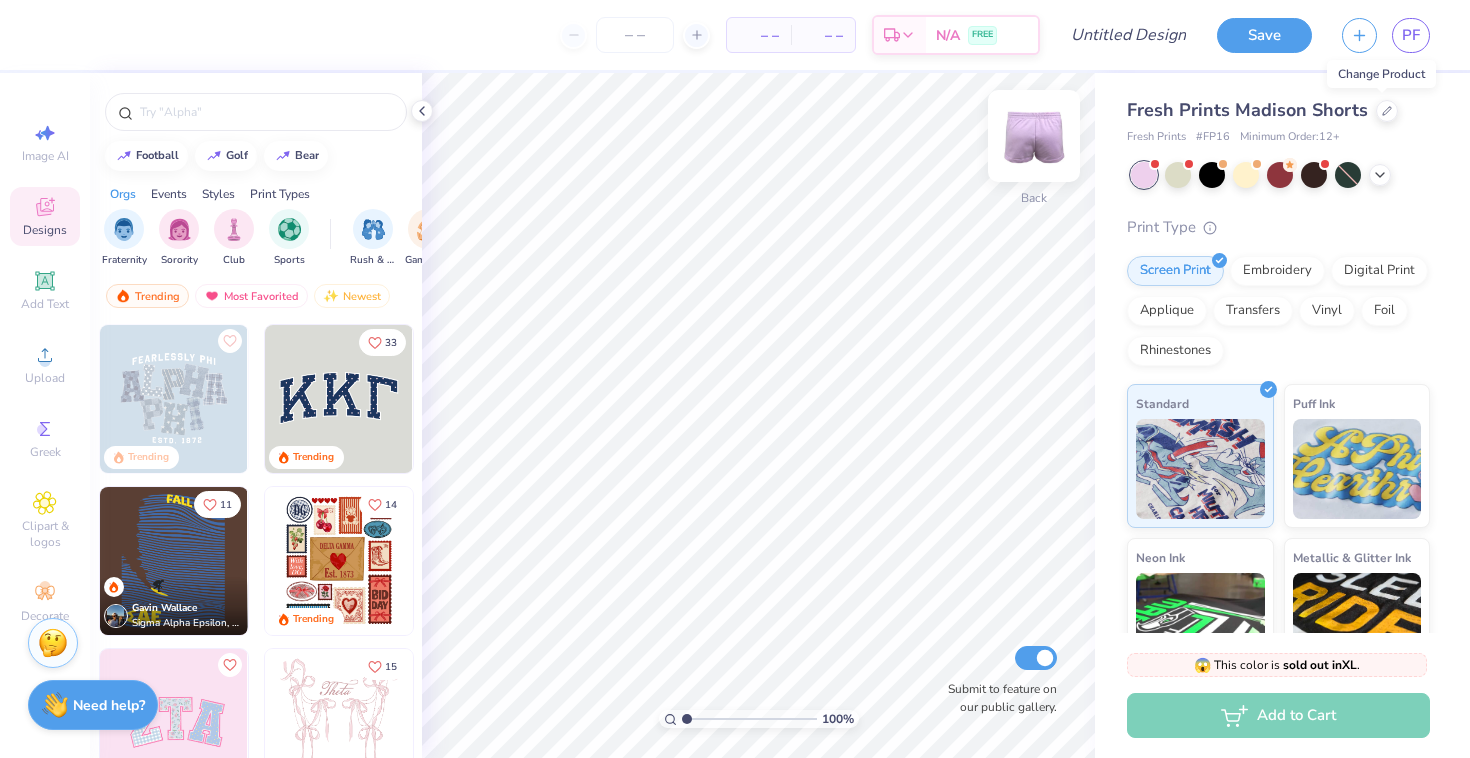 click at bounding box center (1034, 136) 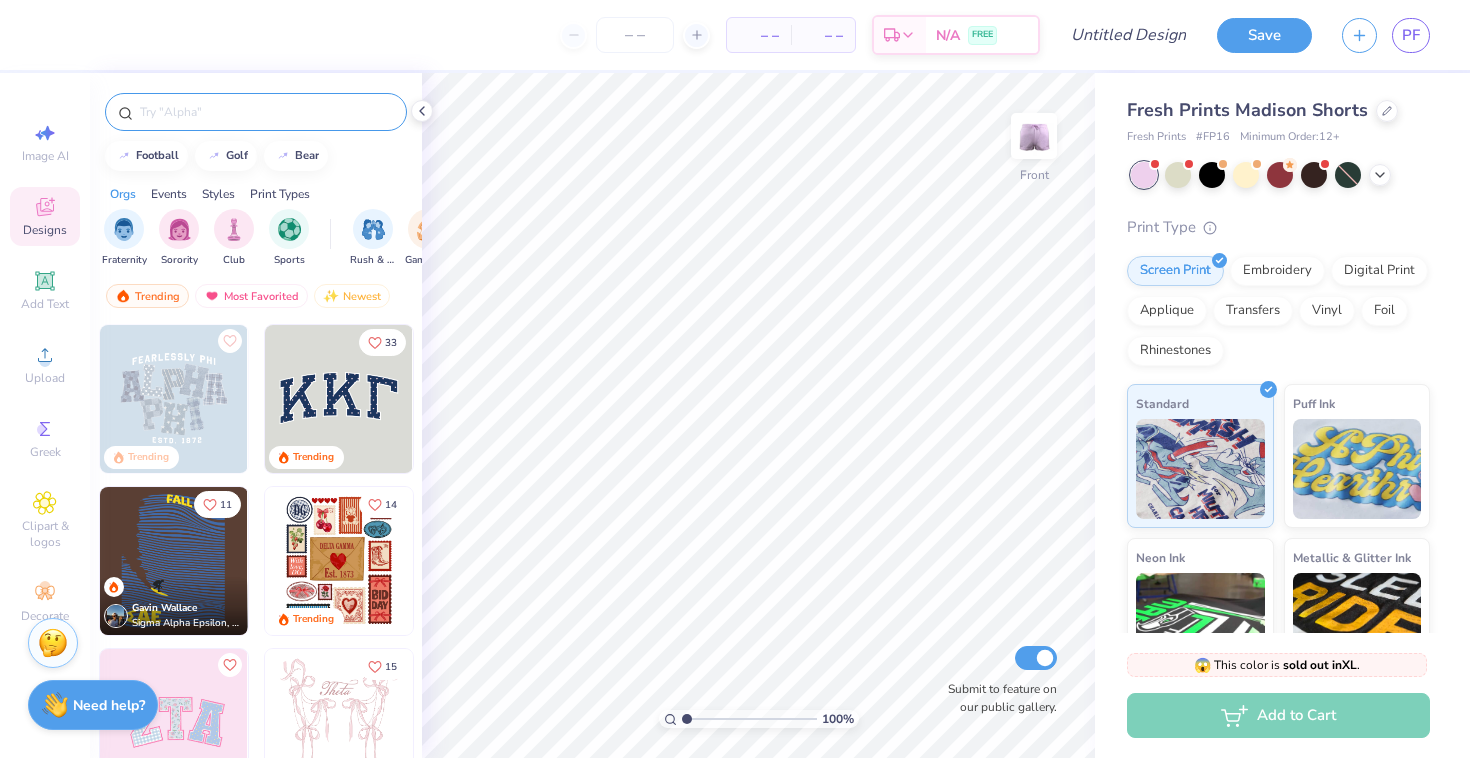 click at bounding box center (256, 112) 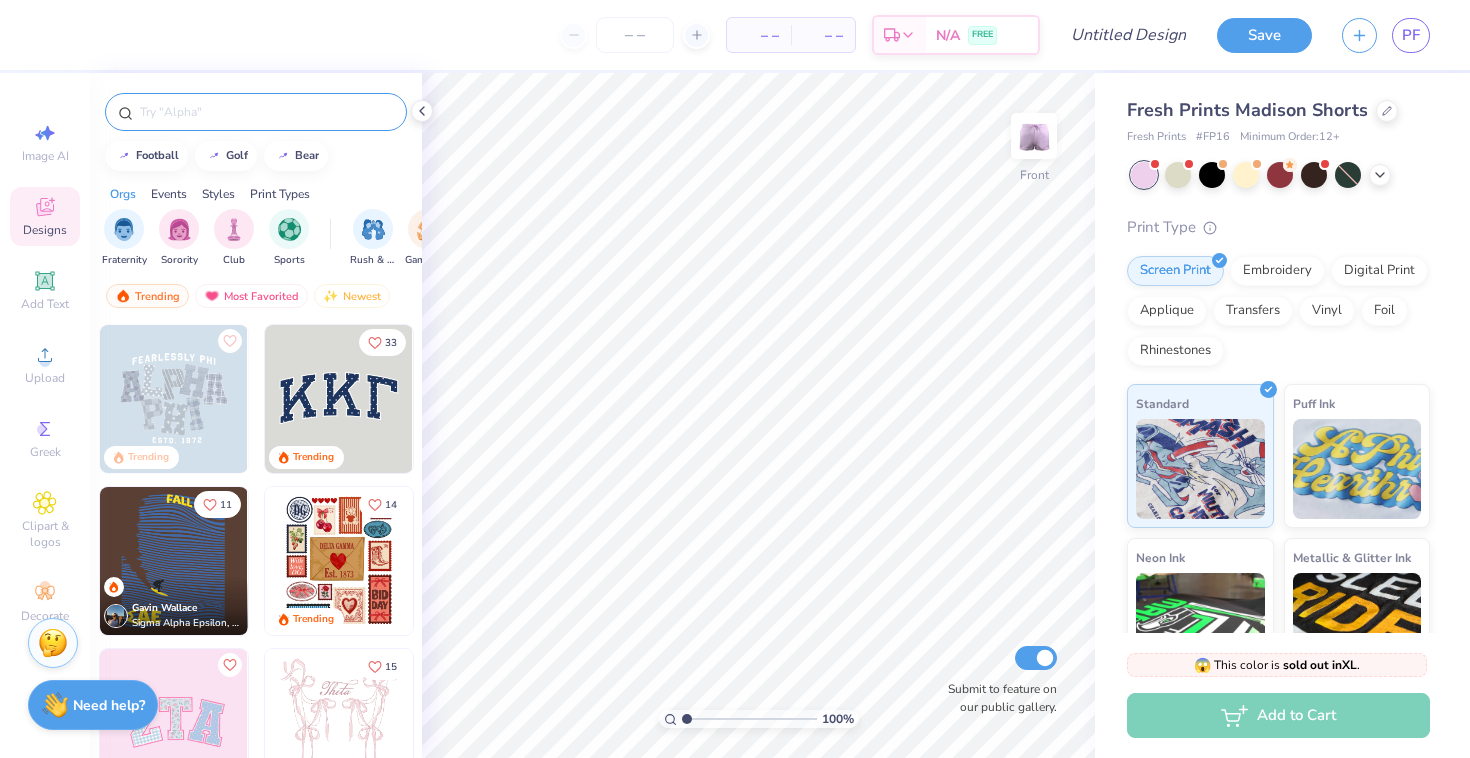 click at bounding box center [266, 112] 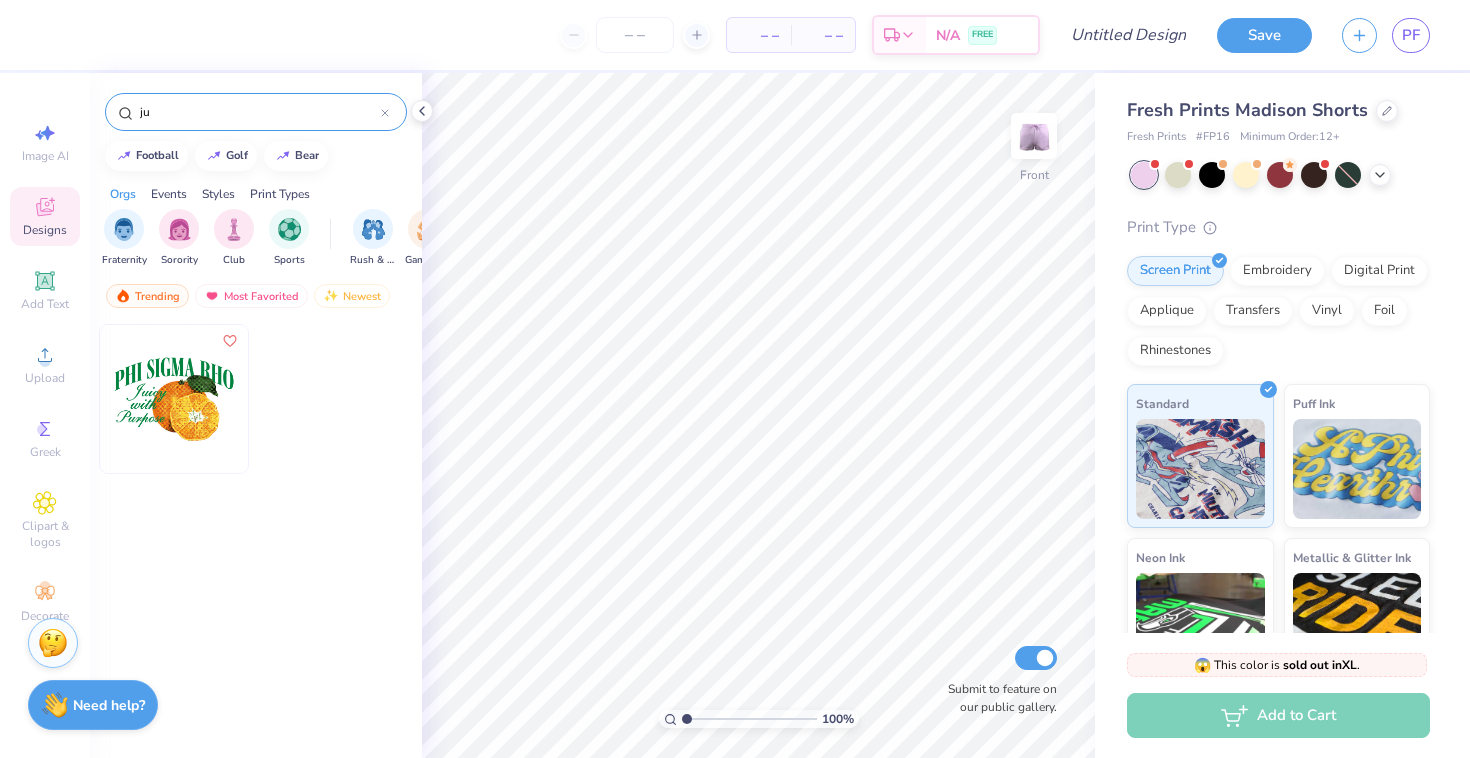 type on "j" 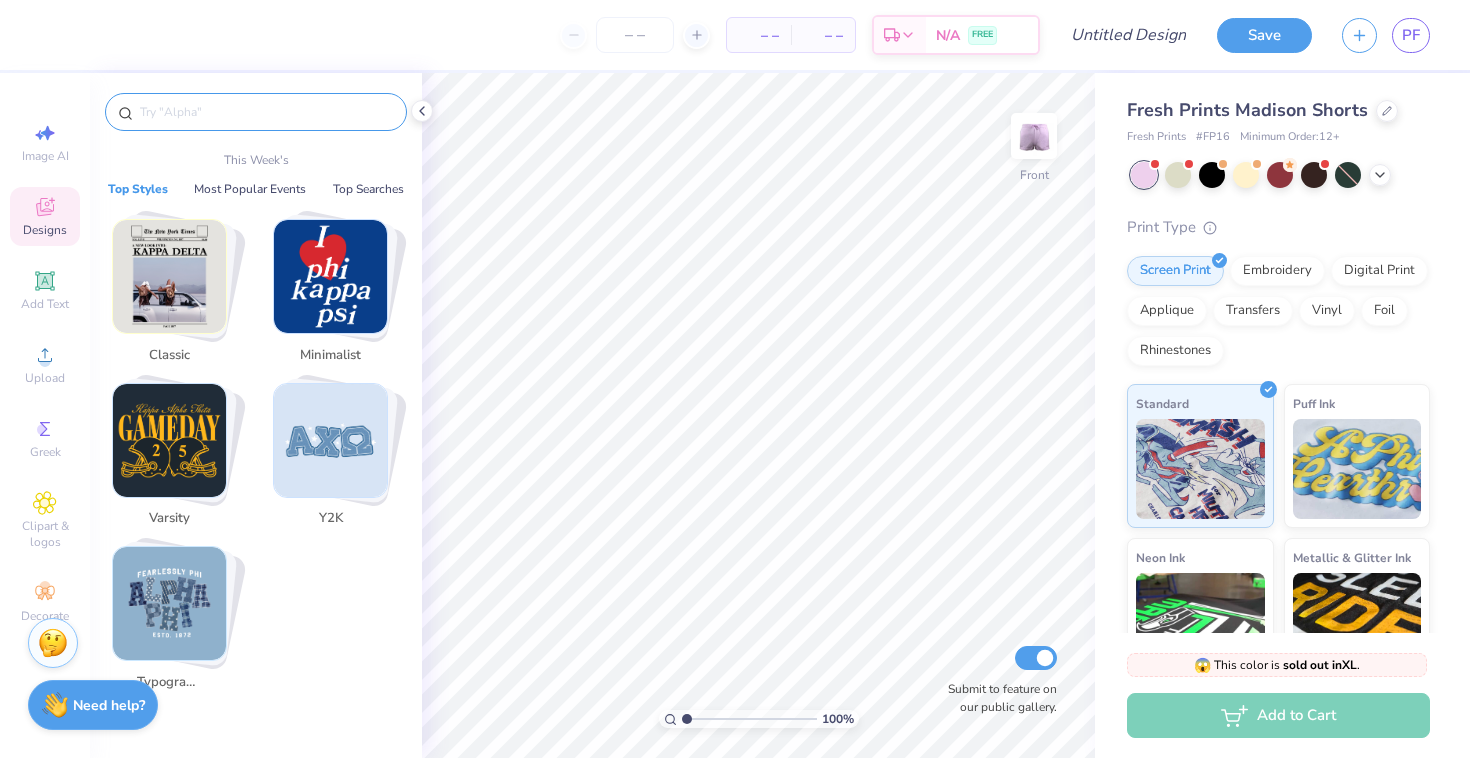 click at bounding box center (266, 112) 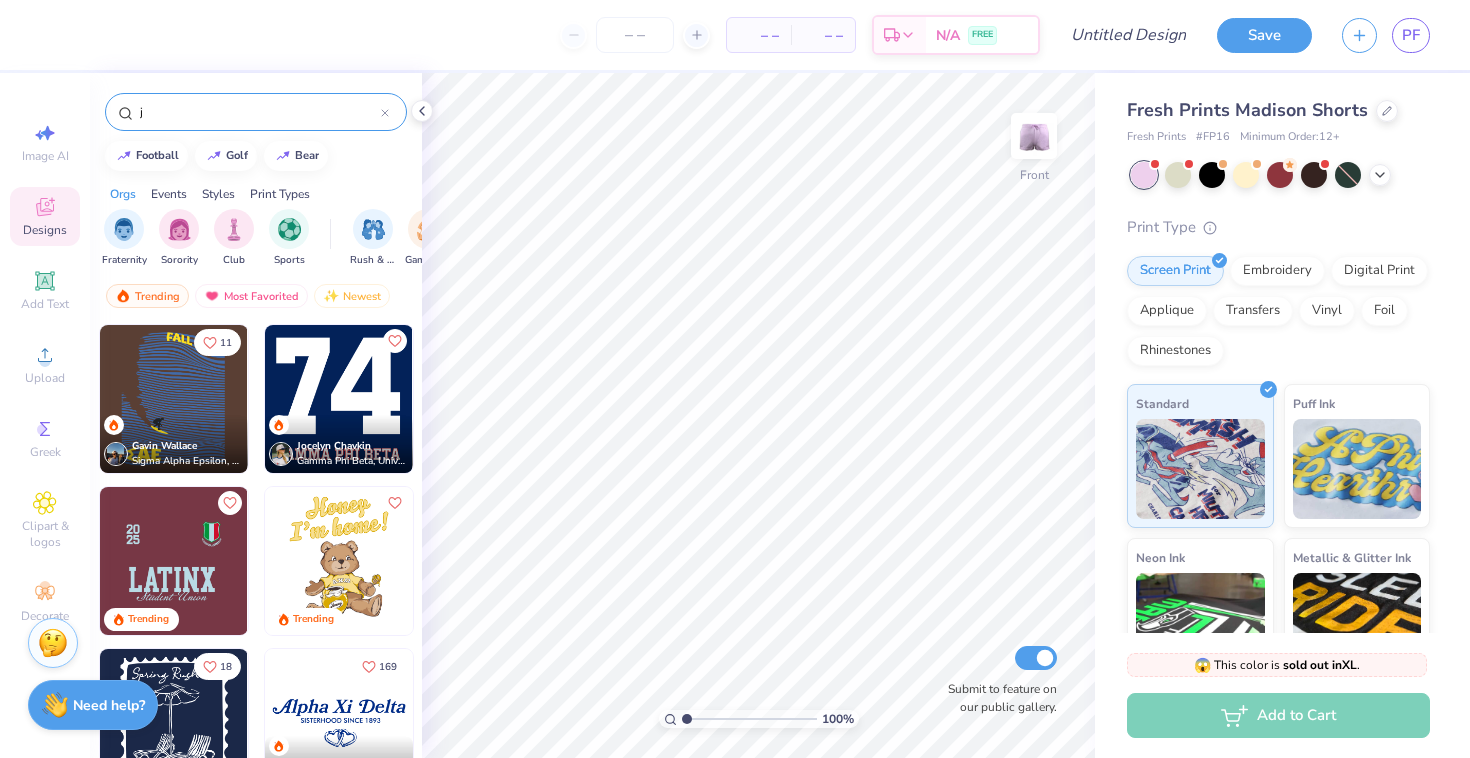 type on "j" 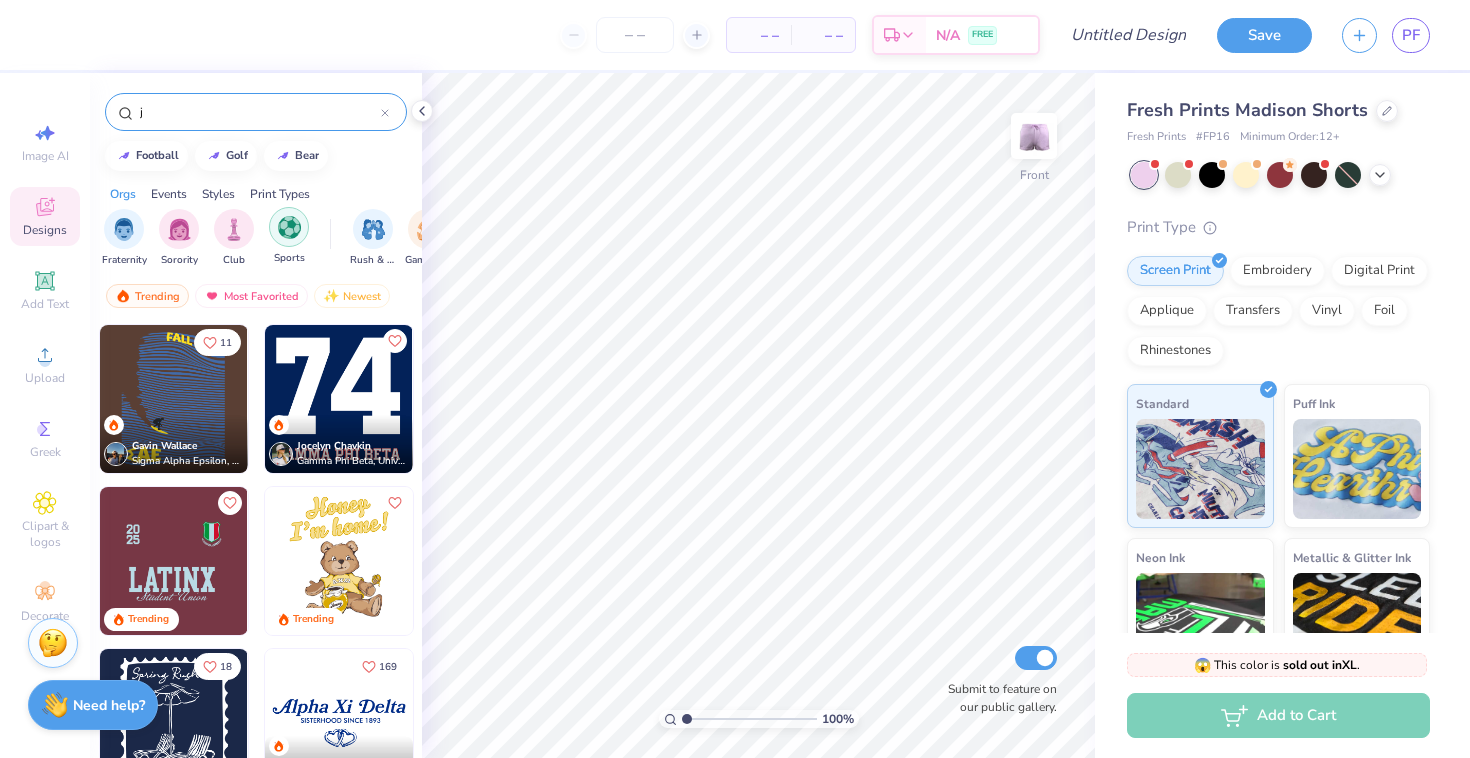 drag, startPoint x: 319, startPoint y: 225, endPoint x: 298, endPoint y: 225, distance: 21 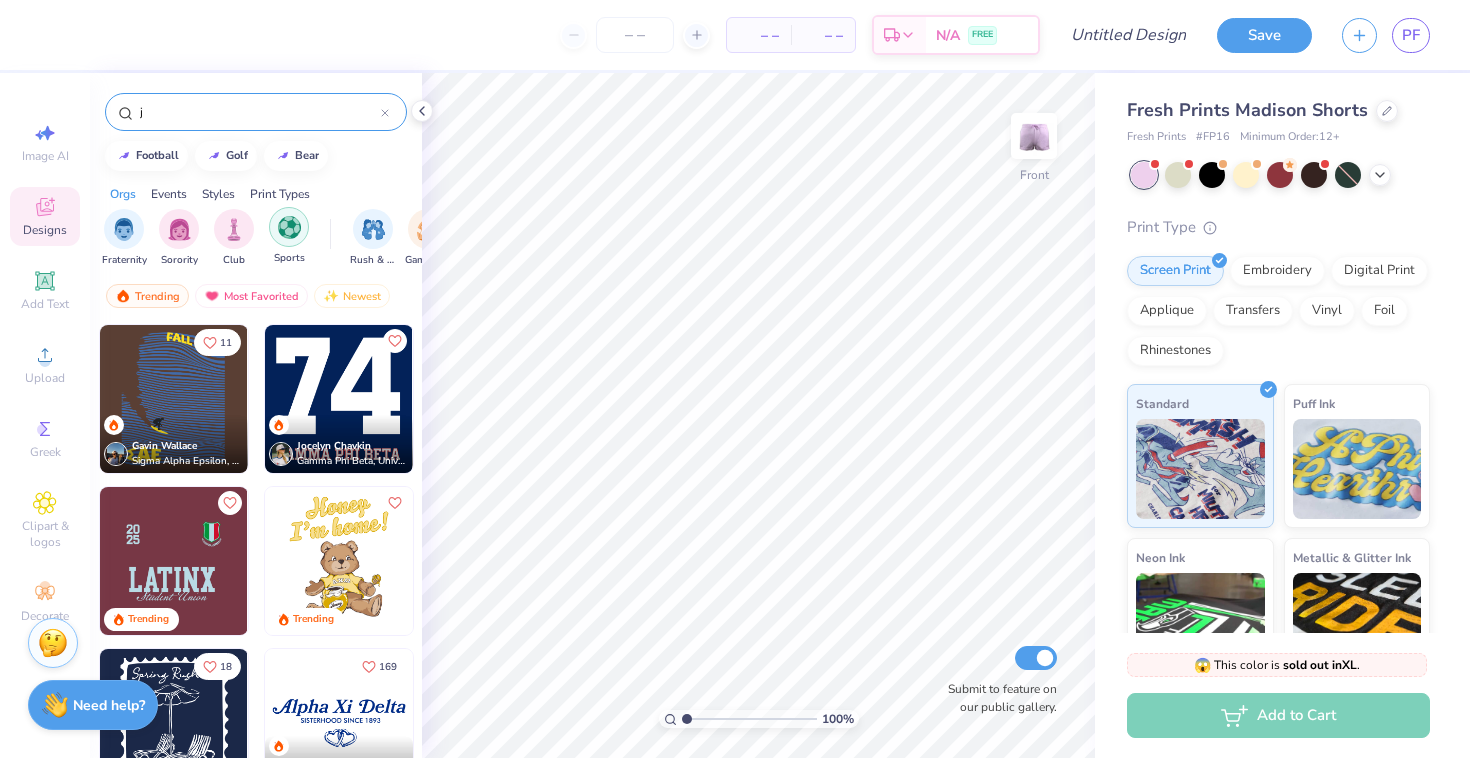 click on "Fraternity Sorority Club Sports" at bounding box center [217, 238] 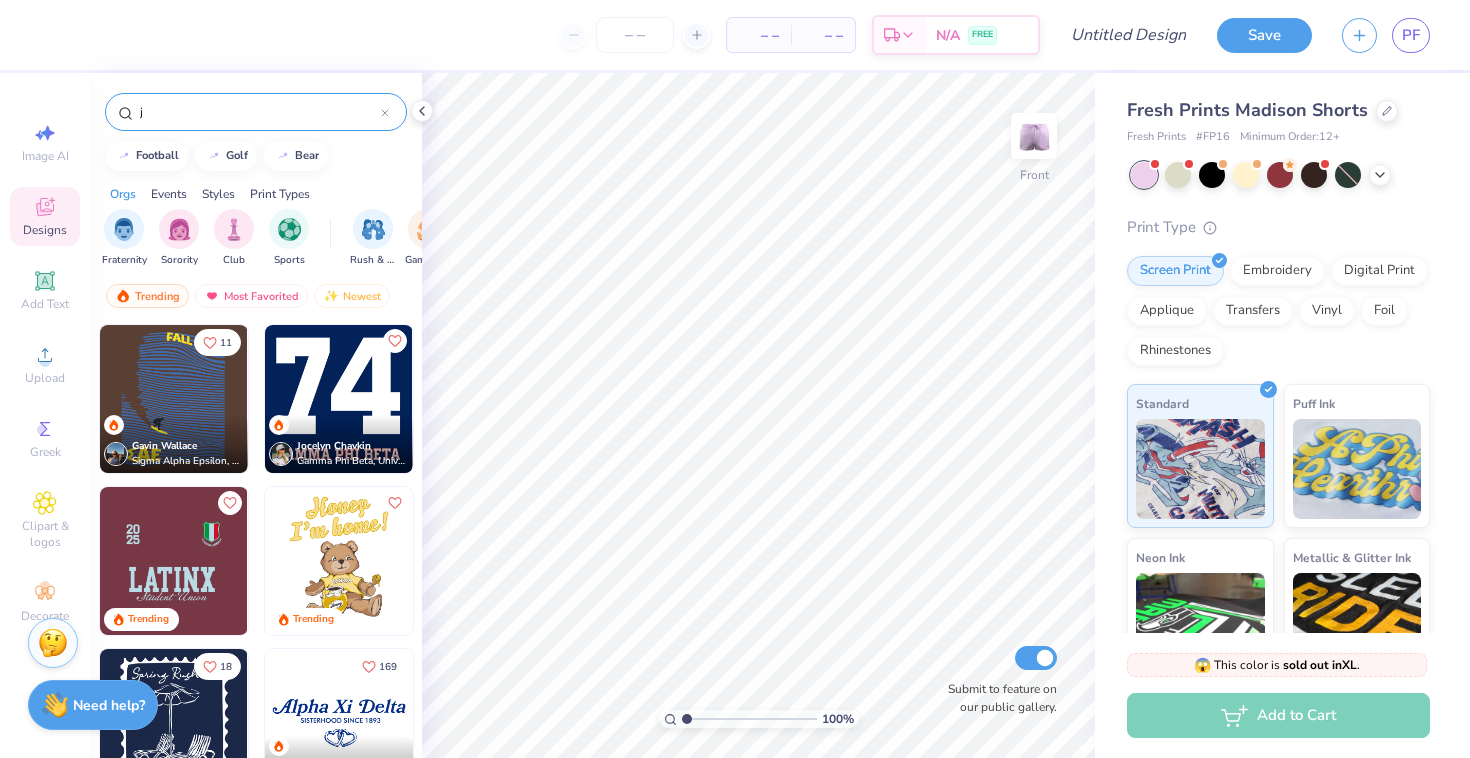 drag, startPoint x: 386, startPoint y: 223, endPoint x: 327, endPoint y: 182, distance: 71.84706 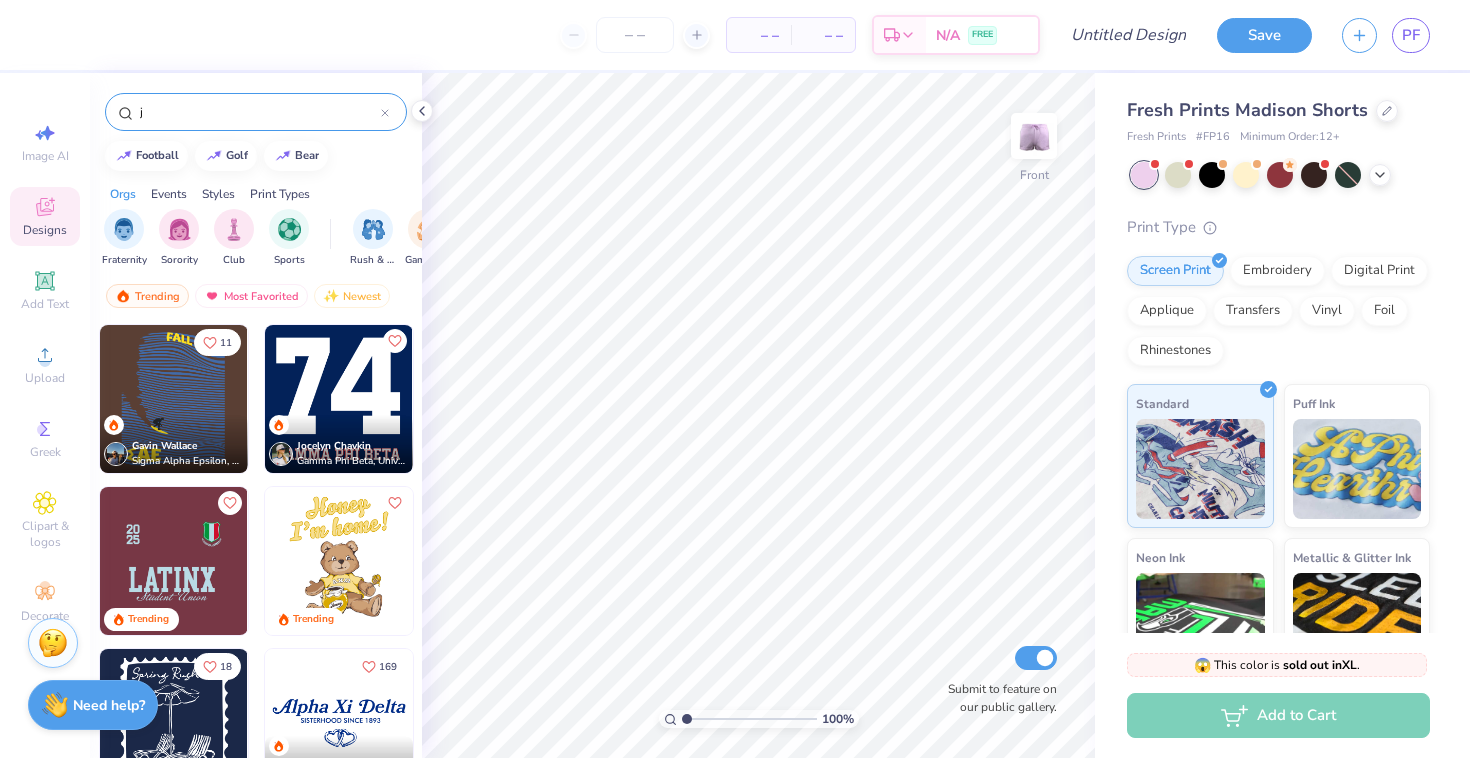 click on "Orgs Events Styles Print Types Fraternity Sorority Club Sports Rush & Bid Game Day Parent's Weekend PR & General Philanthropy Big Little Reveal Retreat Spring Break Date Parties & Socials Holidays Greek Week Formal & Semi Graduation Founder’s Day Classic Minimalist Varsity Y2K Typography Handdrawn Cartoons Grunge 80s & 90s 60s & 70s Embroidery Screen Print Applique Patches Digital Print Vinyl Transfers" at bounding box center (256, 226) 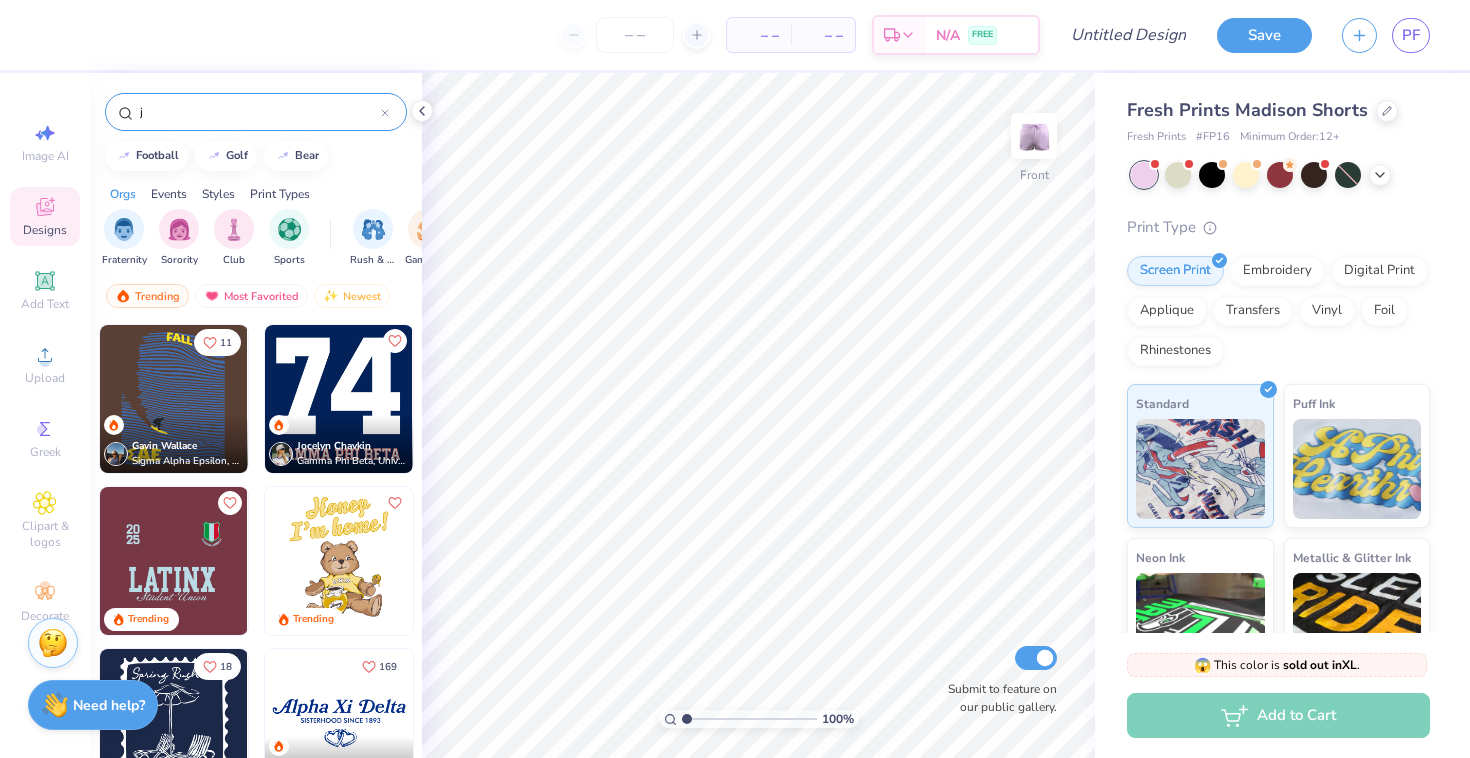 click on "Events" at bounding box center [169, 194] 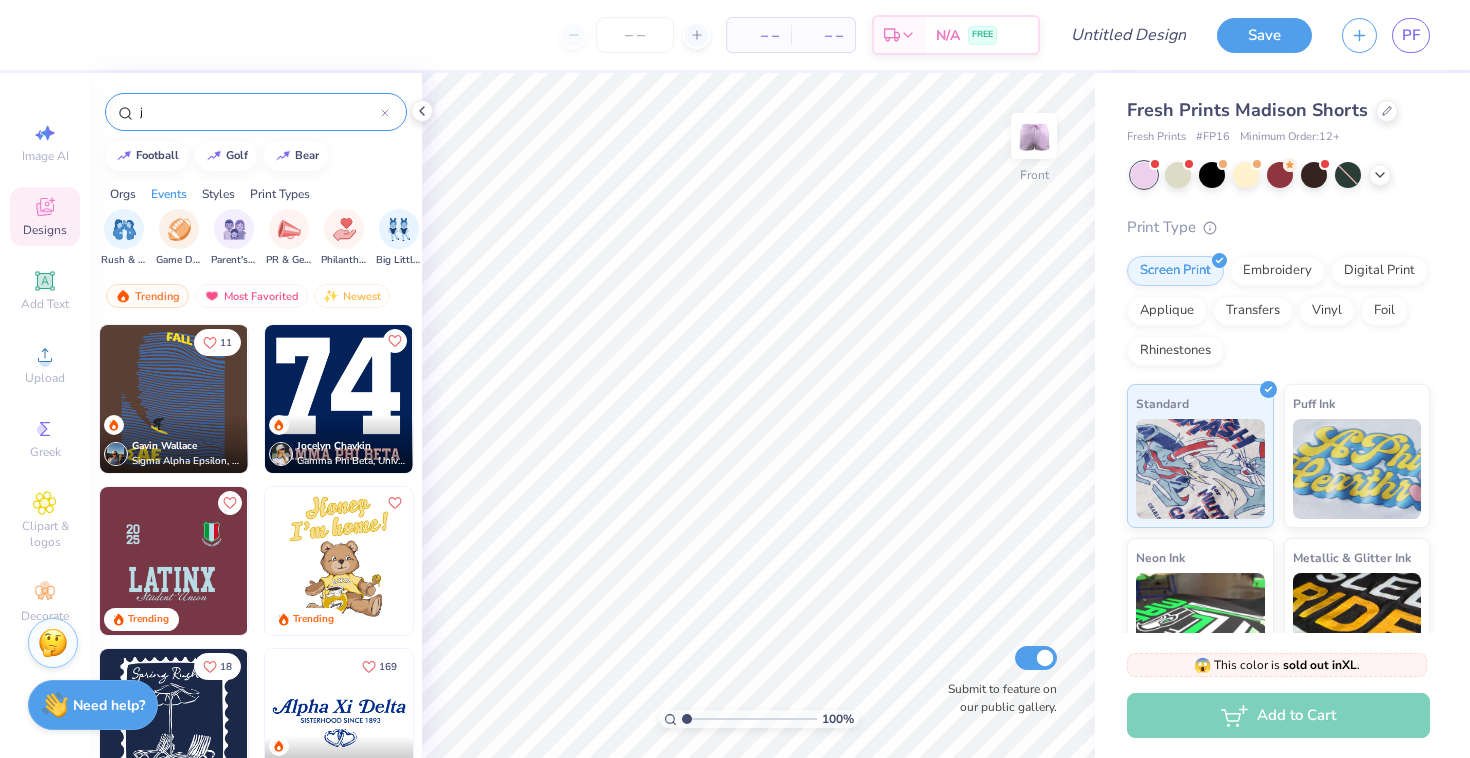 click on "Orgs" at bounding box center [123, 194] 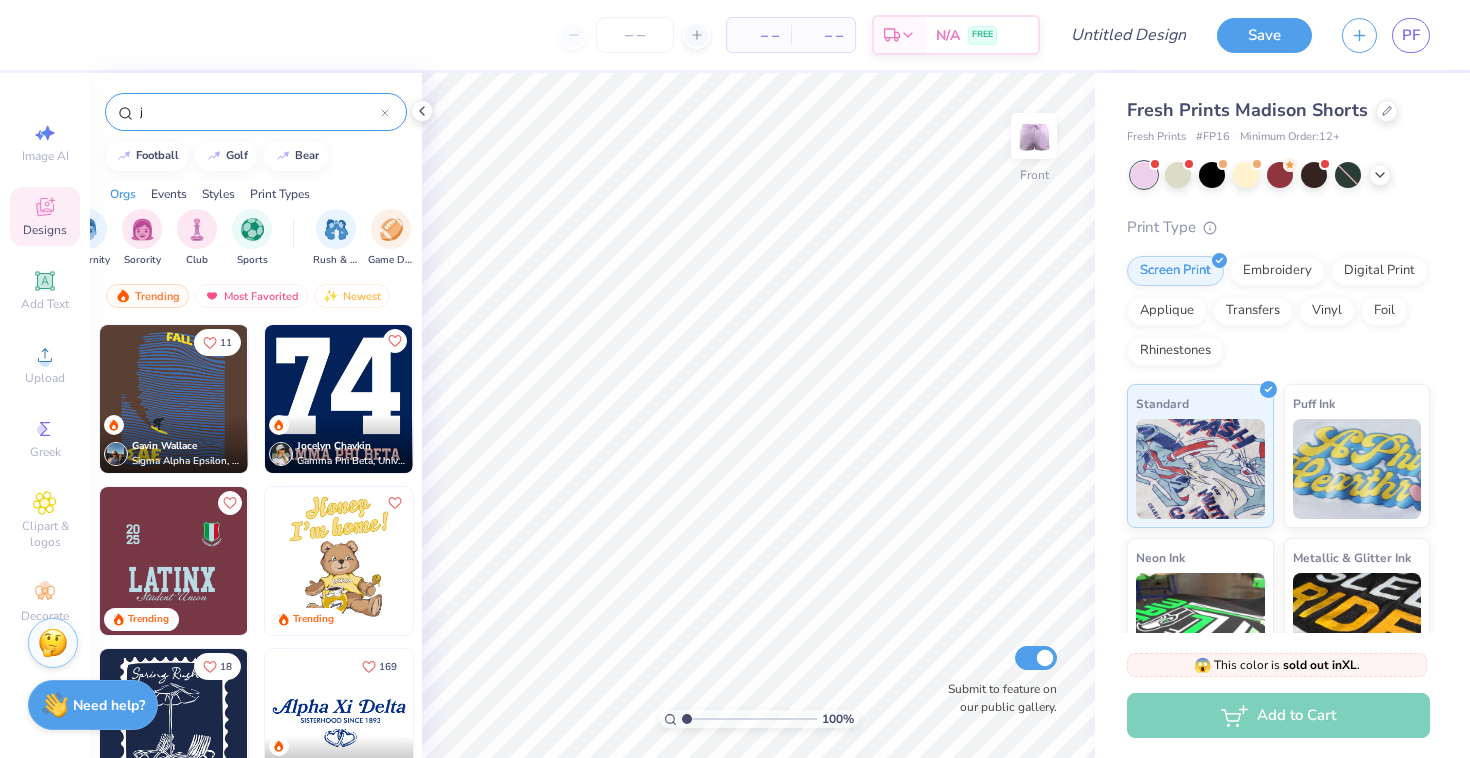 scroll, scrollTop: 0, scrollLeft: 0, axis: both 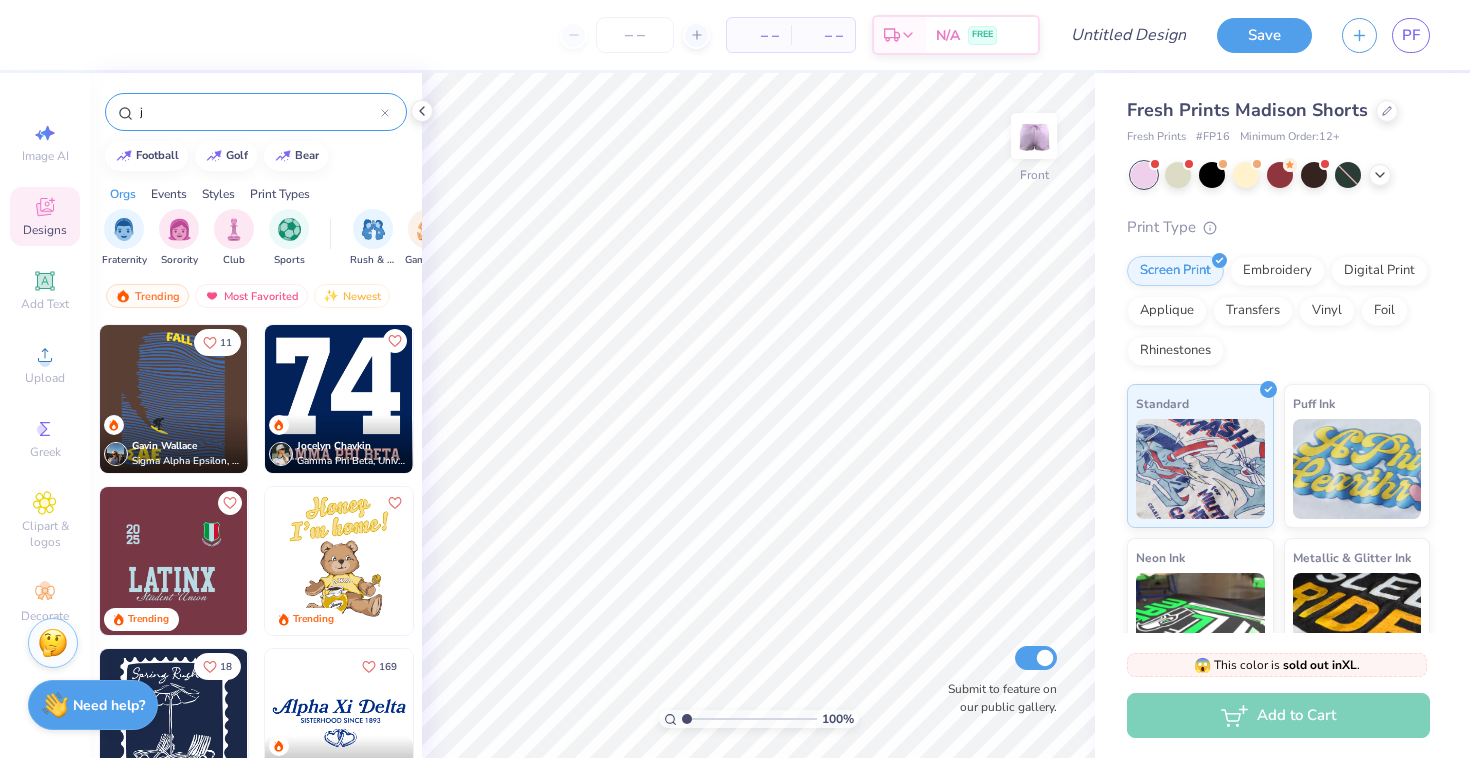 click on "Events" at bounding box center [169, 194] 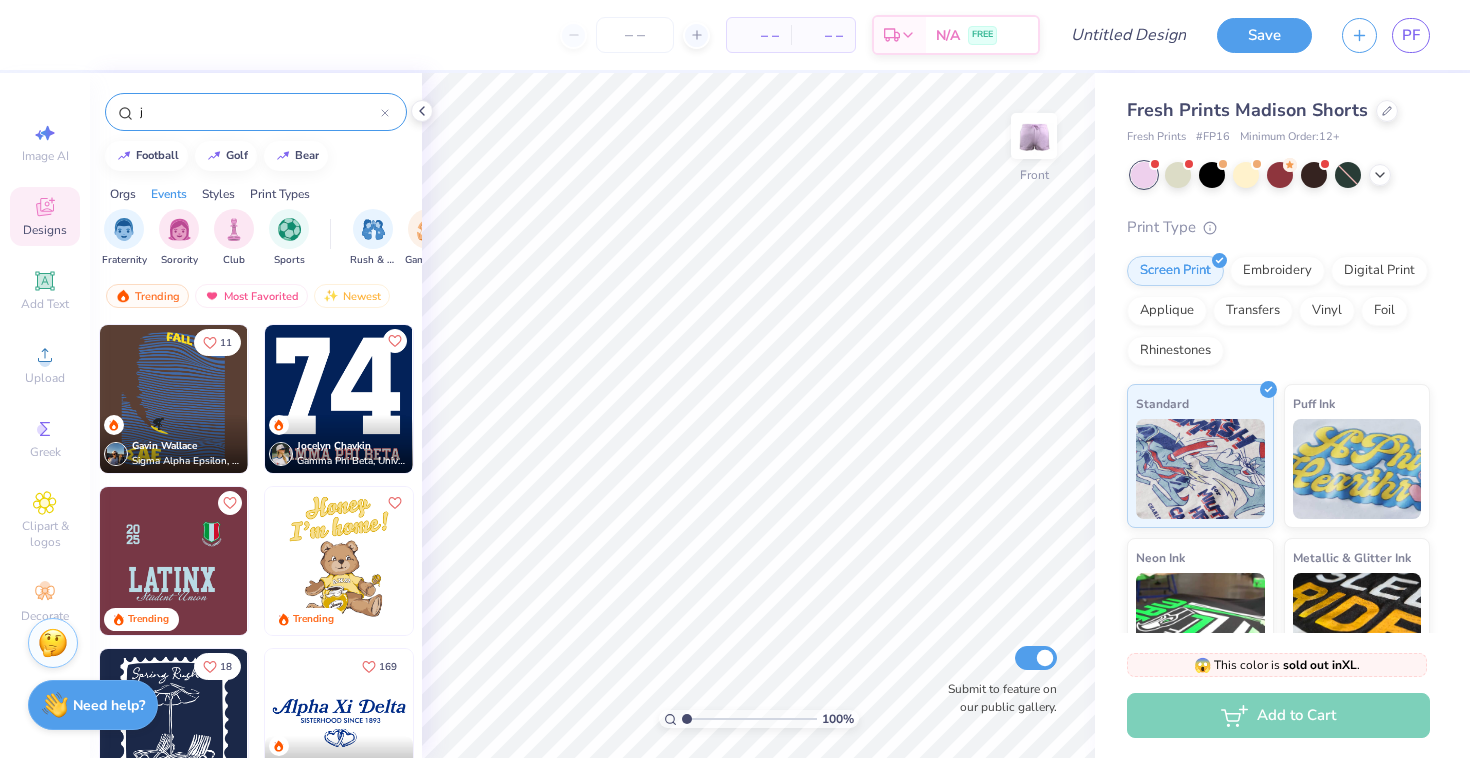 scroll, scrollTop: 0, scrollLeft: 249, axis: horizontal 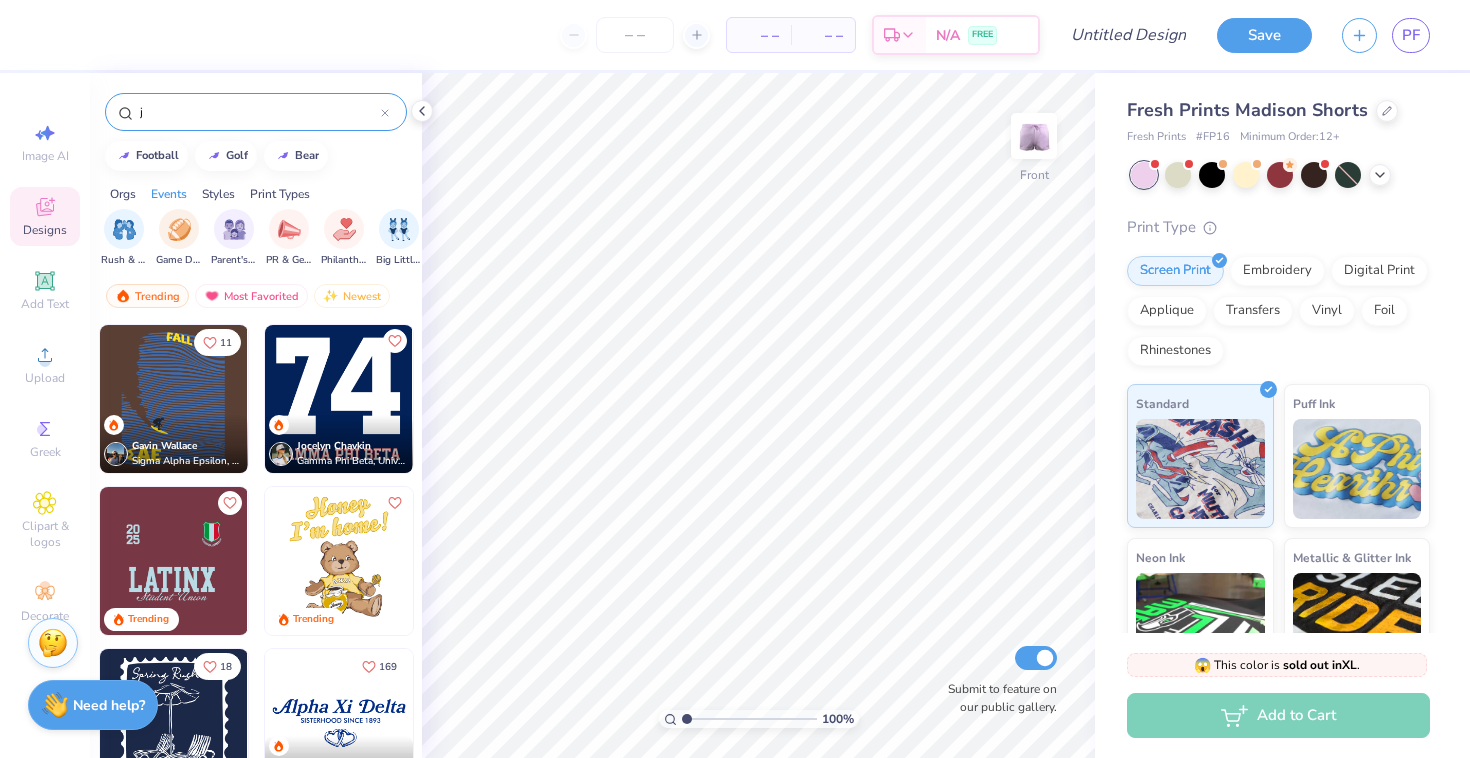 click on "Styles" at bounding box center [218, 194] 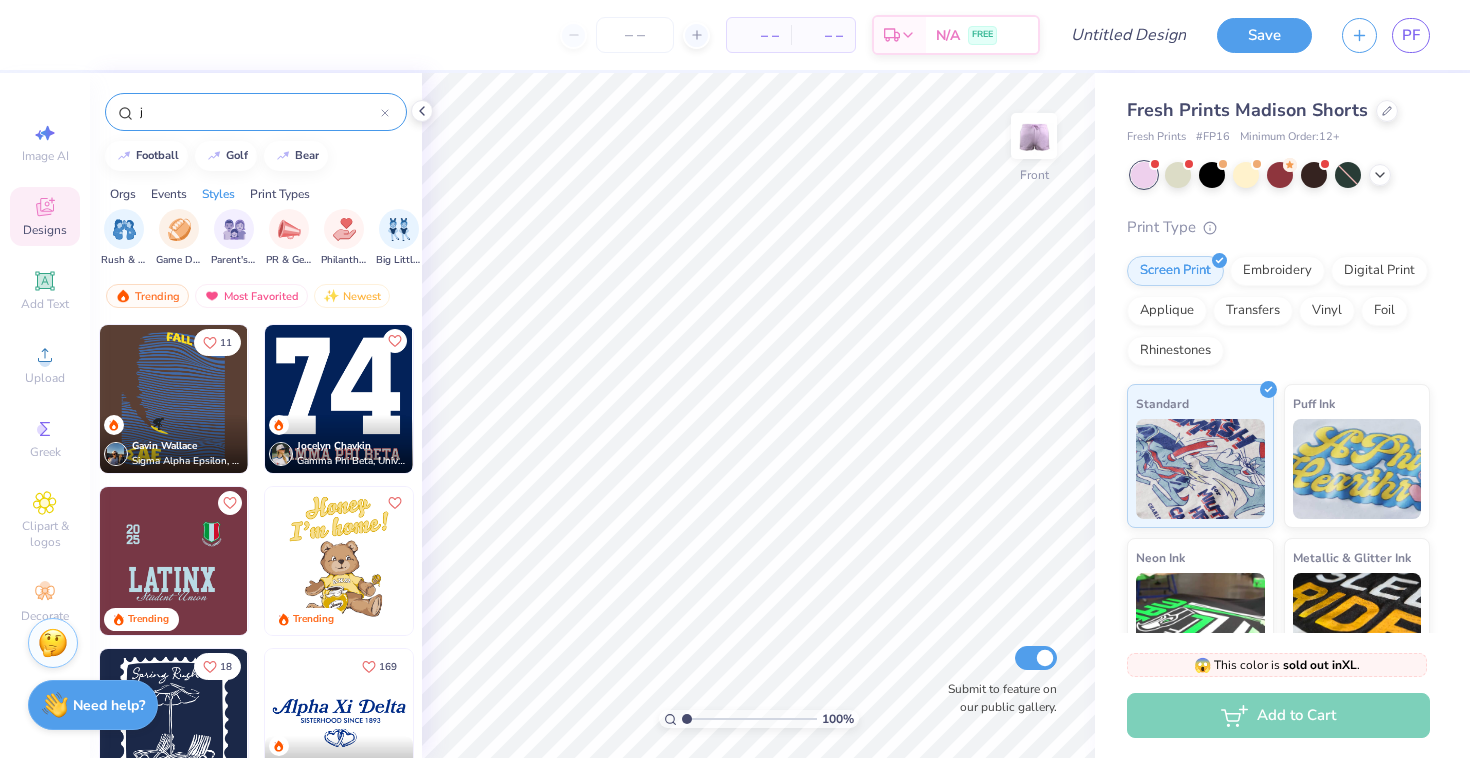 scroll, scrollTop: 0, scrollLeft: 1048, axis: horizontal 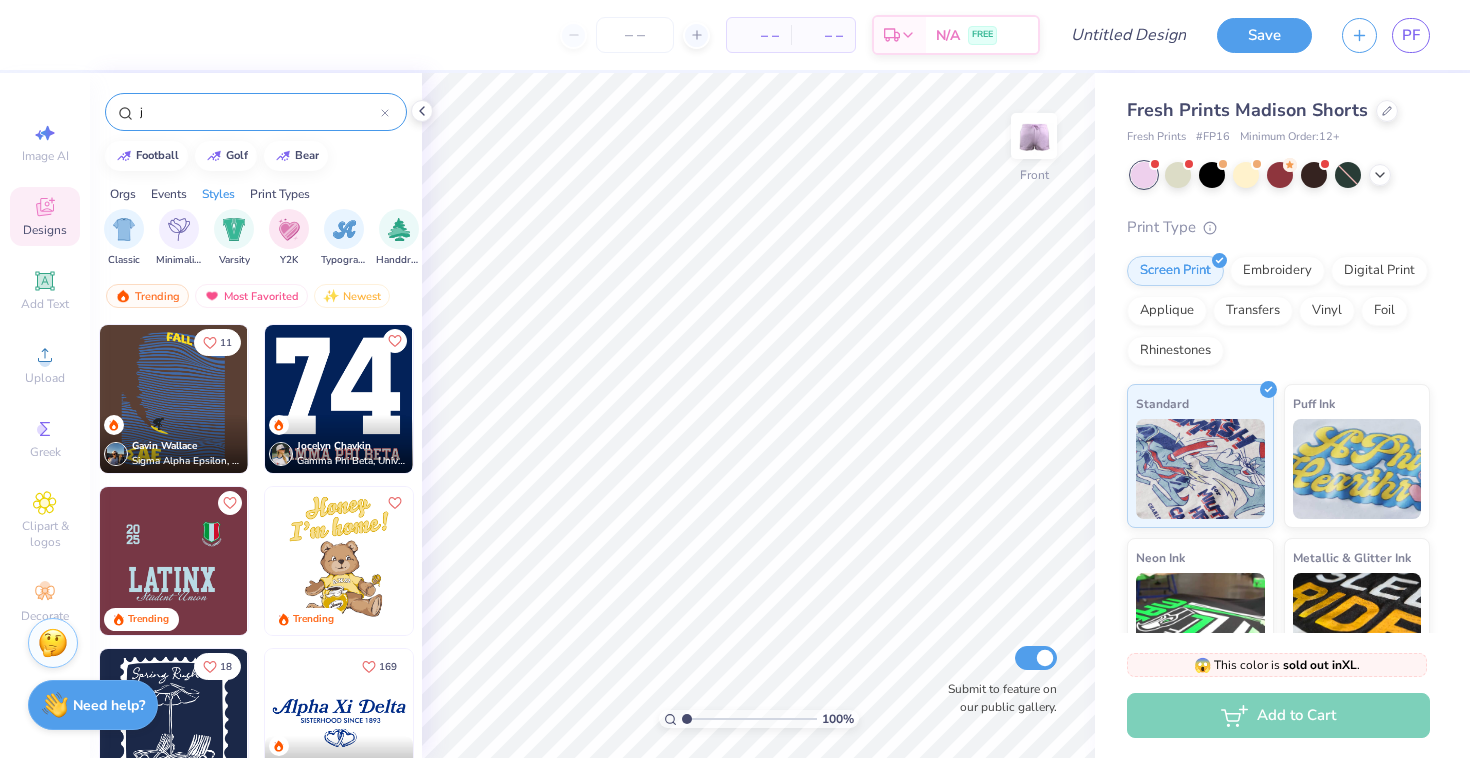click on "Print Types" at bounding box center (280, 194) 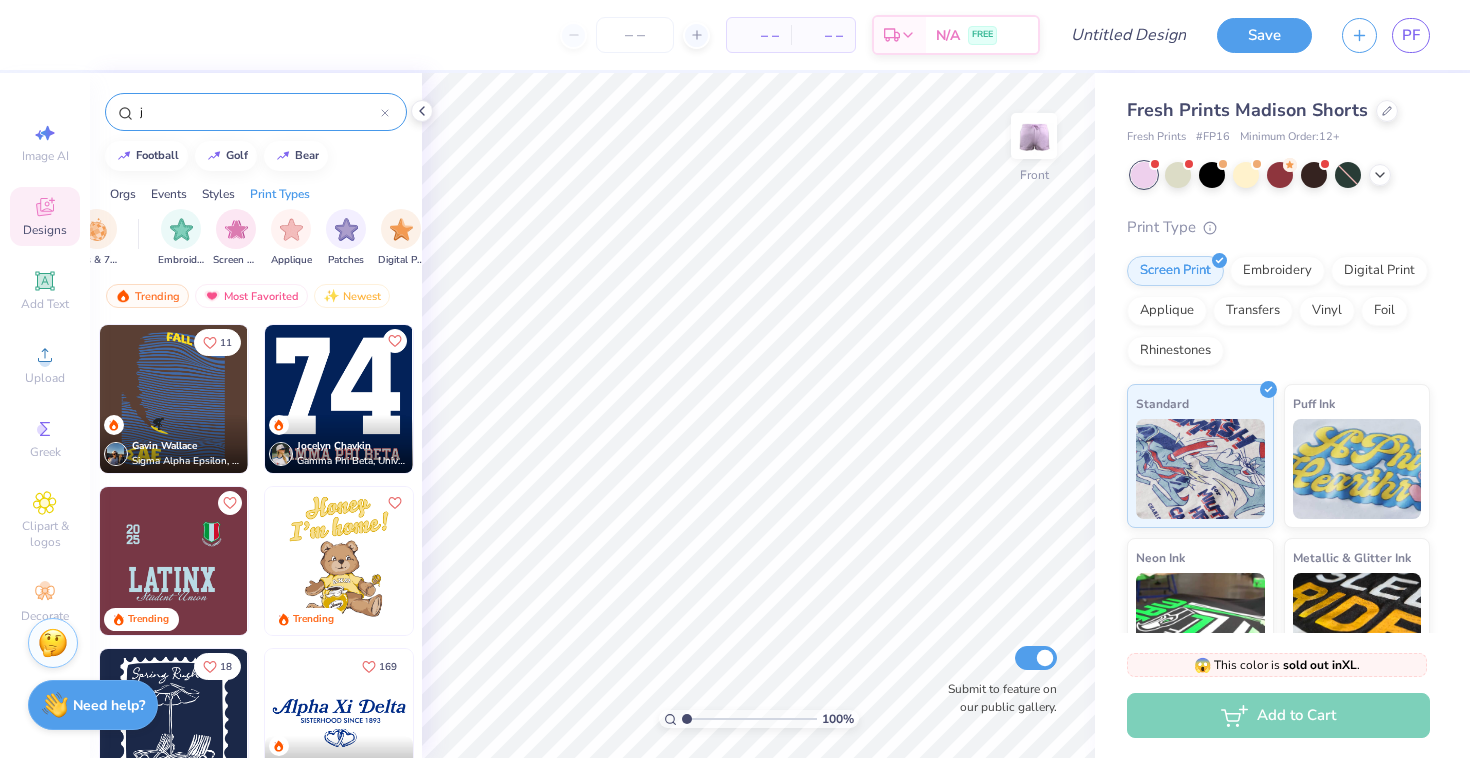 scroll, scrollTop: 0, scrollLeft: 1627, axis: horizontal 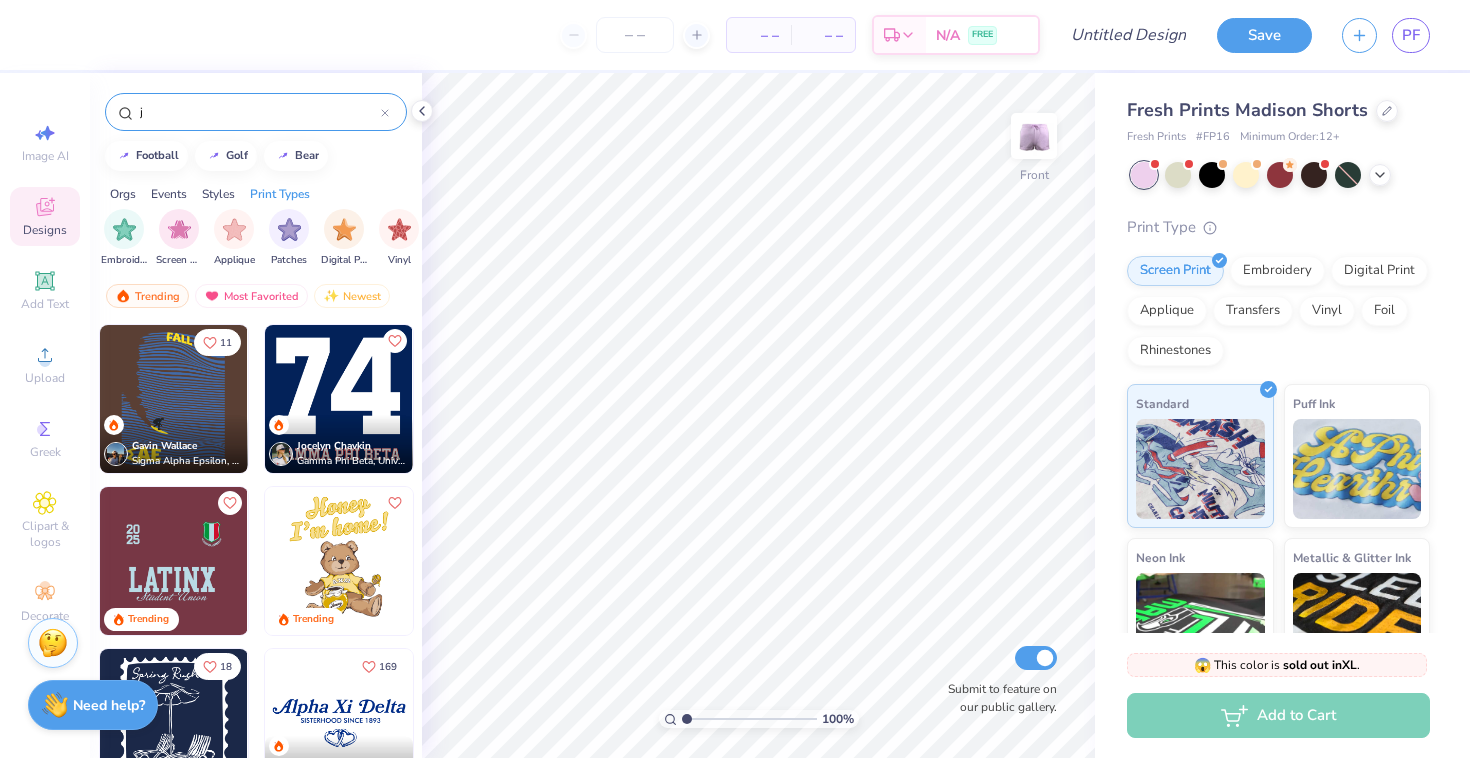 click on "Print Types" at bounding box center (280, 194) 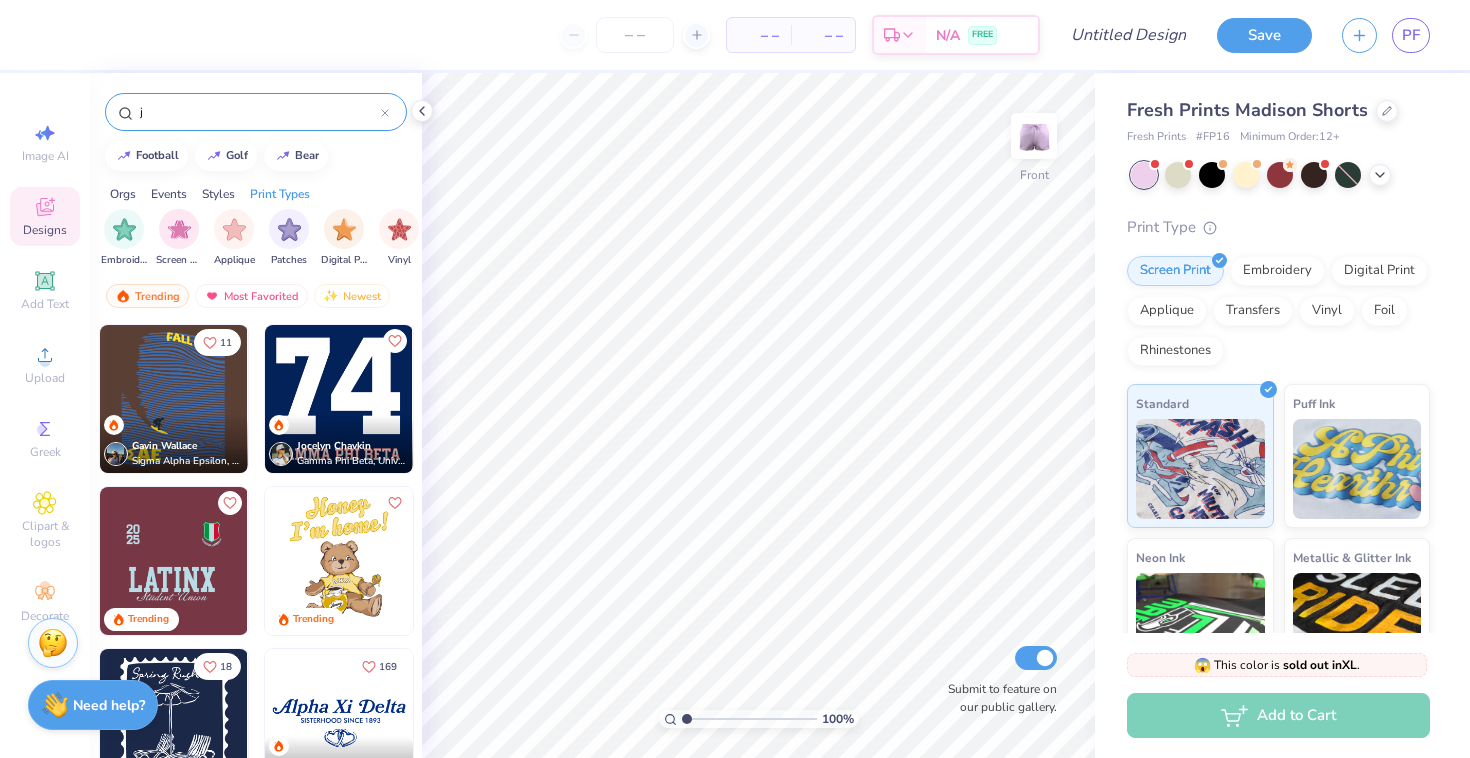 click on "Print Types" at bounding box center [280, 194] 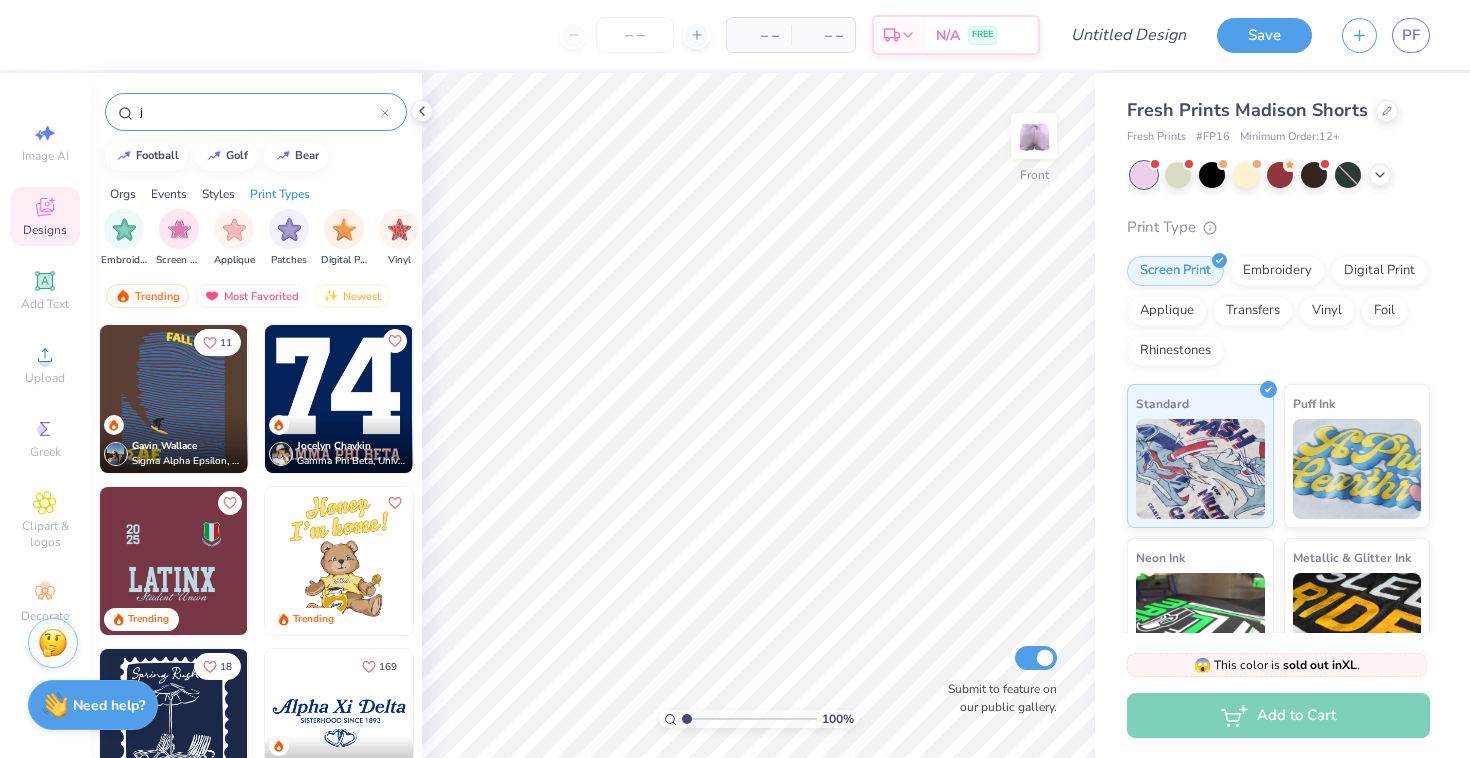 click on "j" at bounding box center (259, 112) 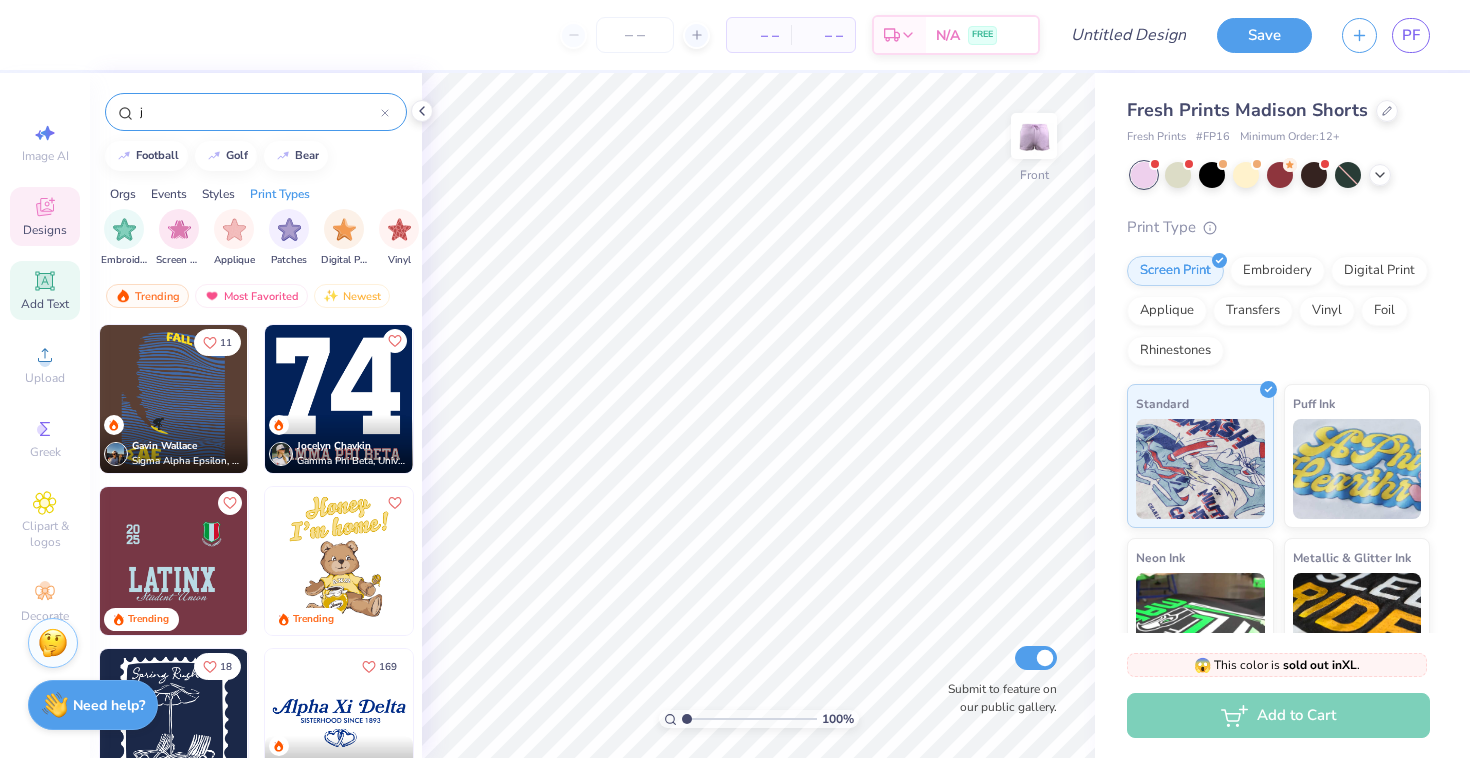 click 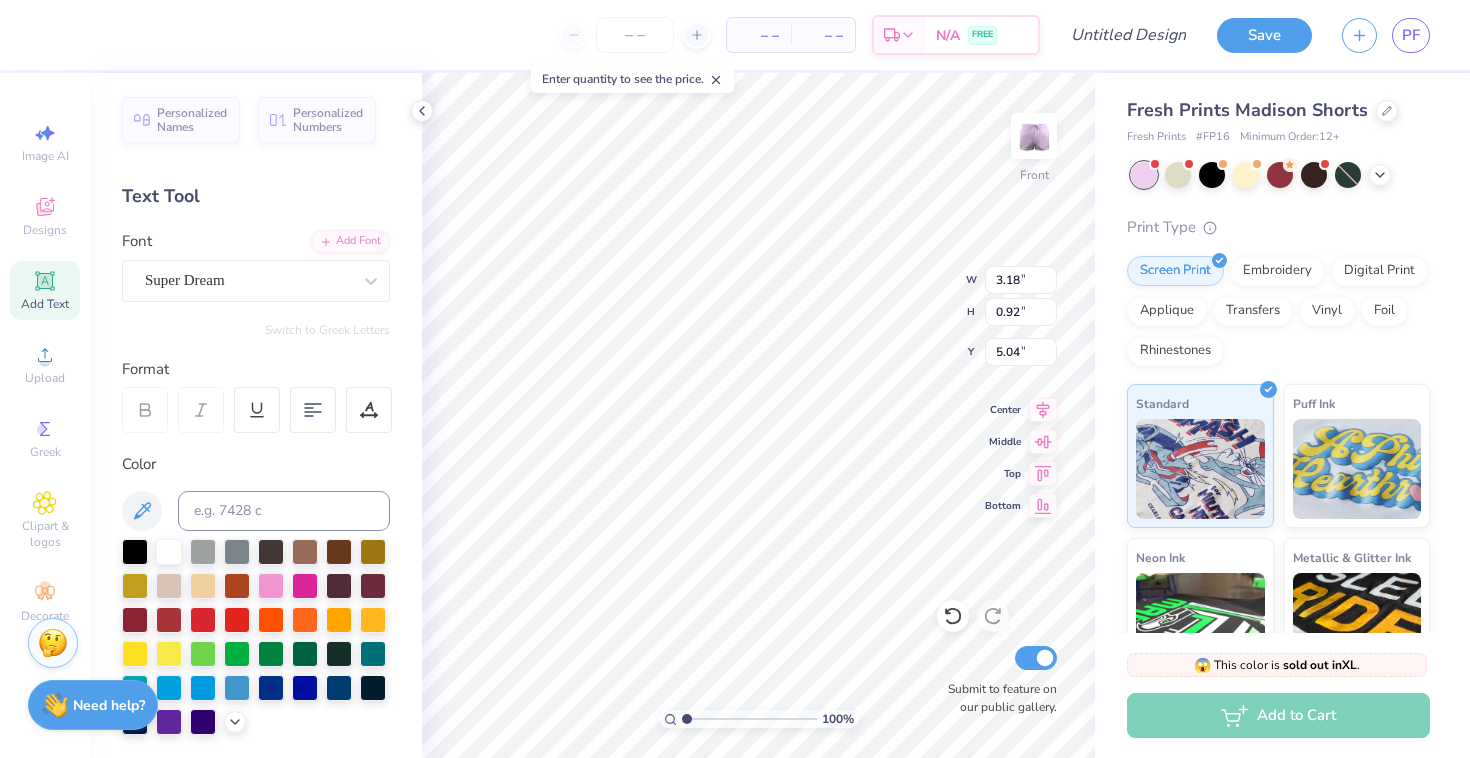 type on "T" 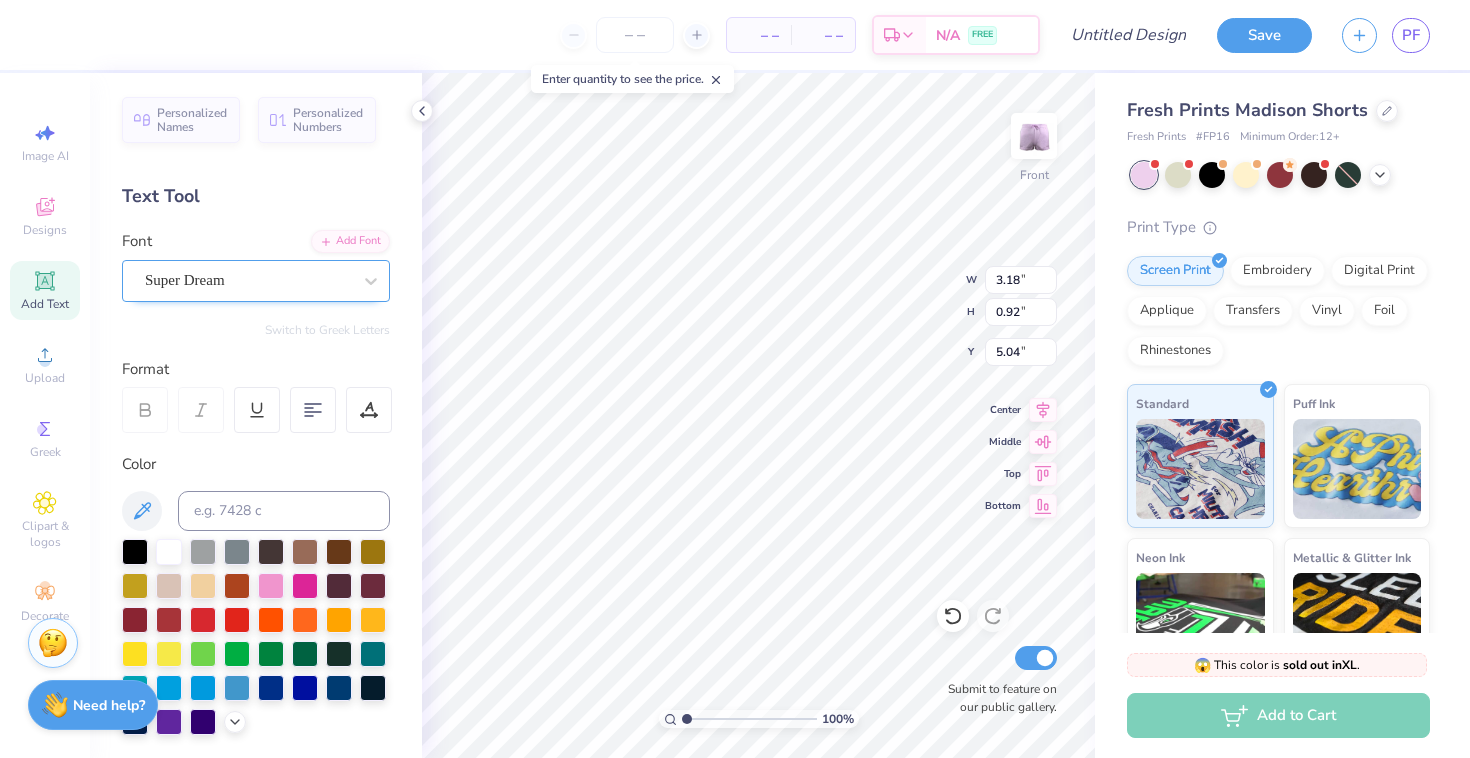 type on "juivy cout" 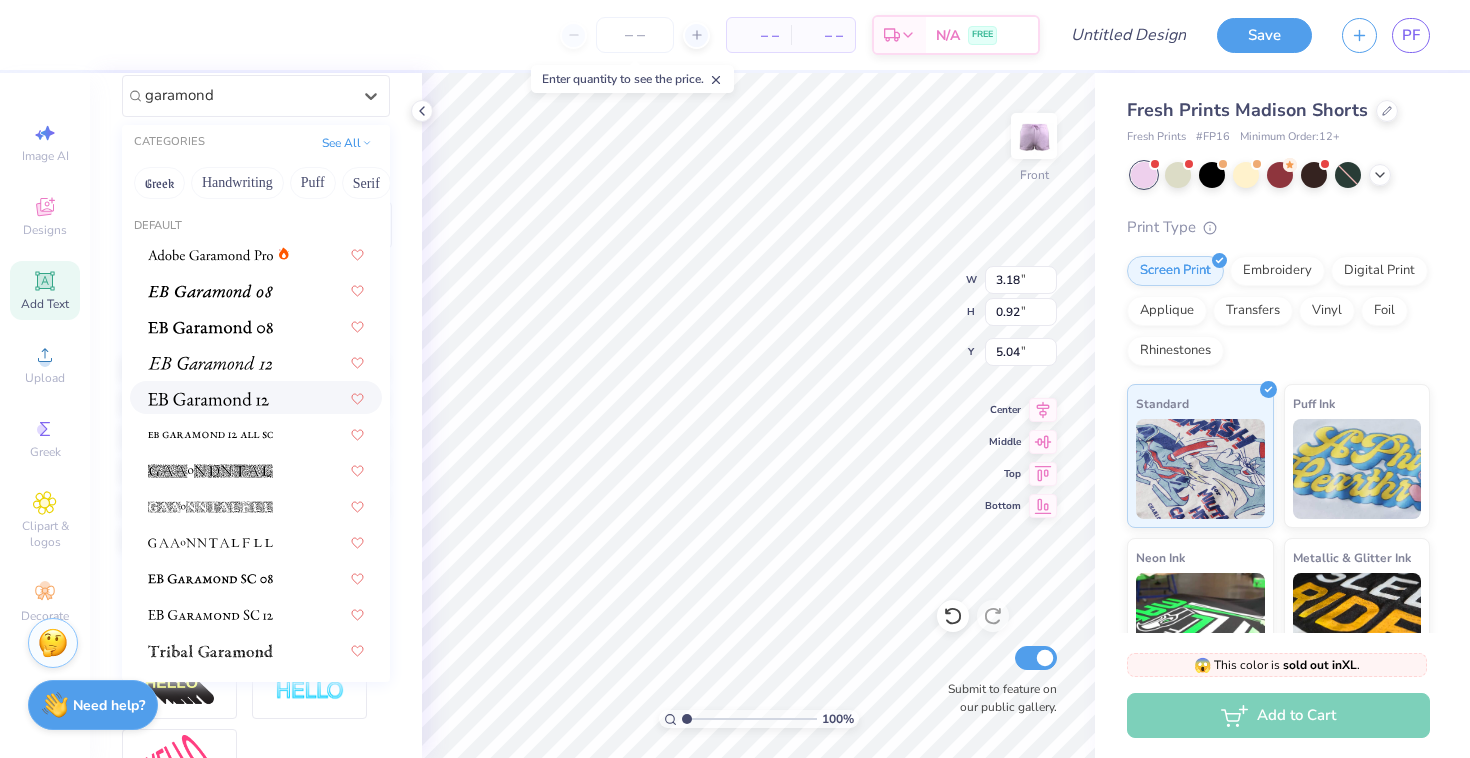 scroll, scrollTop: 187, scrollLeft: 0, axis: vertical 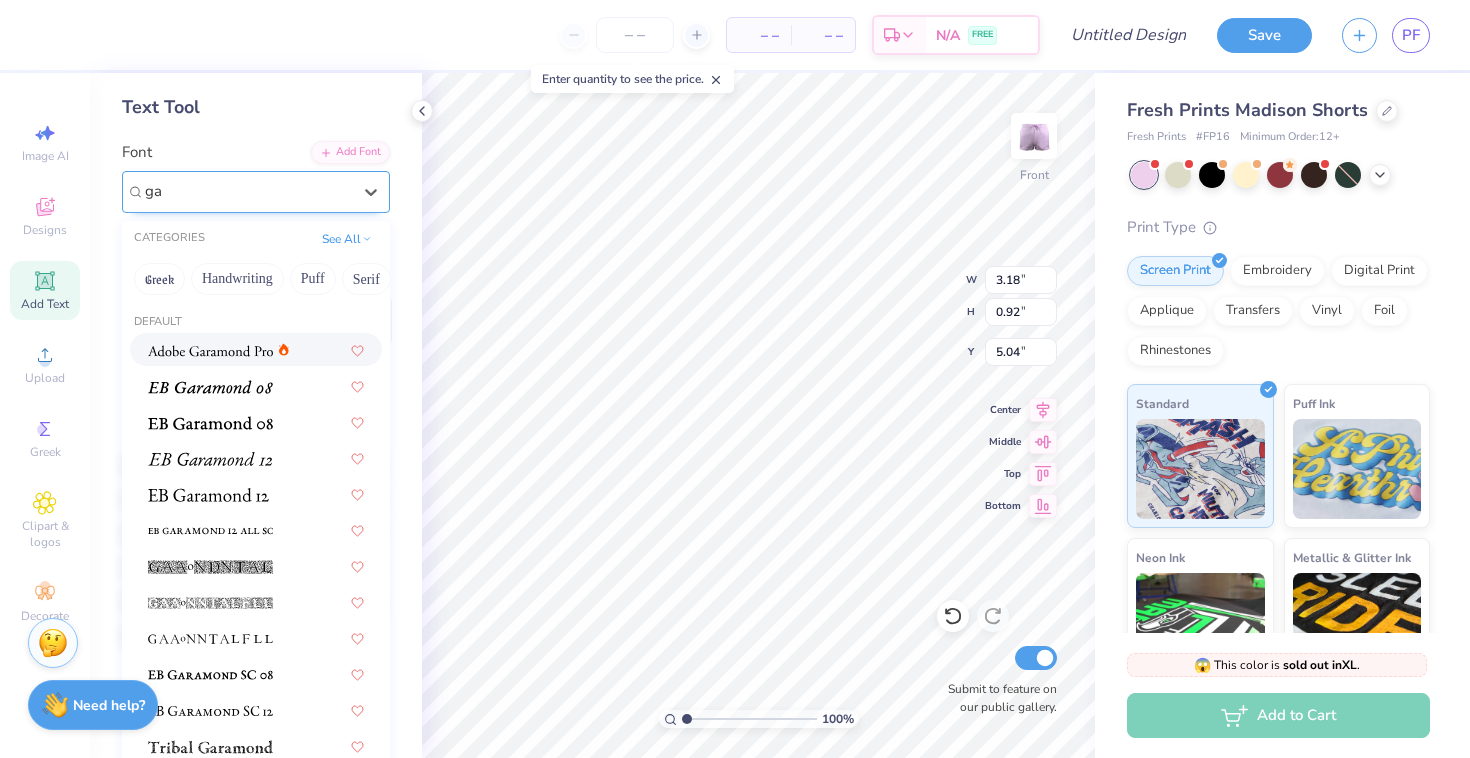 type on "g" 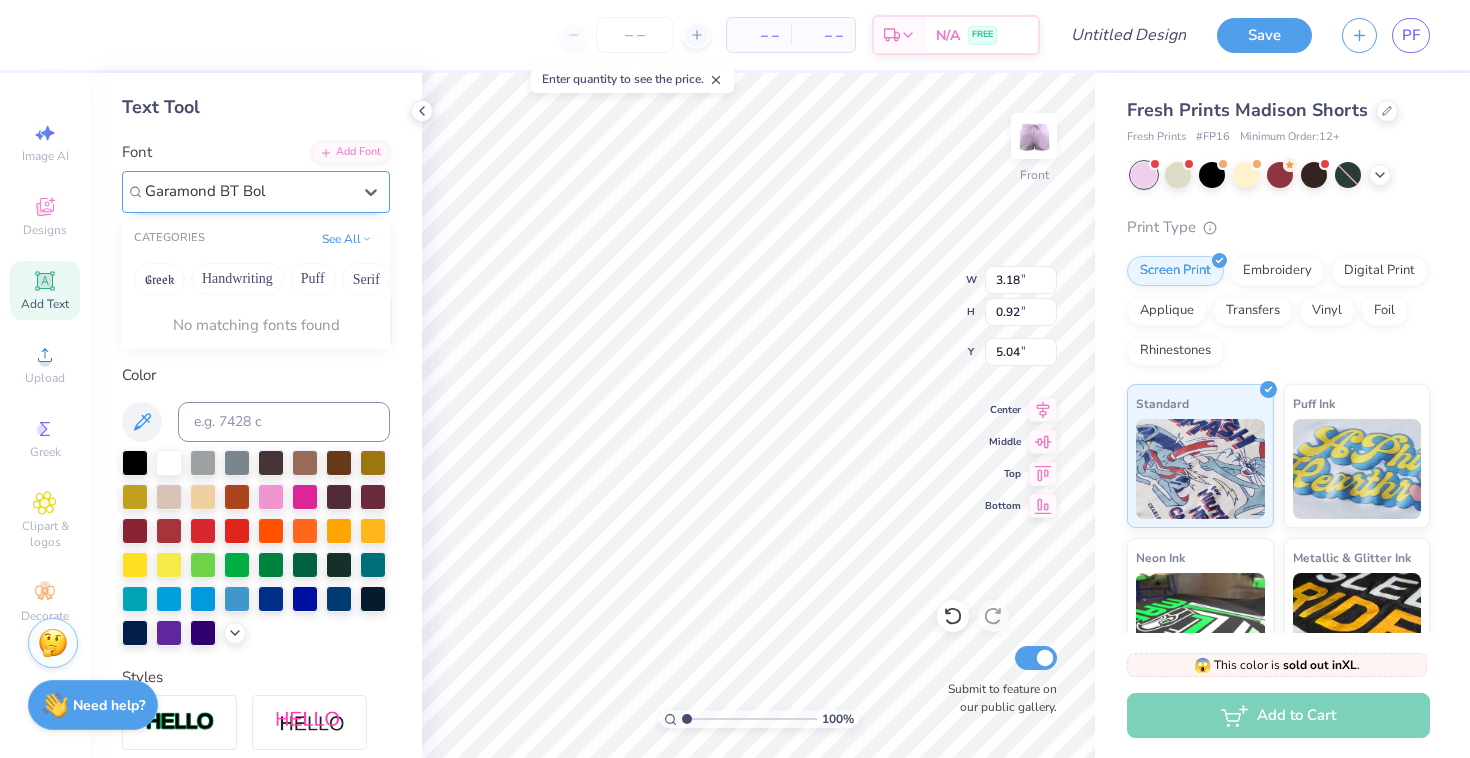 type on "Garamond BT Bold" 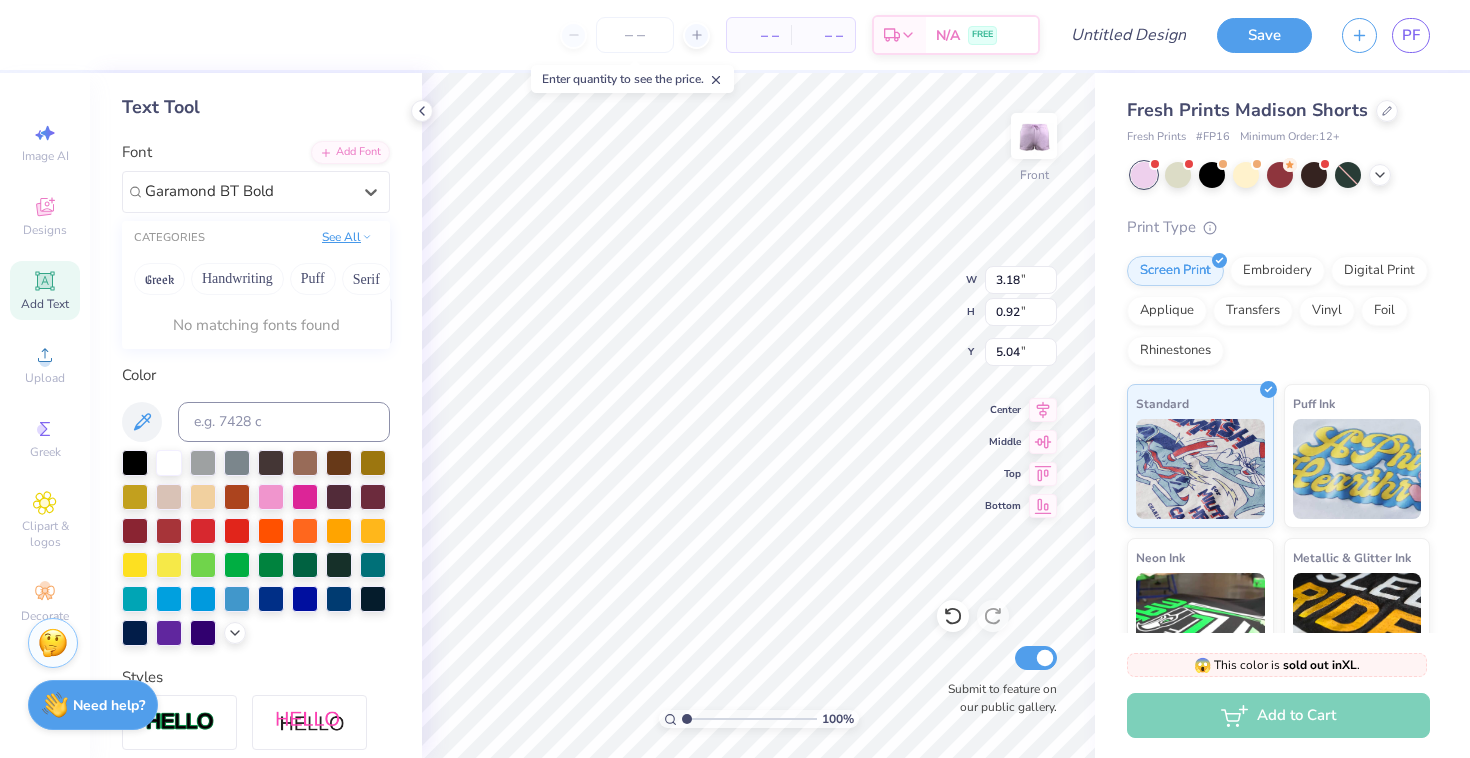 click 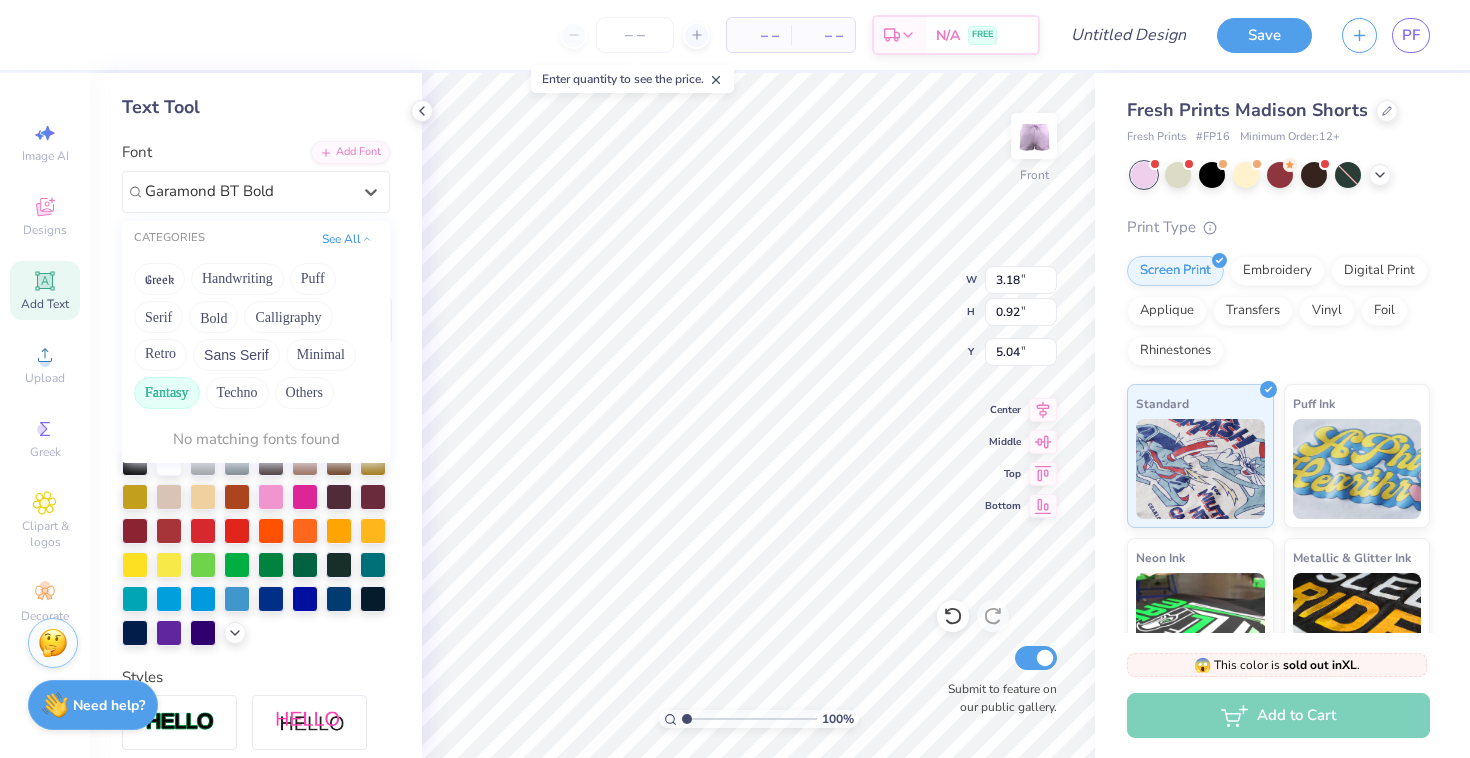 click on "Fantasy" at bounding box center [167, 393] 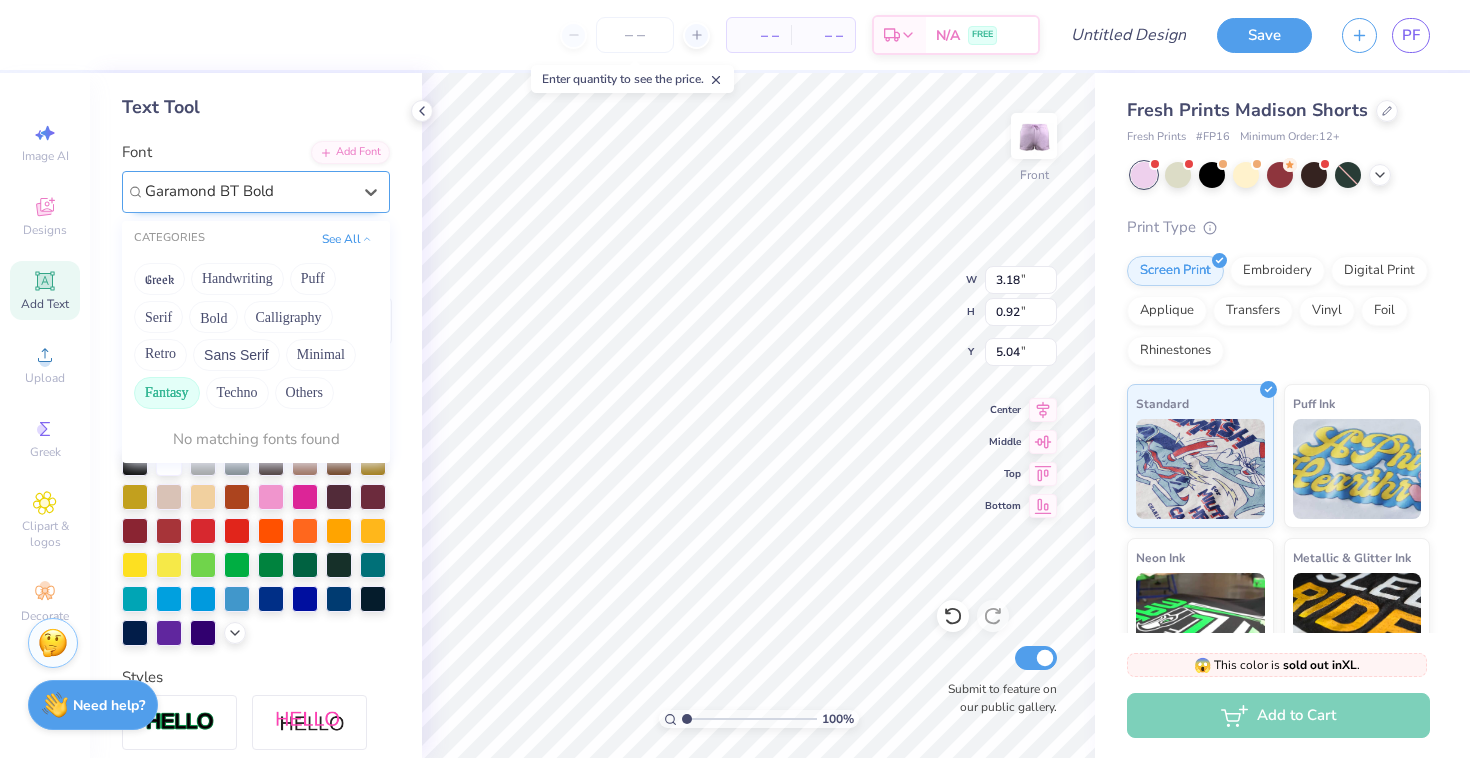 type 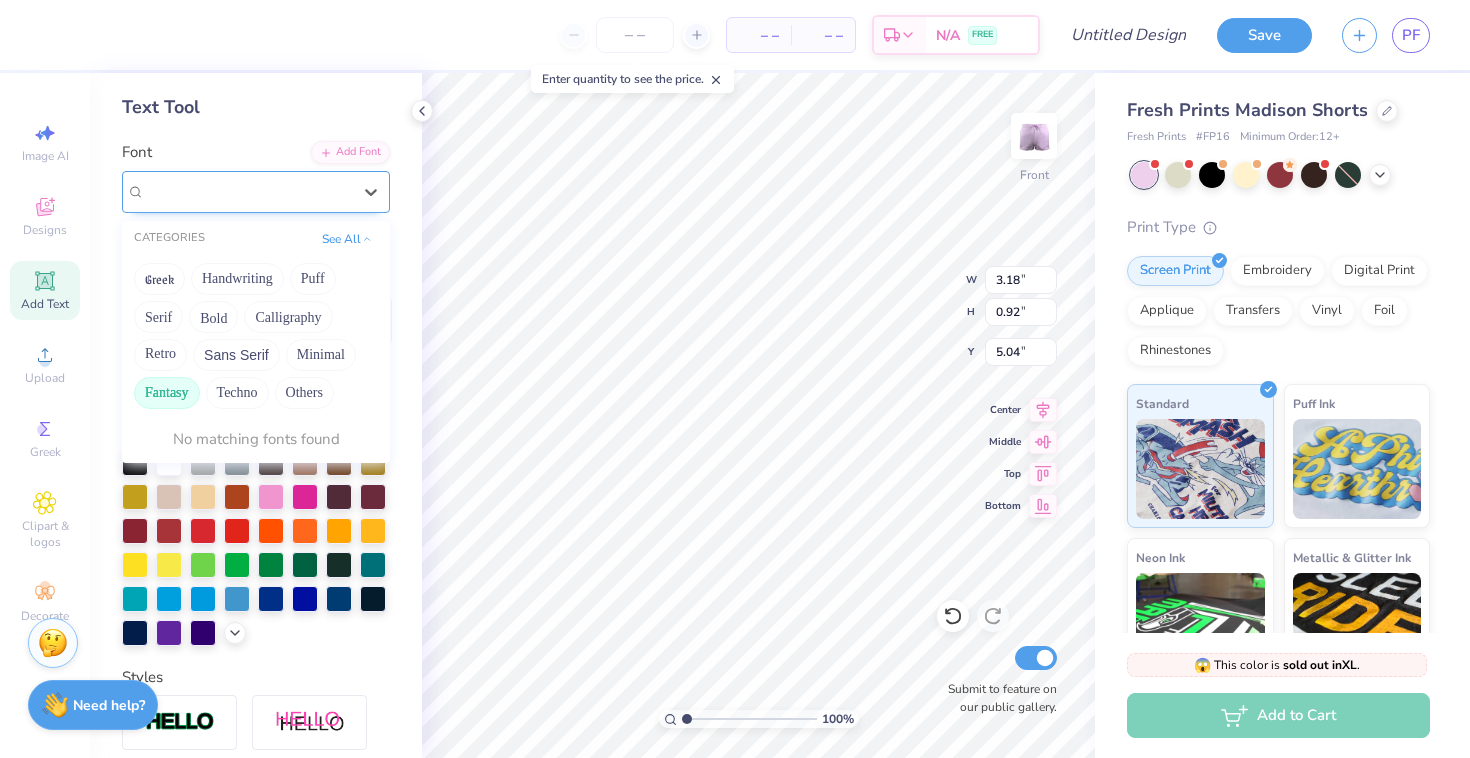 click at bounding box center (248, 191) 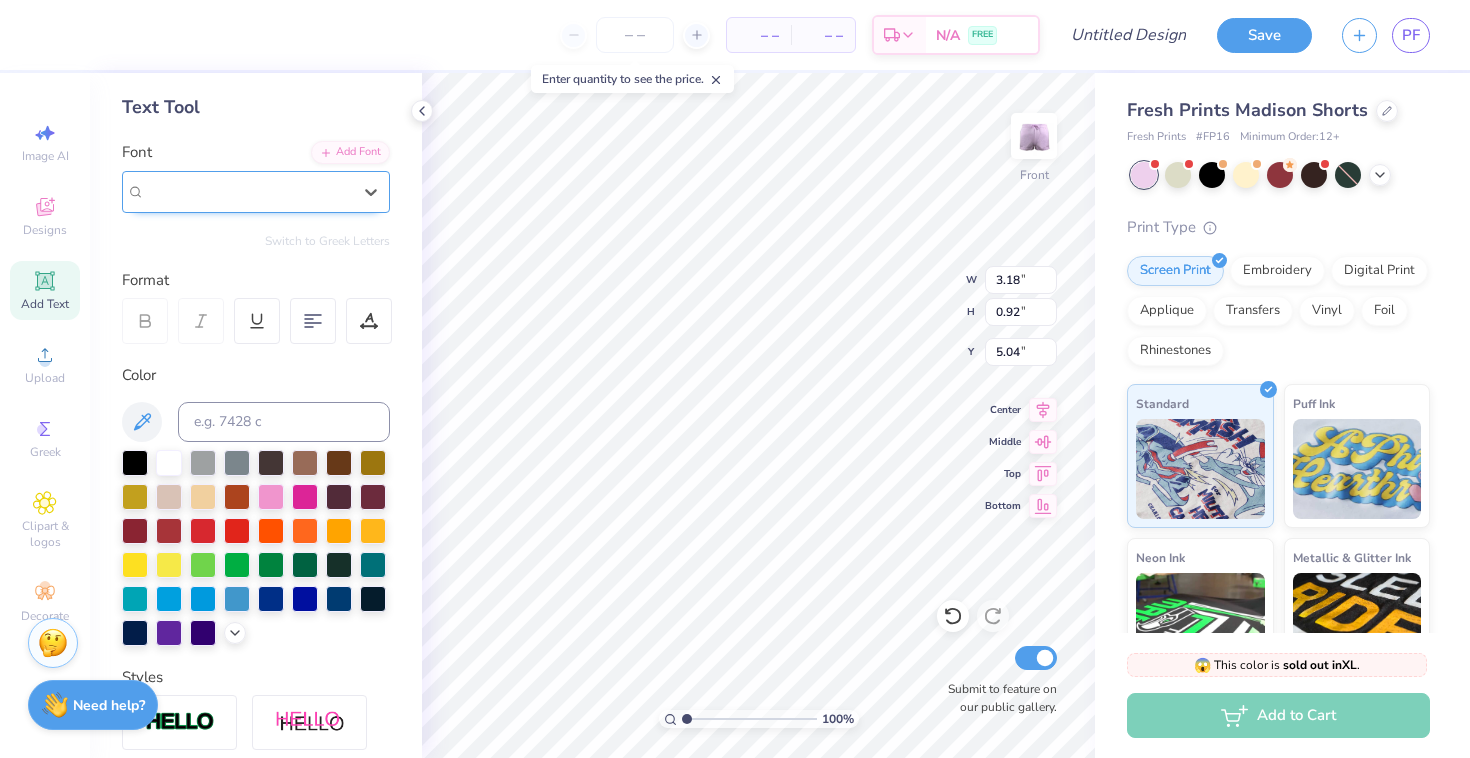 click on "Super Dream" at bounding box center [248, 191] 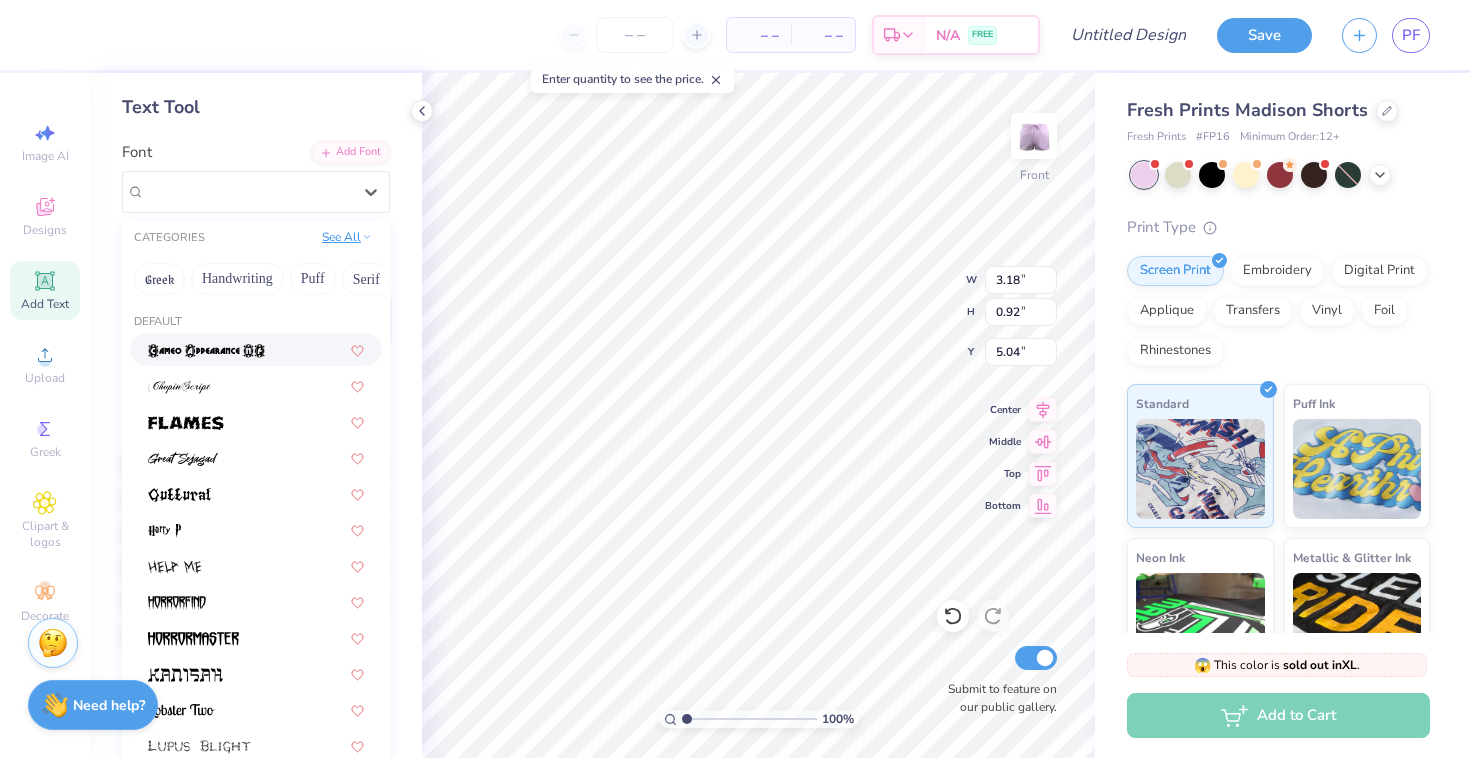 click on "See All" at bounding box center (347, 237) 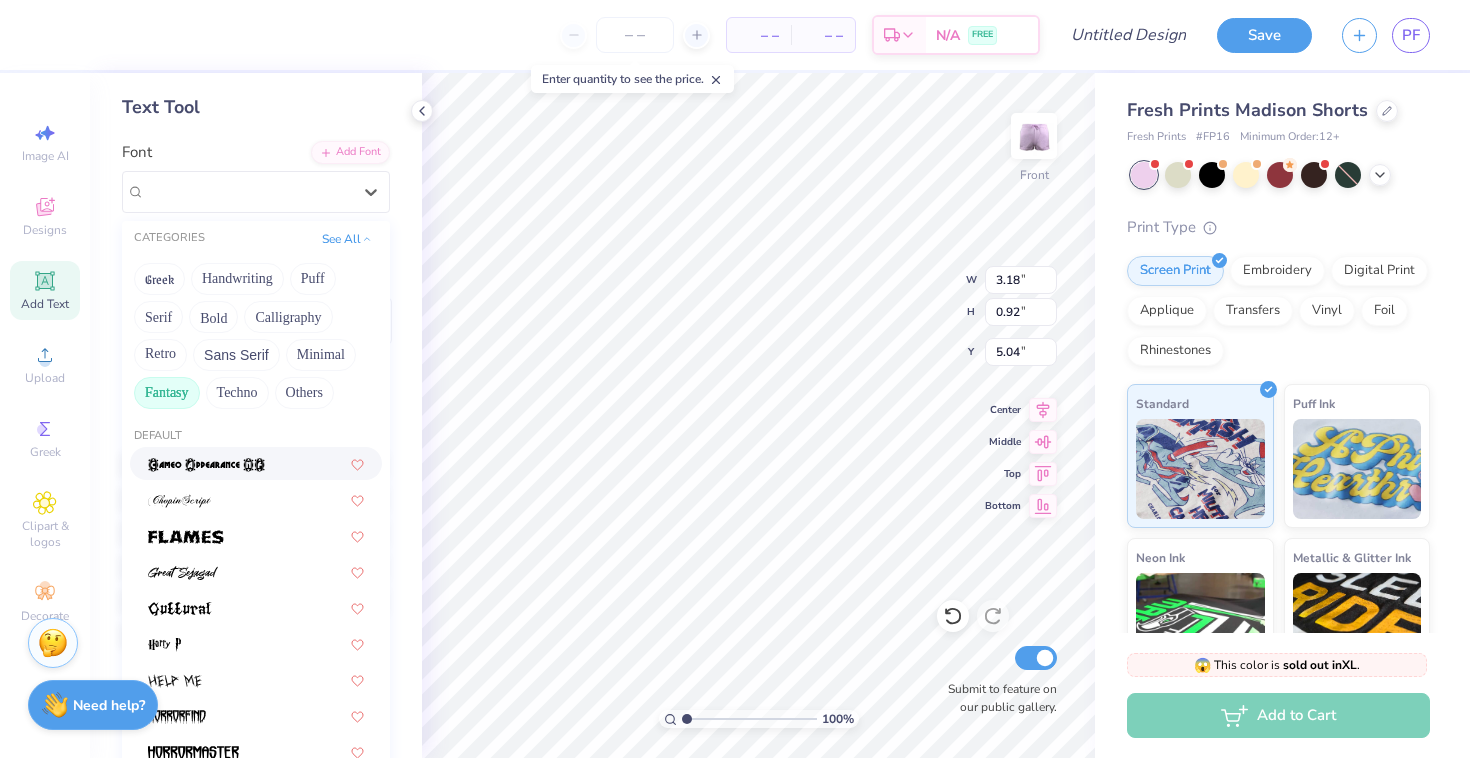click on "Fantasy" at bounding box center [167, 393] 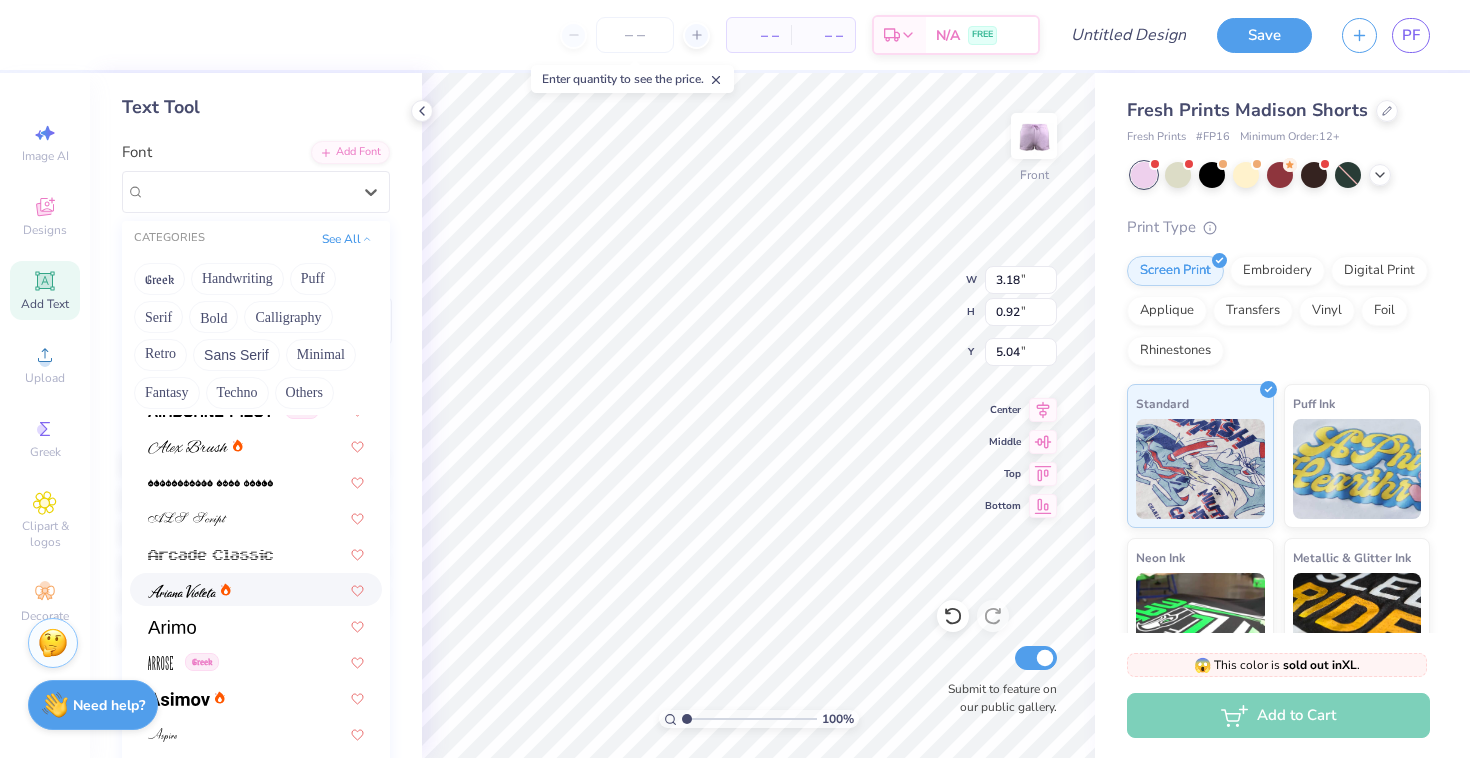 scroll, scrollTop: 705, scrollLeft: 0, axis: vertical 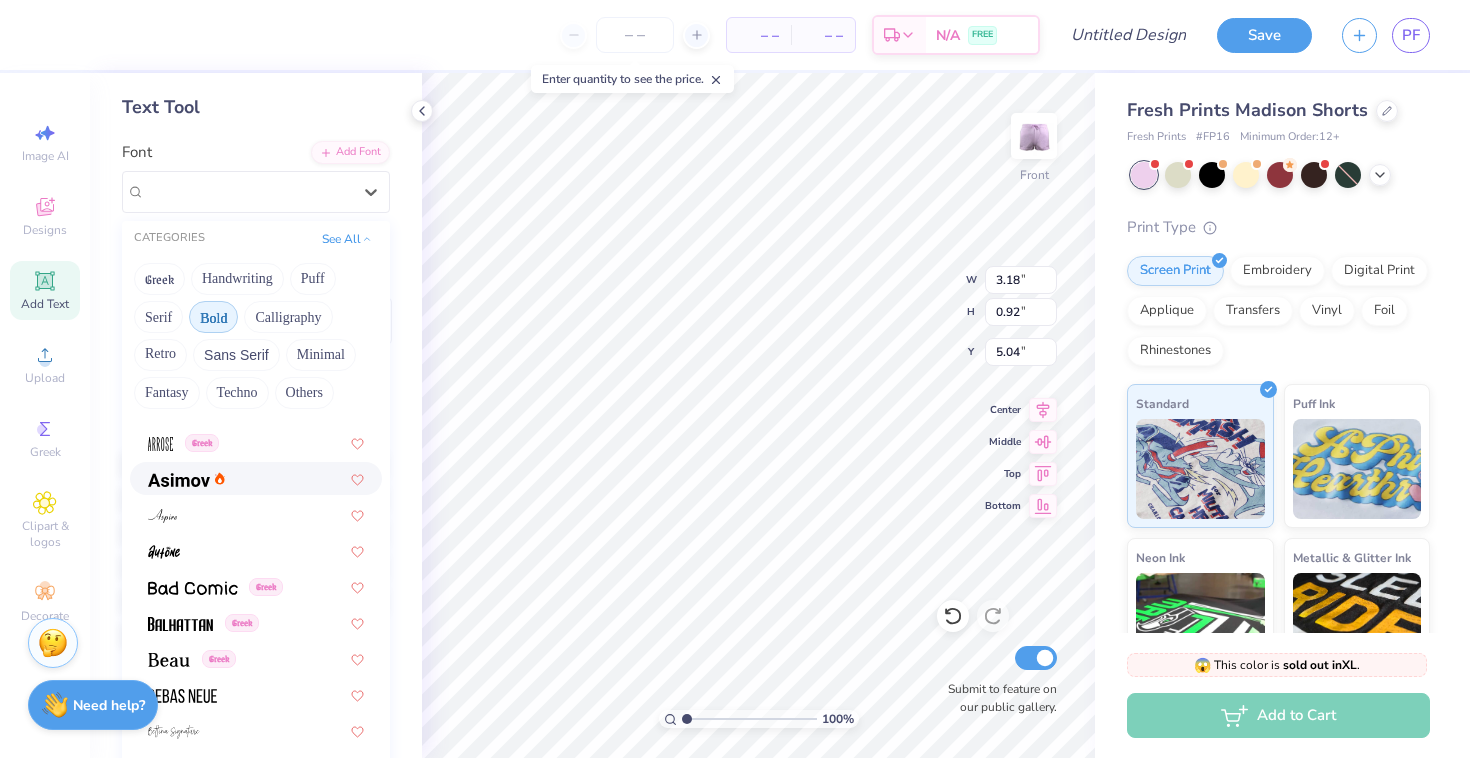click on "Bold" at bounding box center [213, 317] 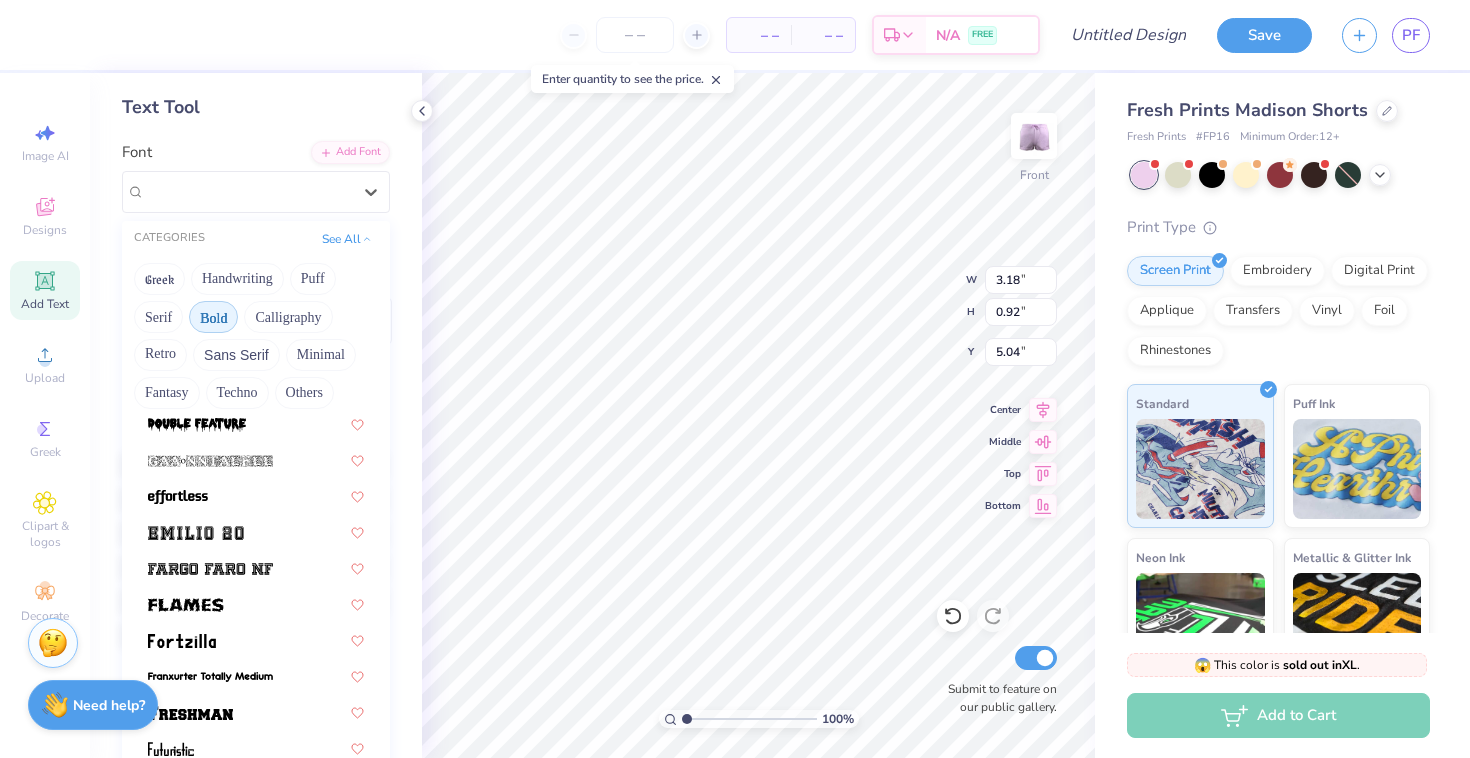 scroll, scrollTop: 473, scrollLeft: 0, axis: vertical 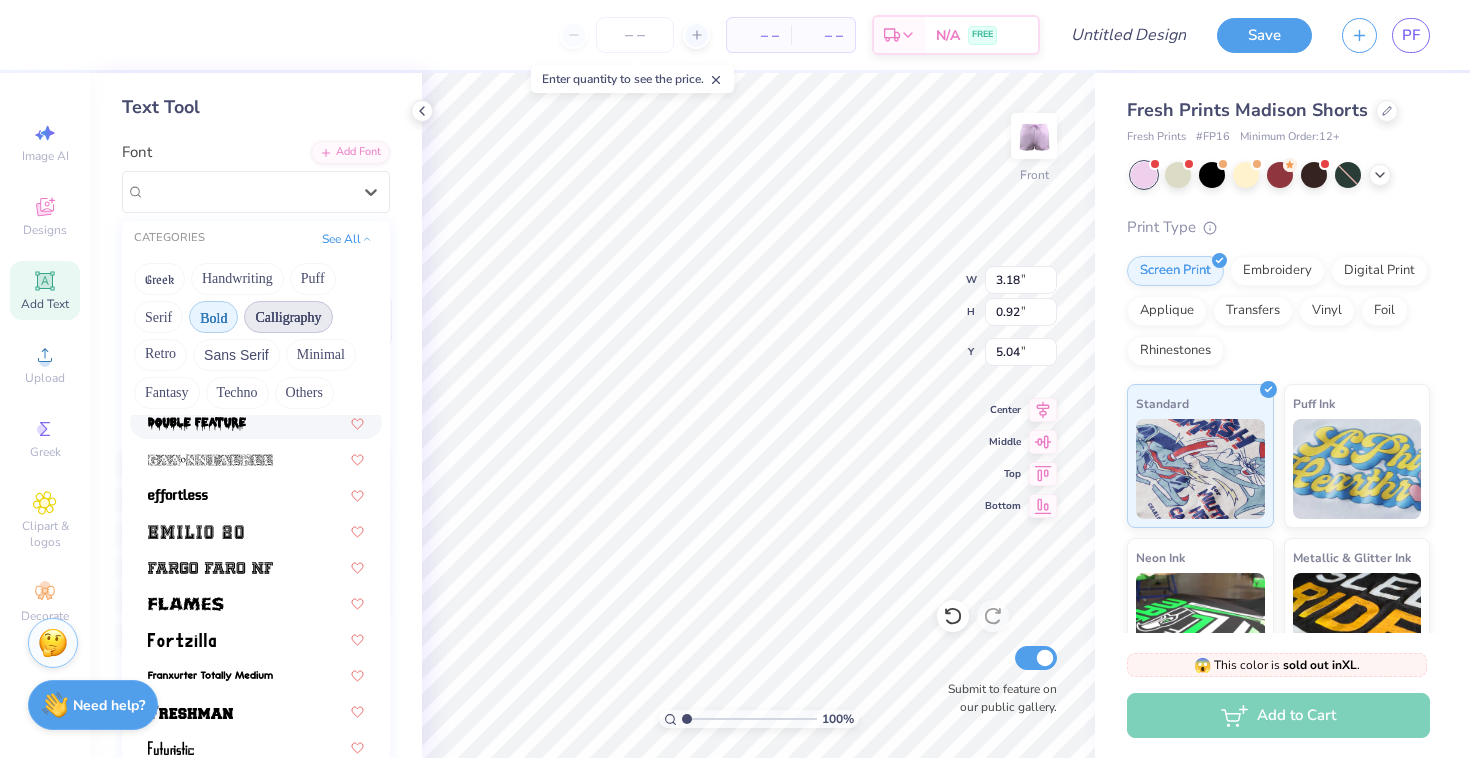 click on "Calligraphy" at bounding box center [288, 317] 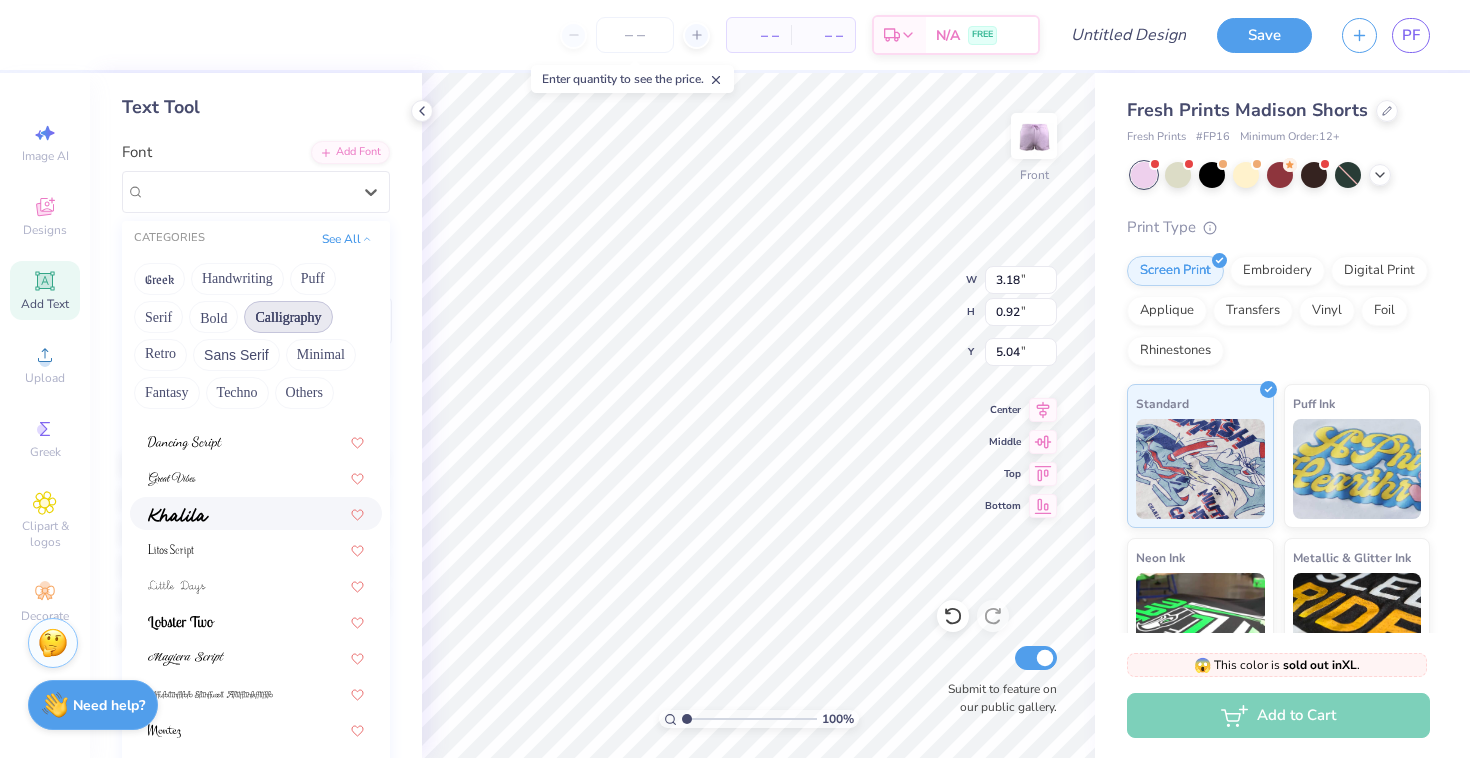 scroll, scrollTop: 489, scrollLeft: 0, axis: vertical 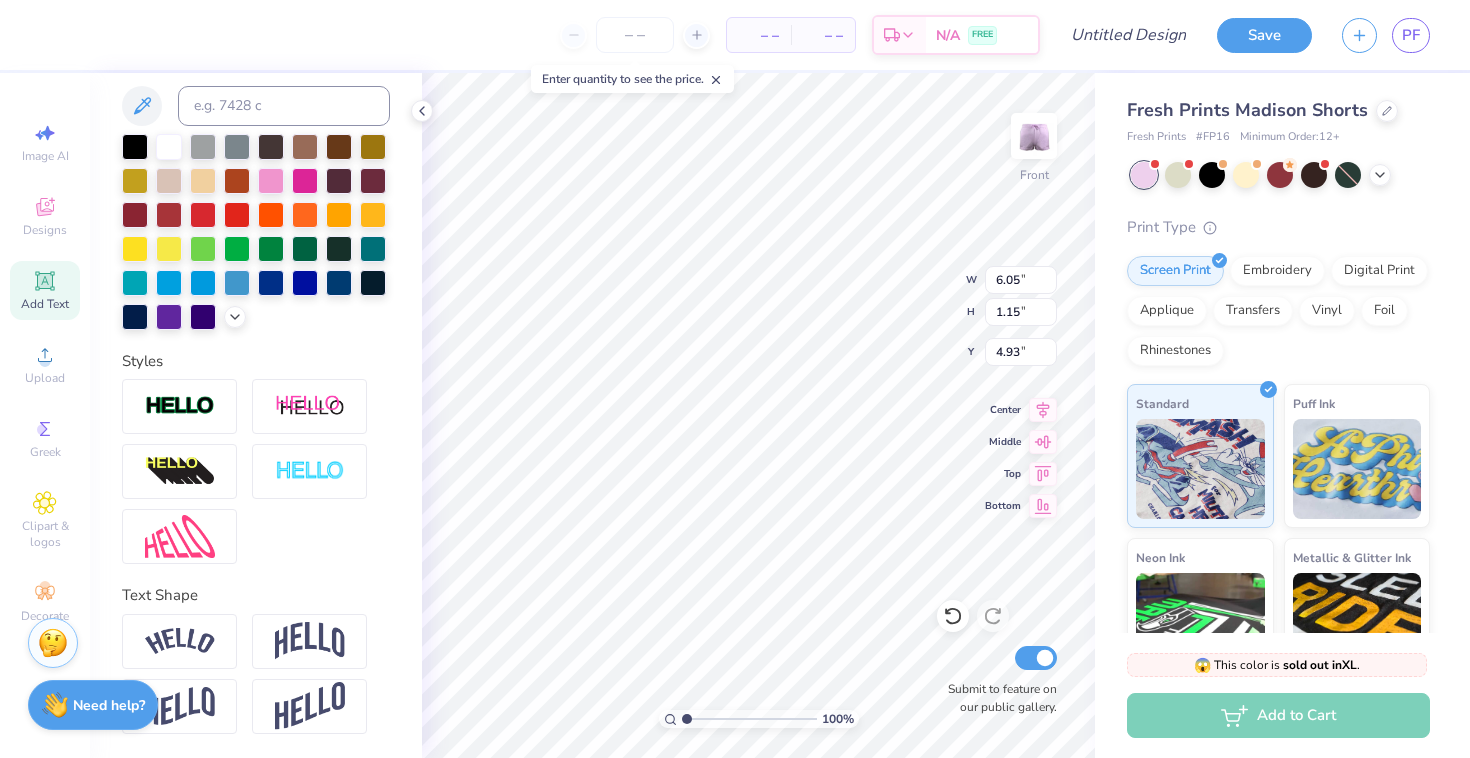 click on "Save PF" at bounding box center (1343, 35) 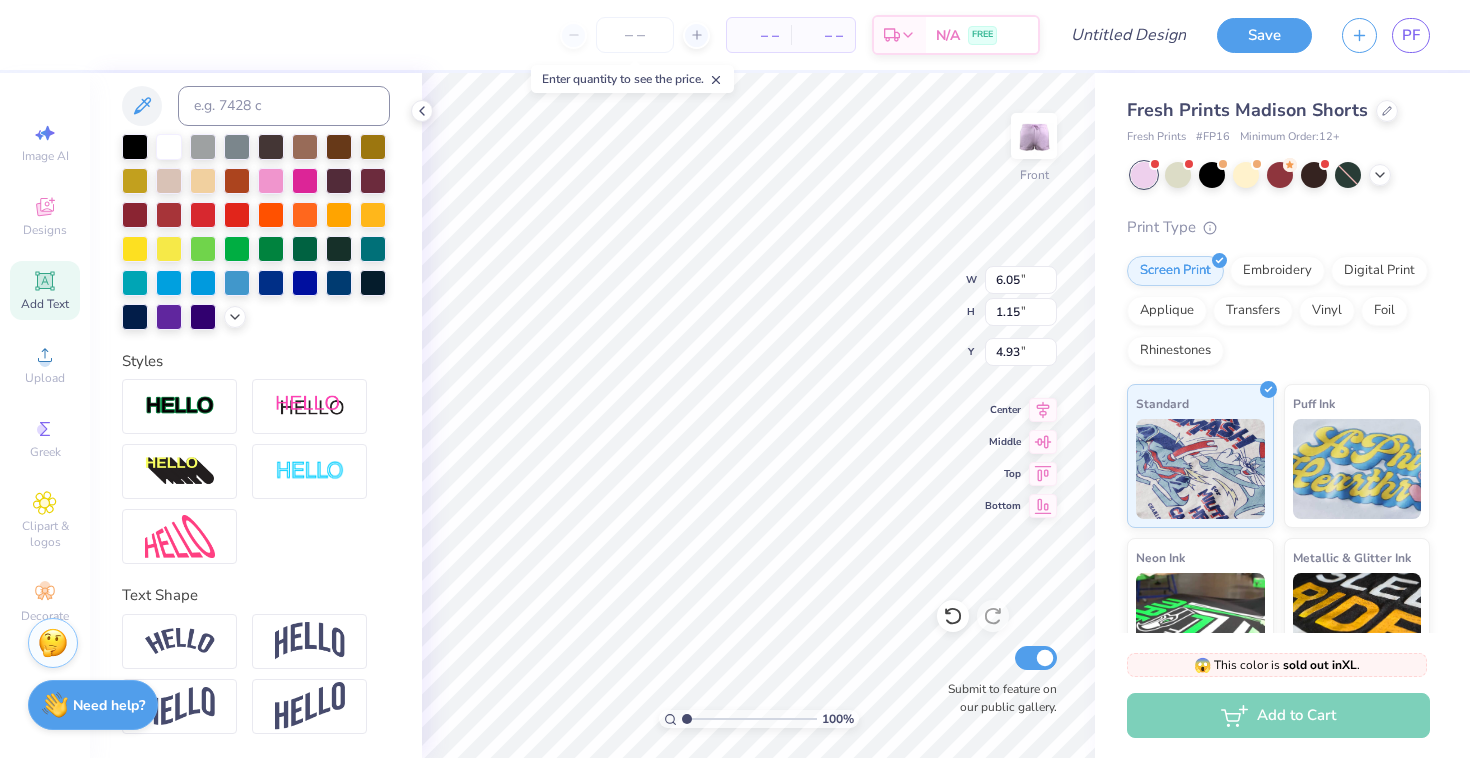 click on "Add Text" at bounding box center [45, 304] 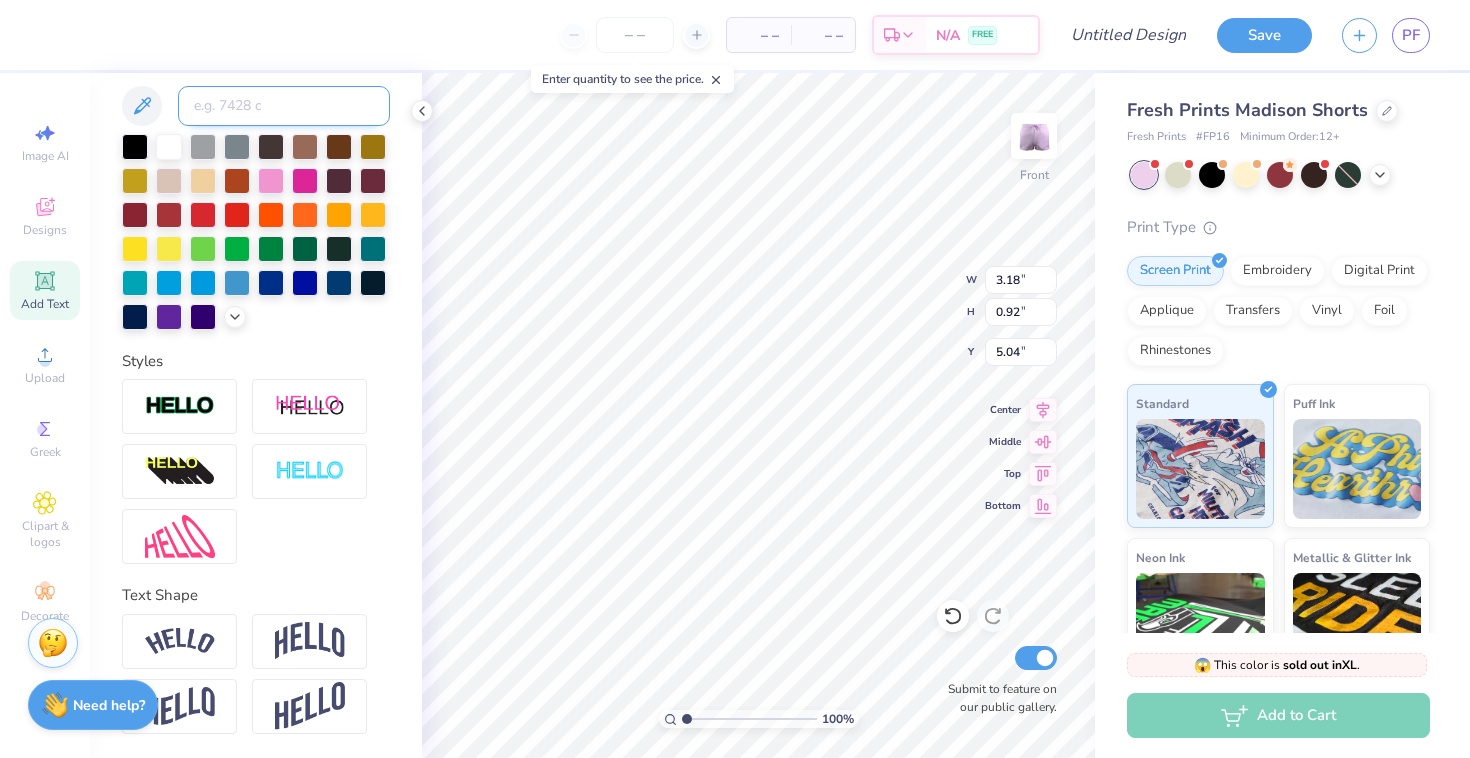 click at bounding box center (284, 106) 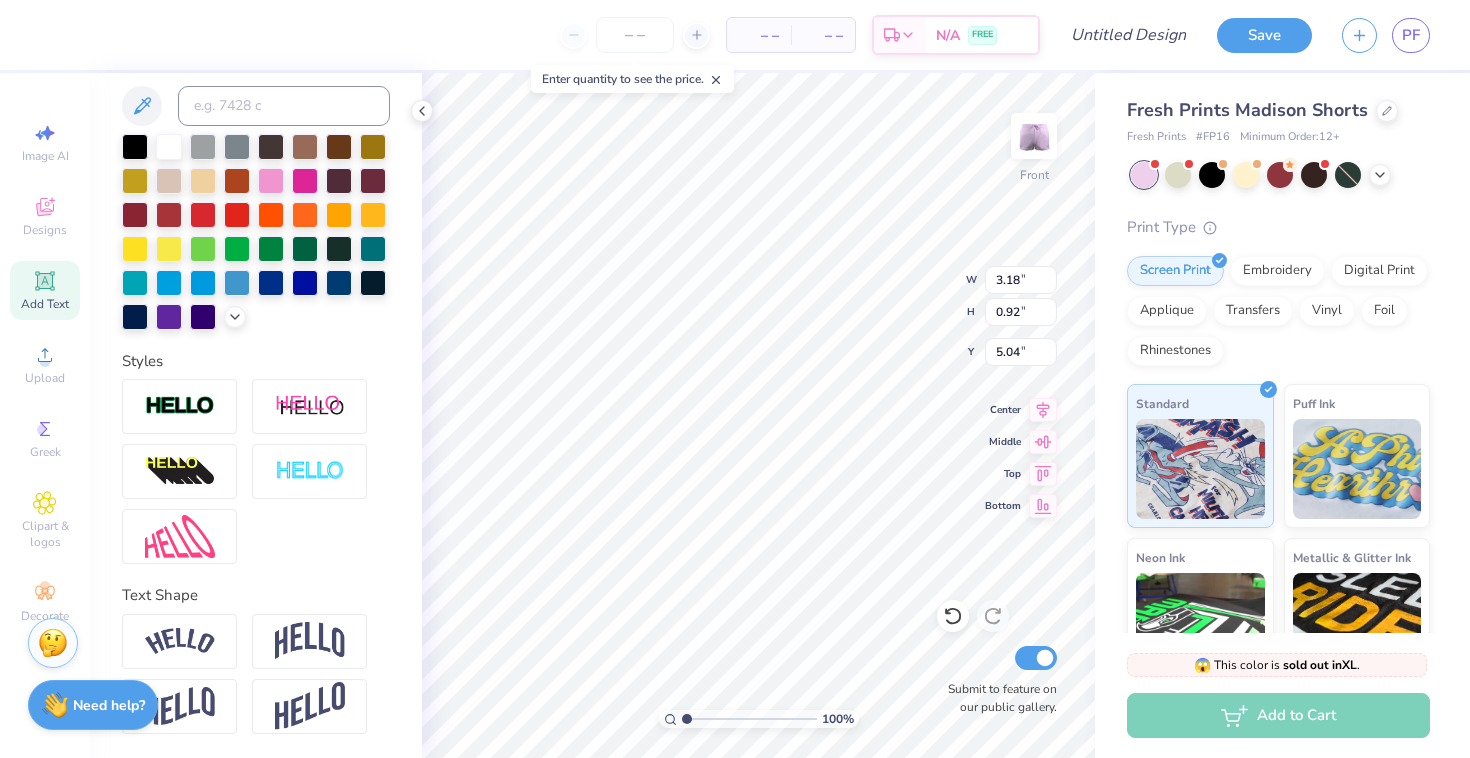 type on "2.37" 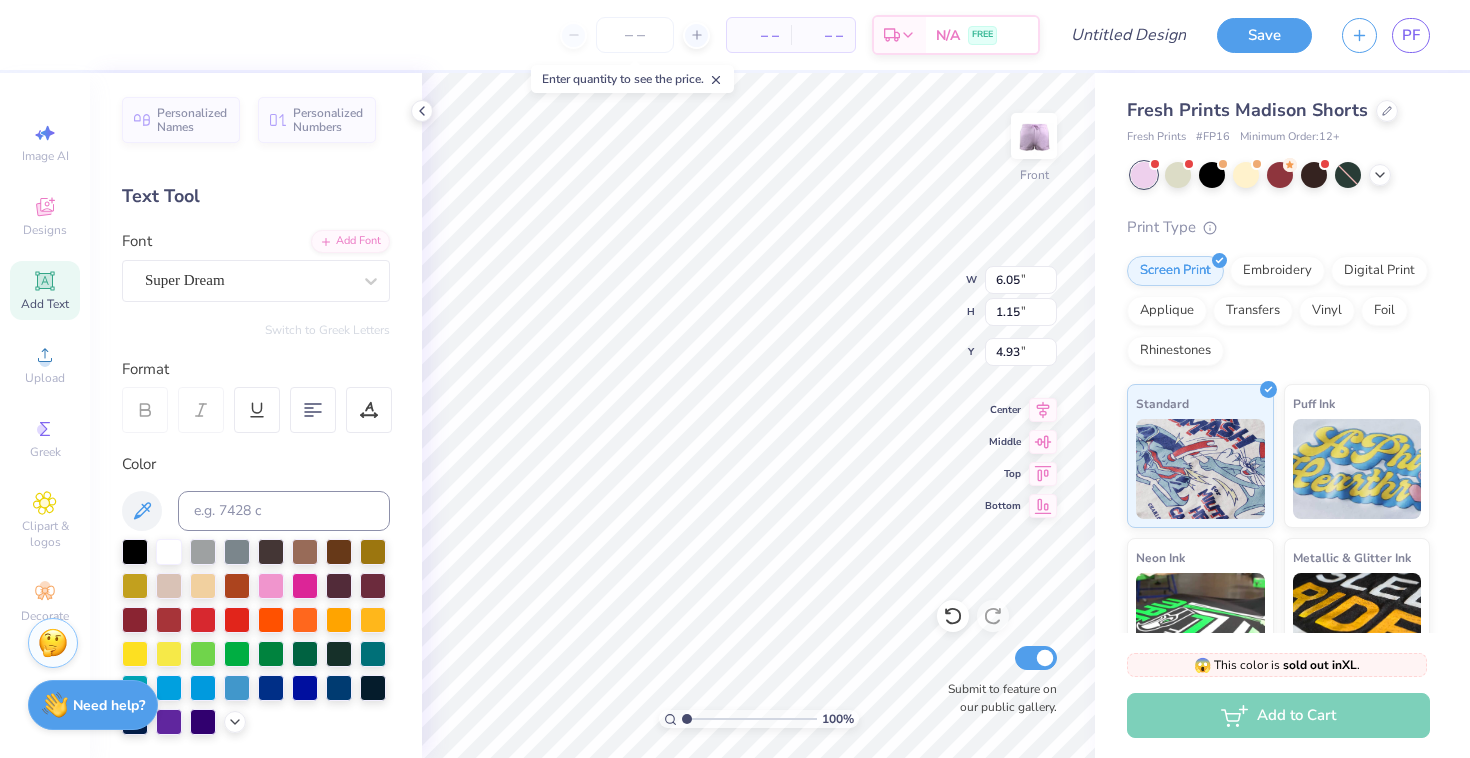 scroll, scrollTop: 0, scrollLeft: 0, axis: both 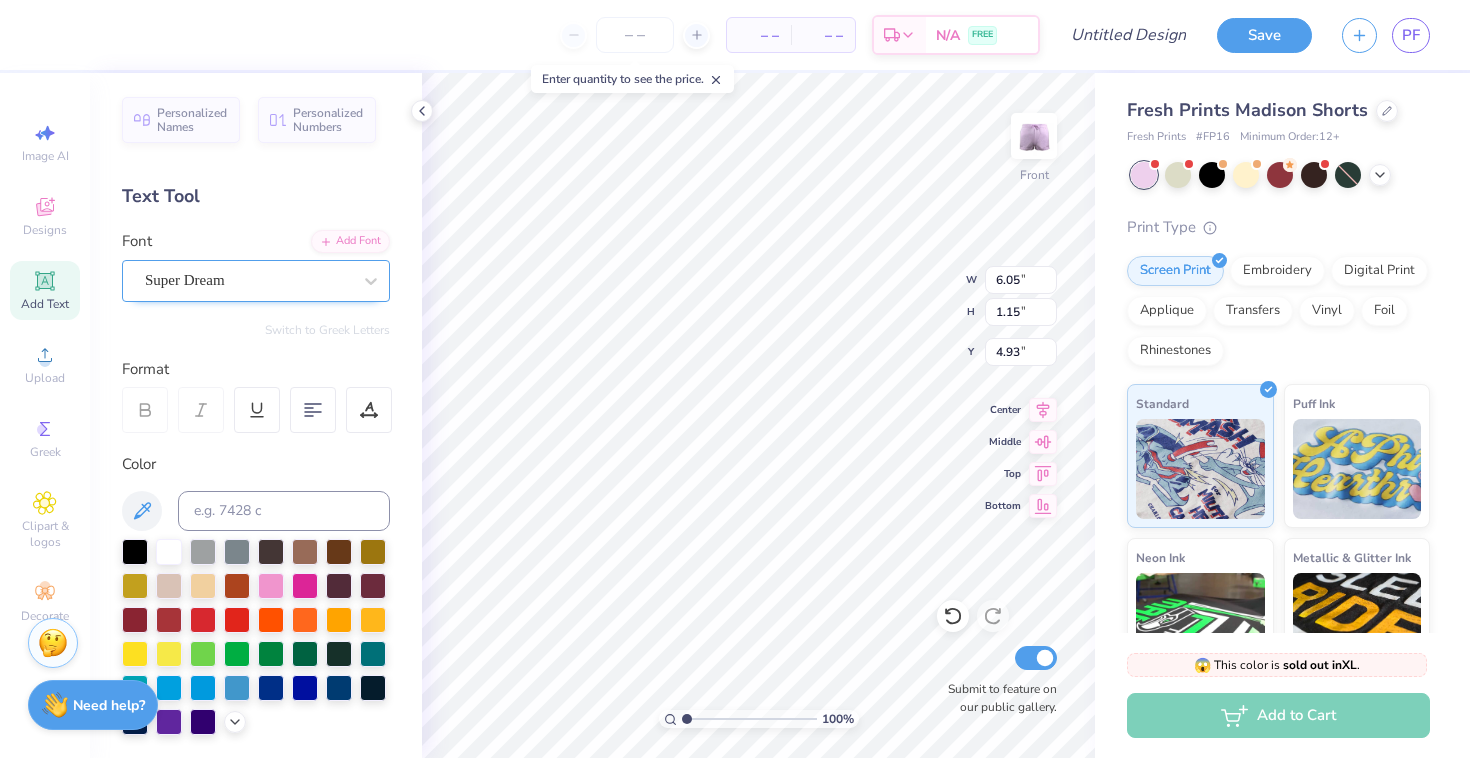 click at bounding box center [248, 280] 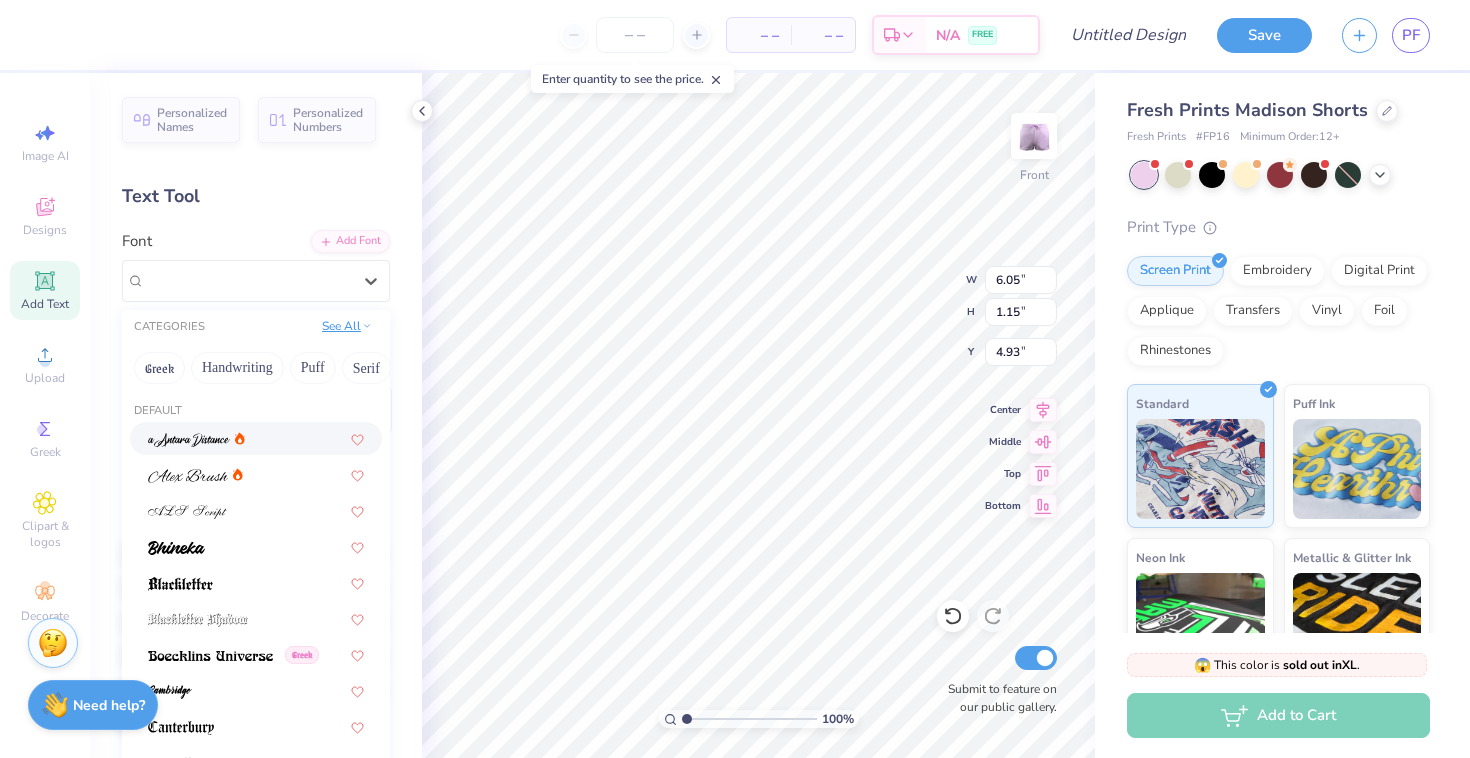 click on "See All" at bounding box center (347, 326) 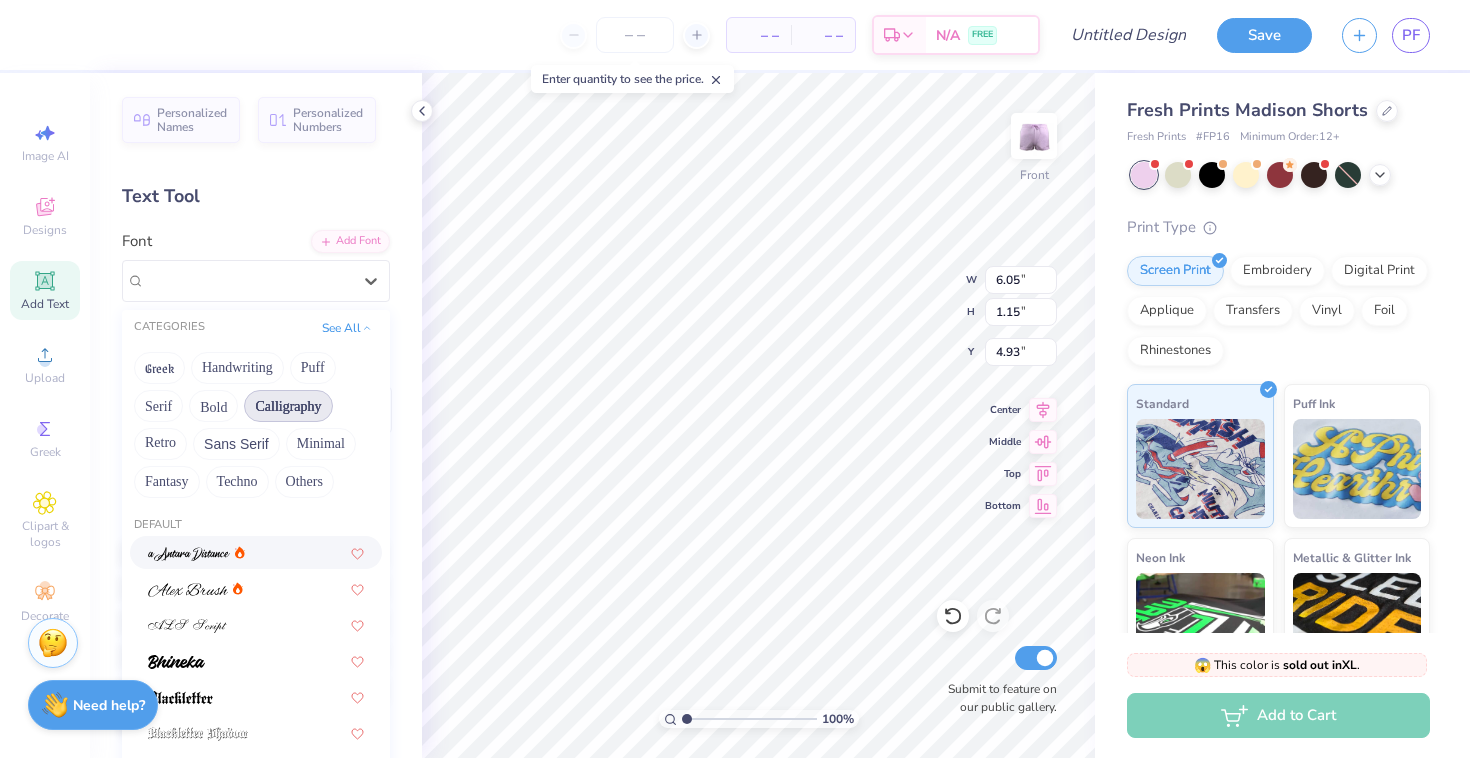 click on "Calligraphy" at bounding box center [288, 406] 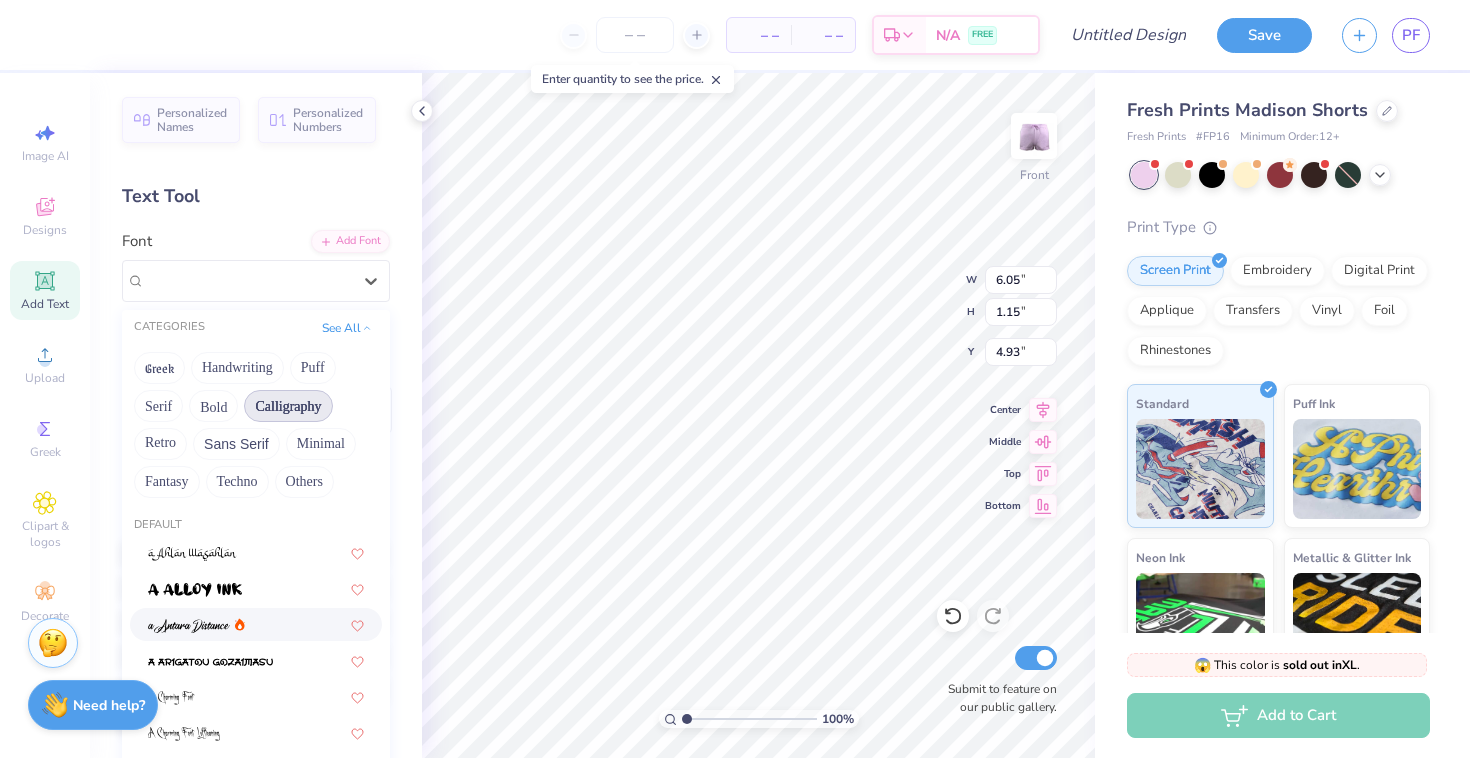 click on "Calligraphy" at bounding box center (288, 406) 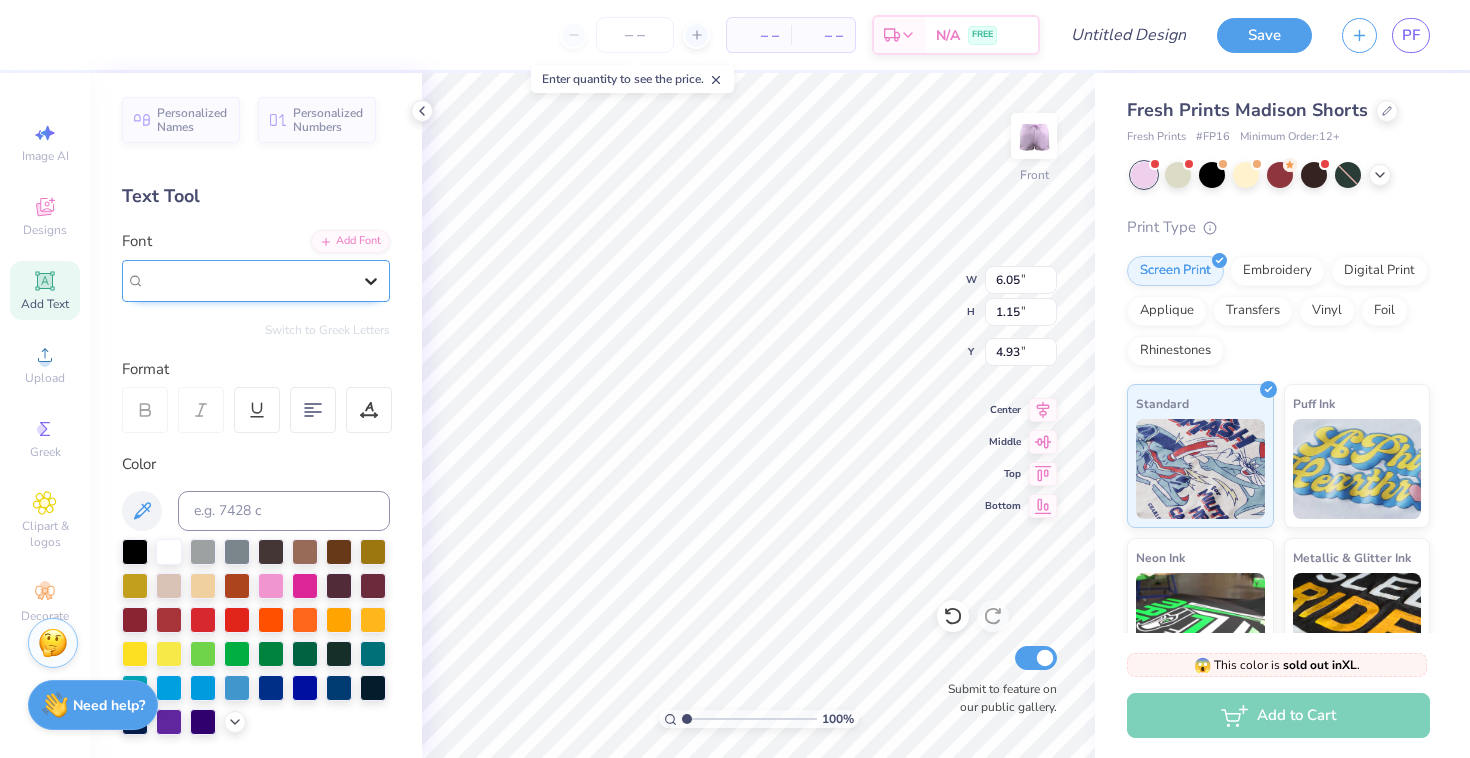 click 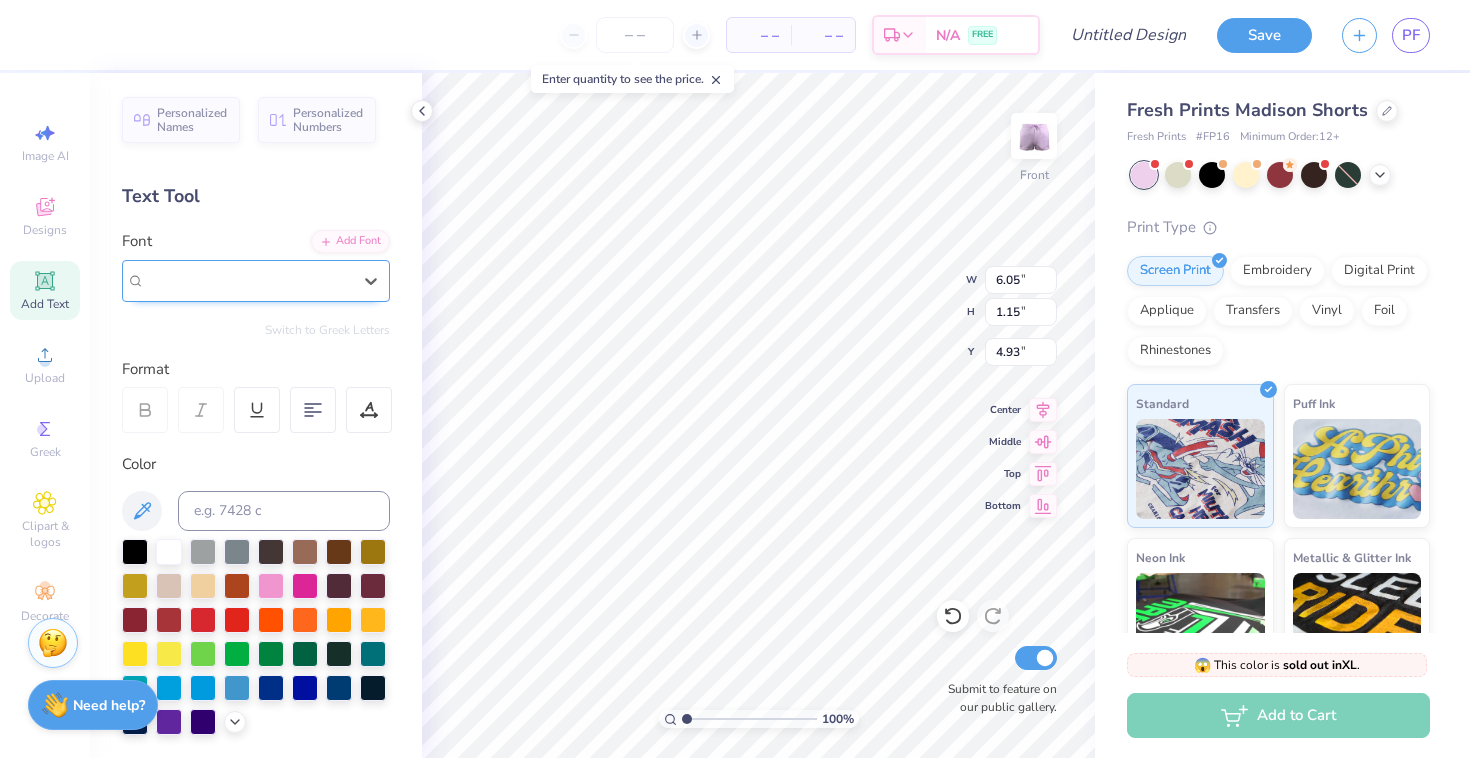 click on "Super Dream" at bounding box center (248, 280) 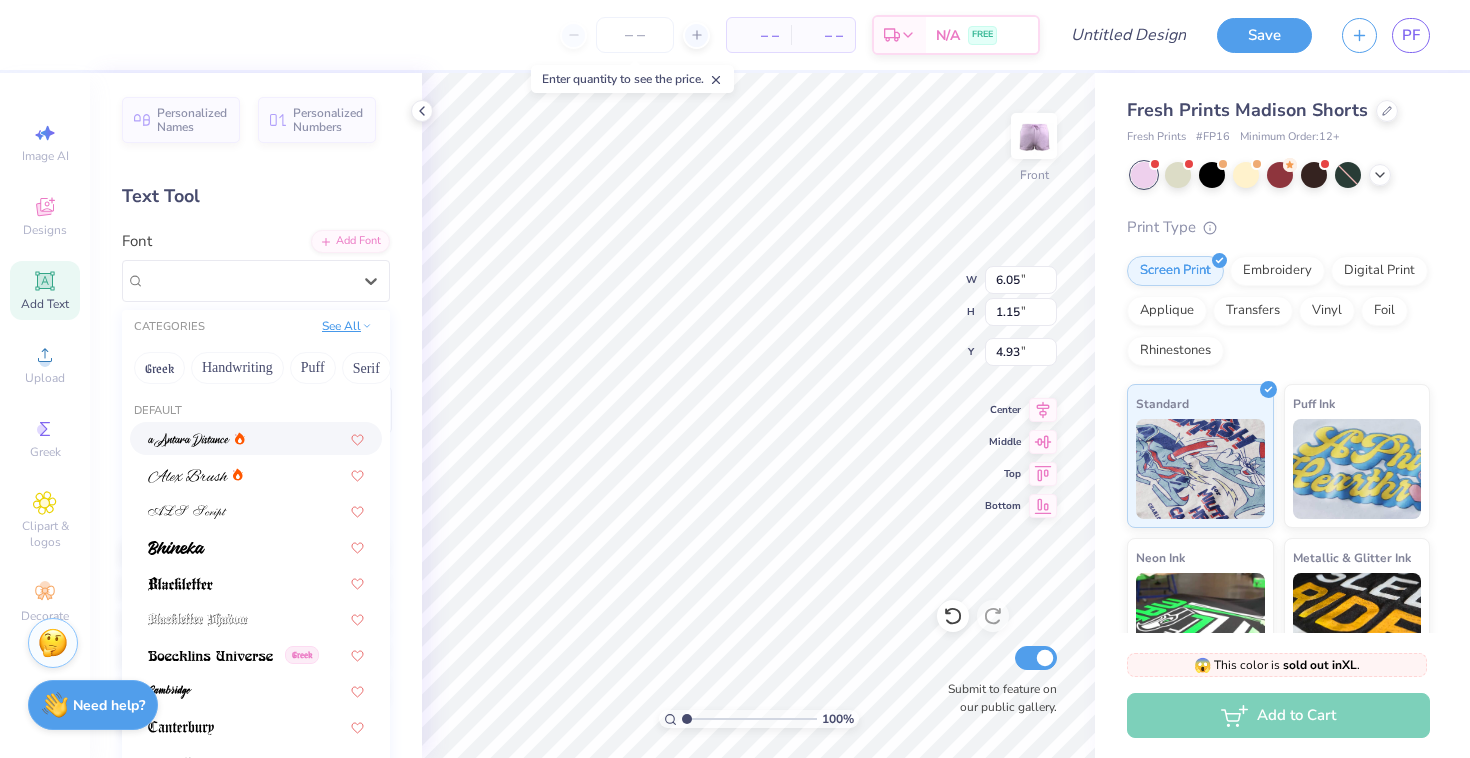 click on "See All" at bounding box center [347, 326] 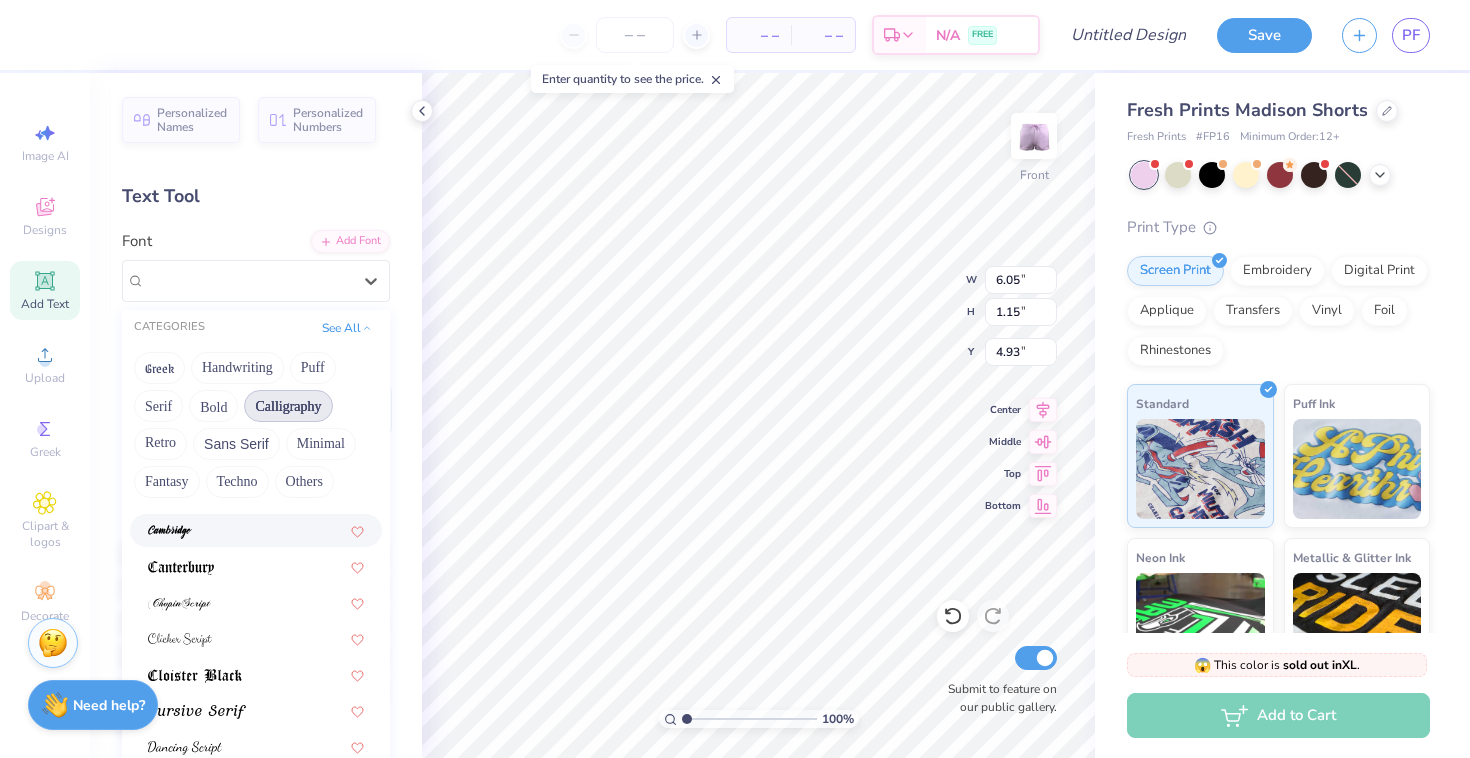 scroll, scrollTop: 275, scrollLeft: 0, axis: vertical 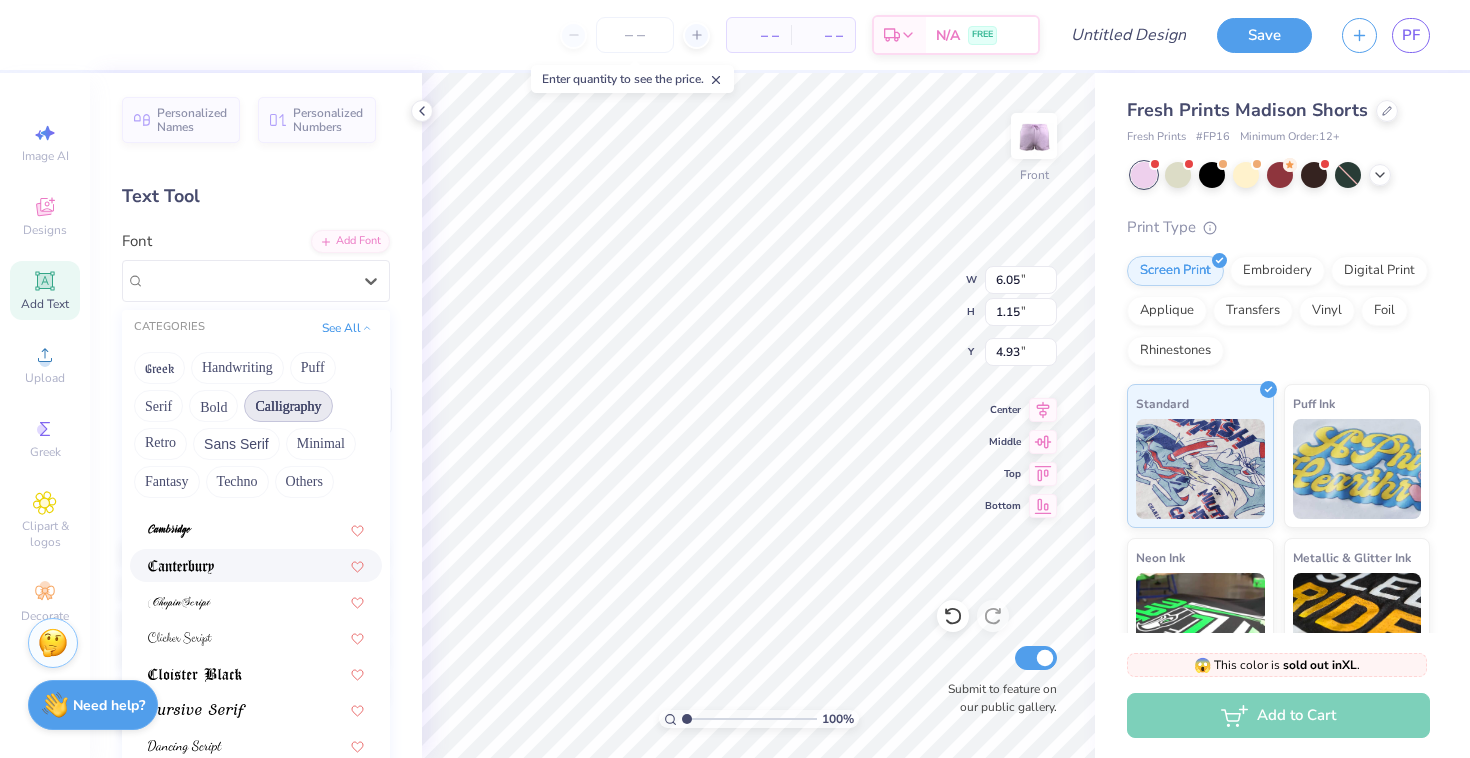 click at bounding box center (256, 565) 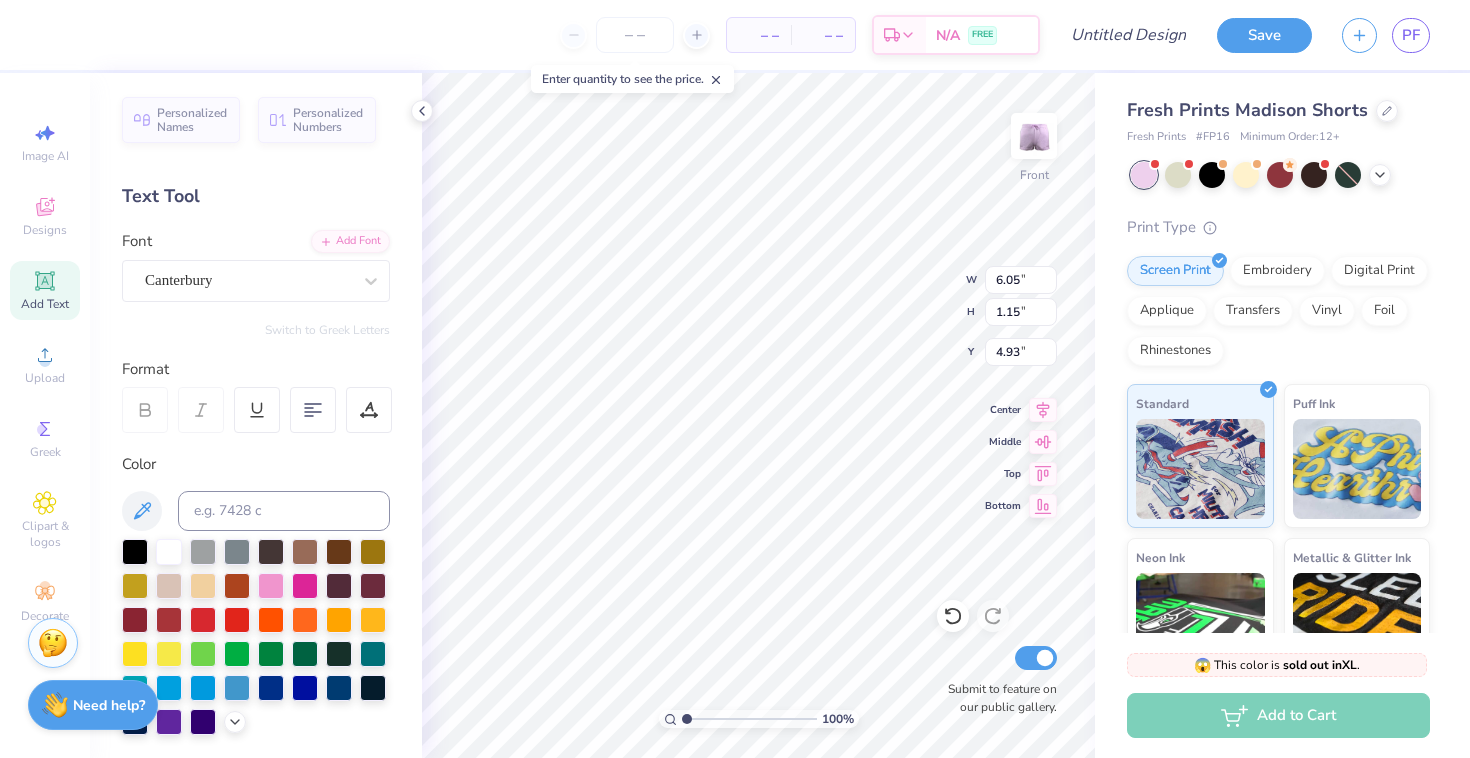 scroll, scrollTop: 0, scrollLeft: 2, axis: horizontal 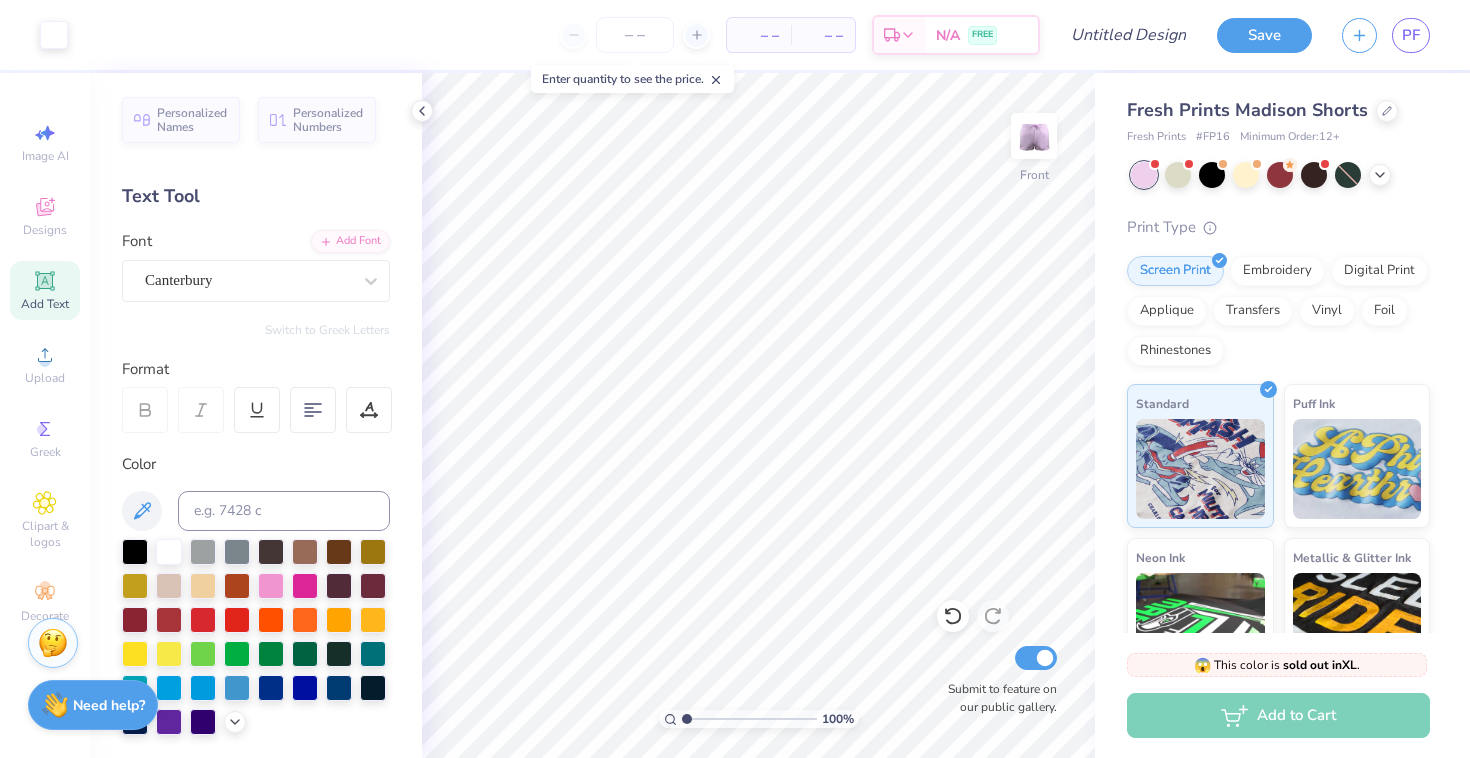 click 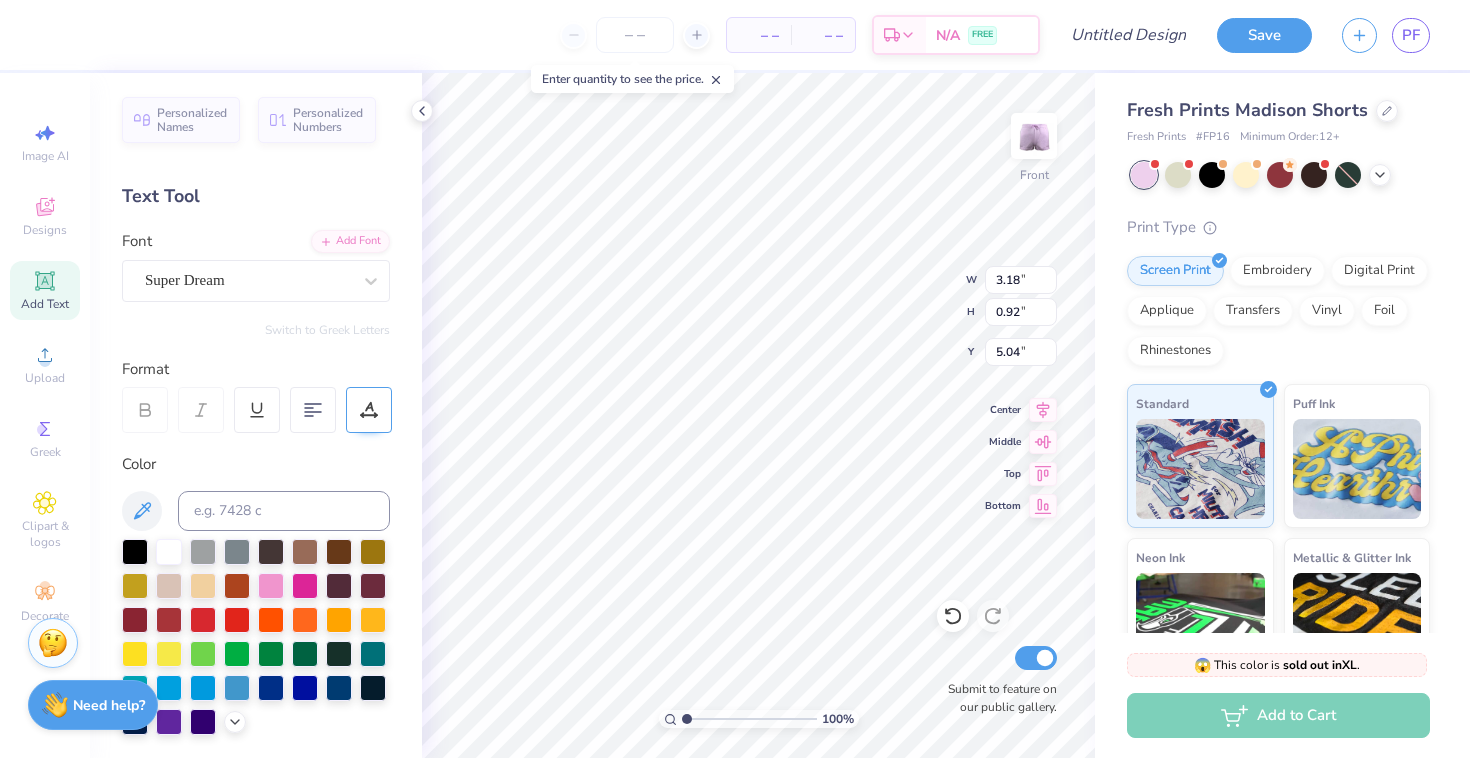 type on "2.62" 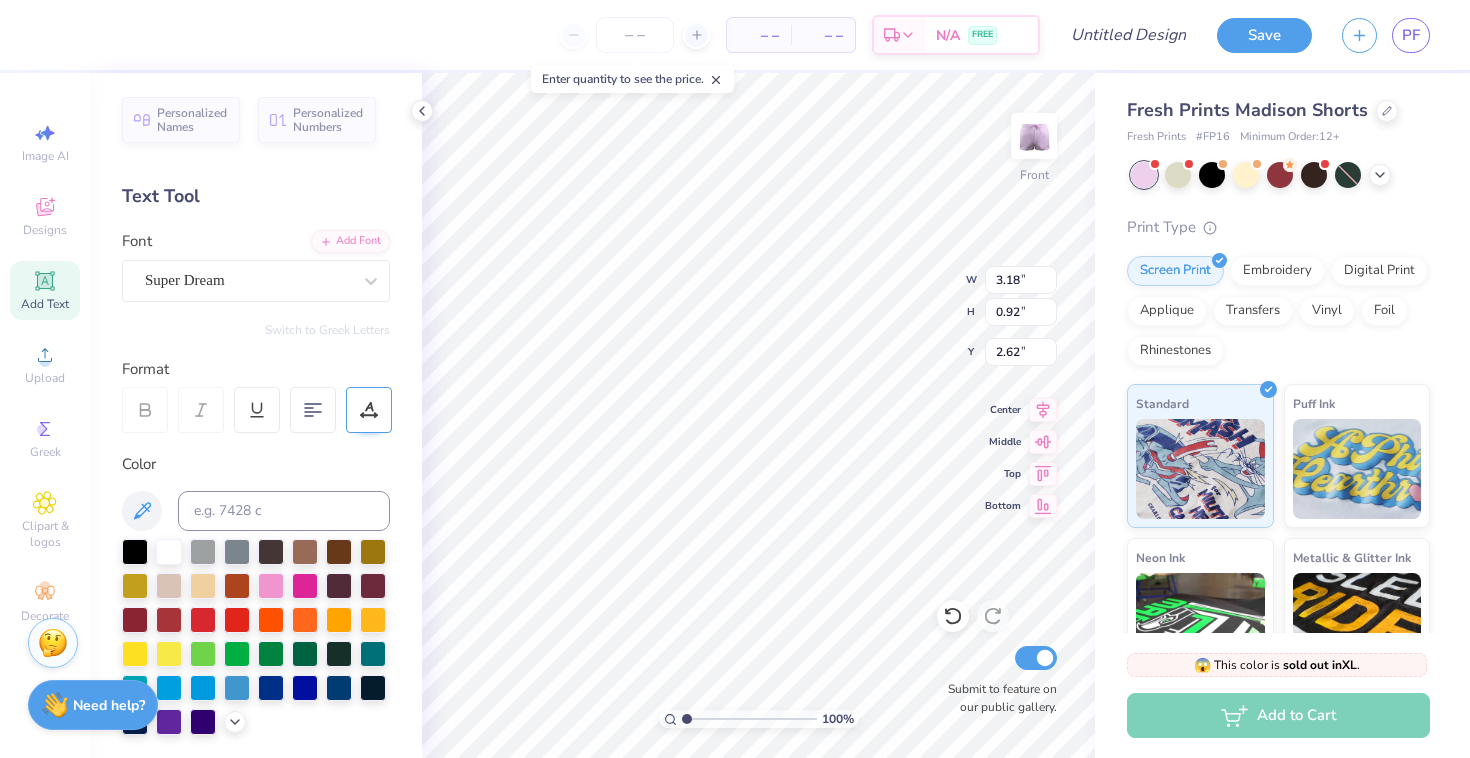 type on "Bros" 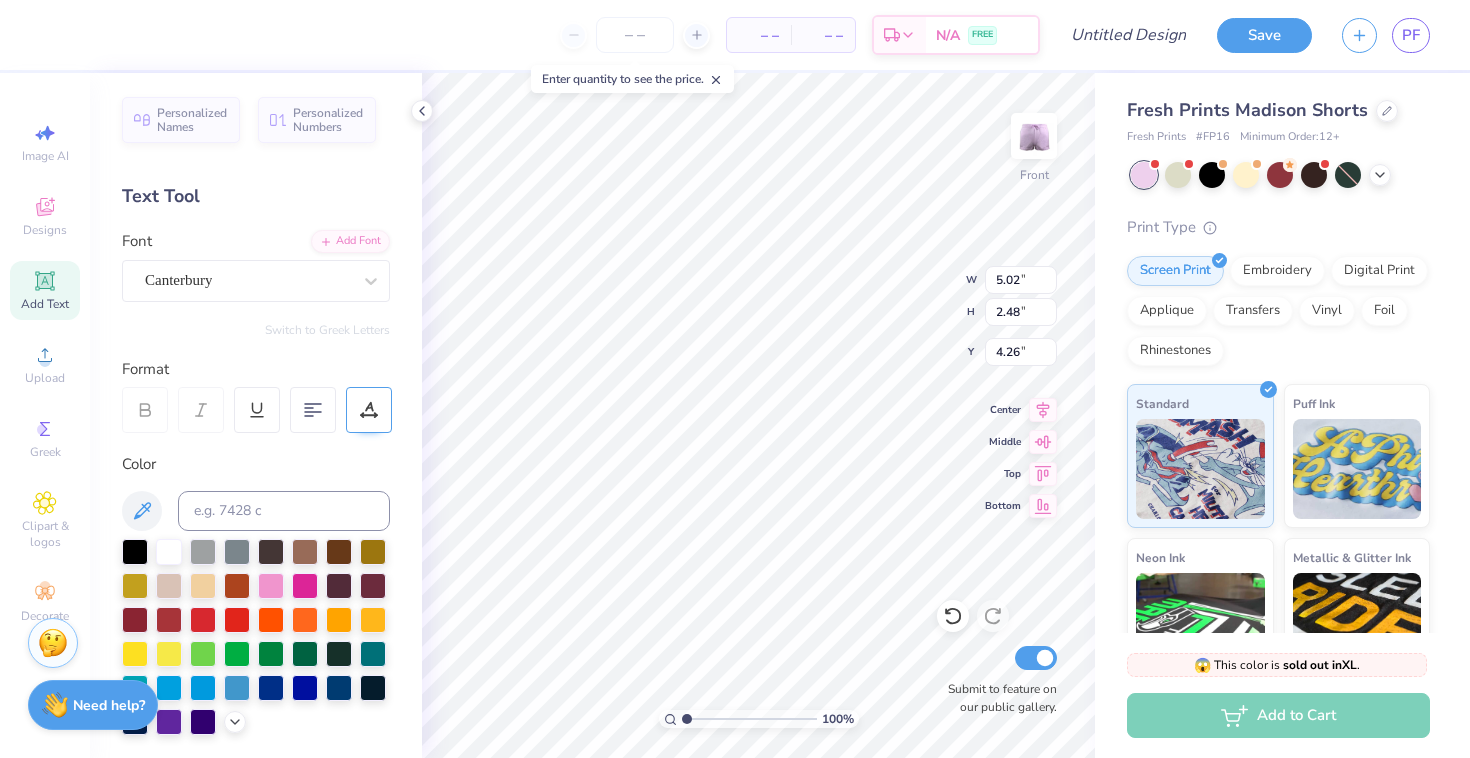 scroll, scrollTop: 1, scrollLeft: 1, axis: both 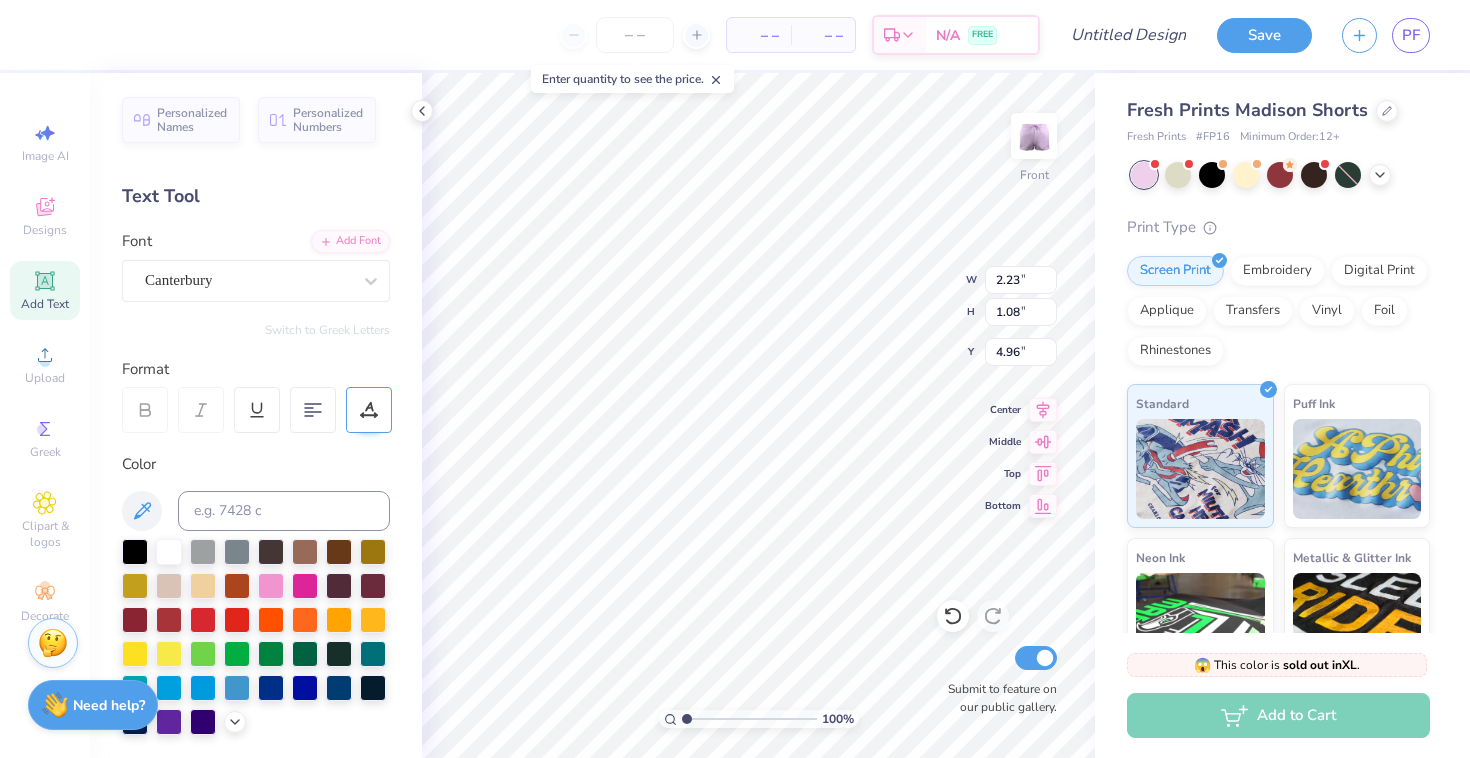 type on "2.93" 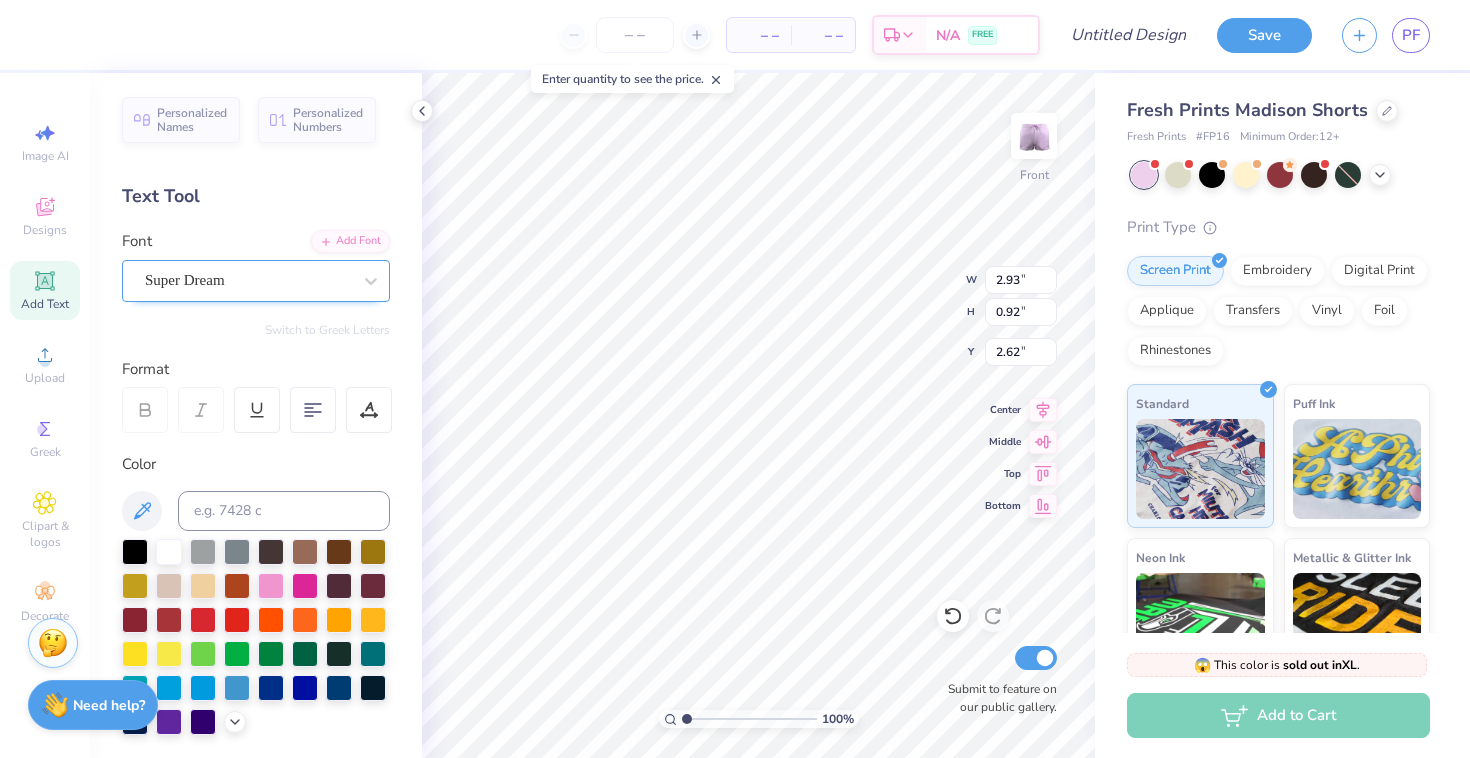 click on "Super Dream" at bounding box center [248, 280] 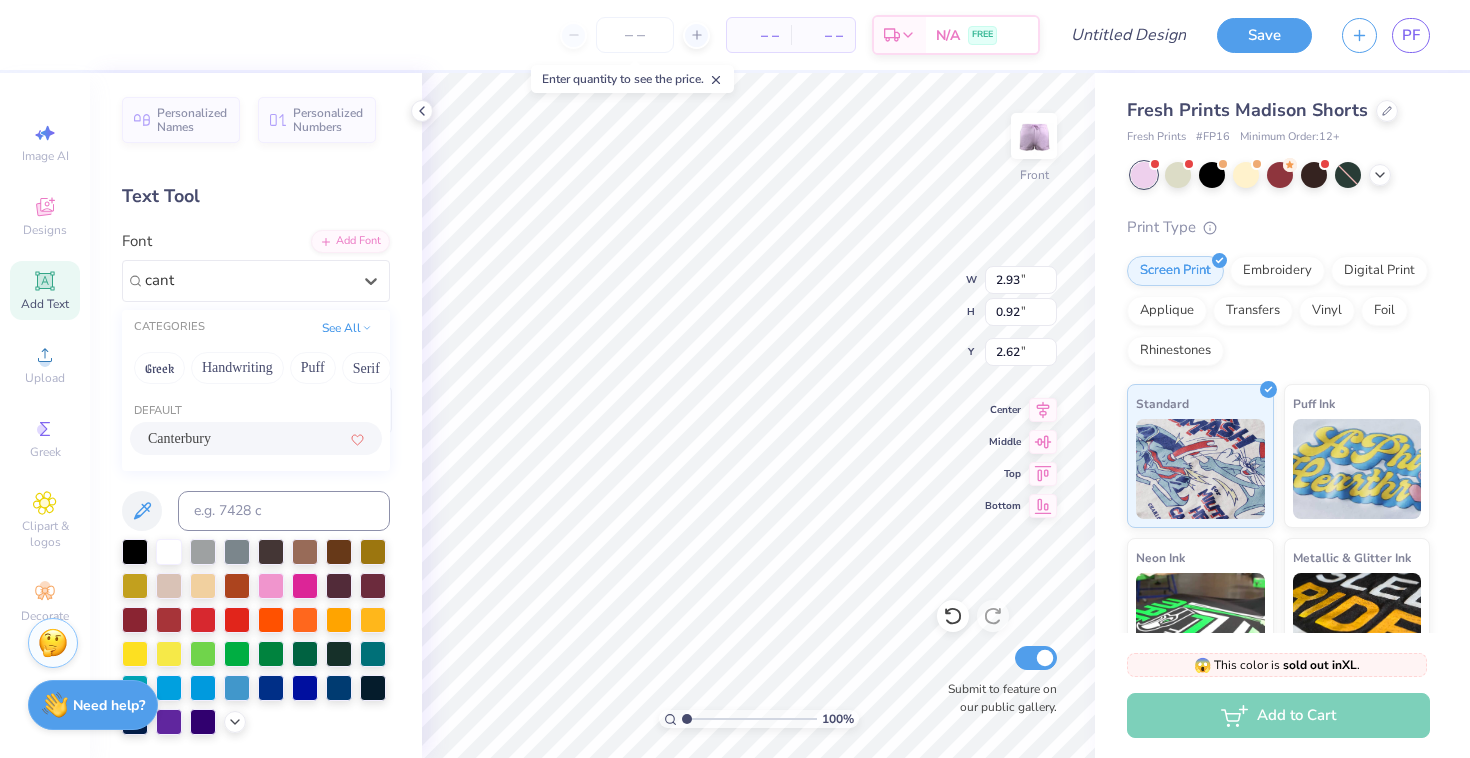 click on "Canterbury" at bounding box center [256, 438] 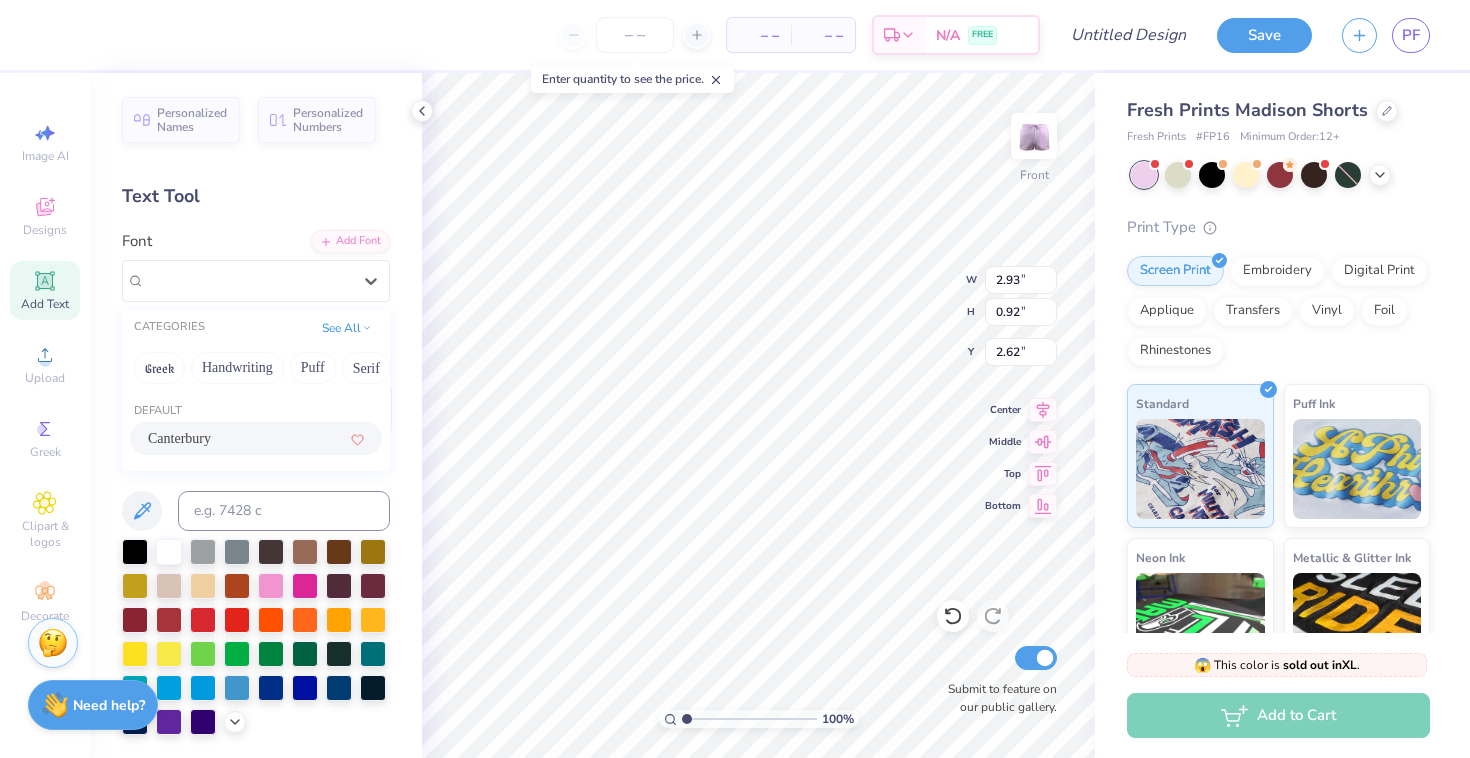 type on "2.43" 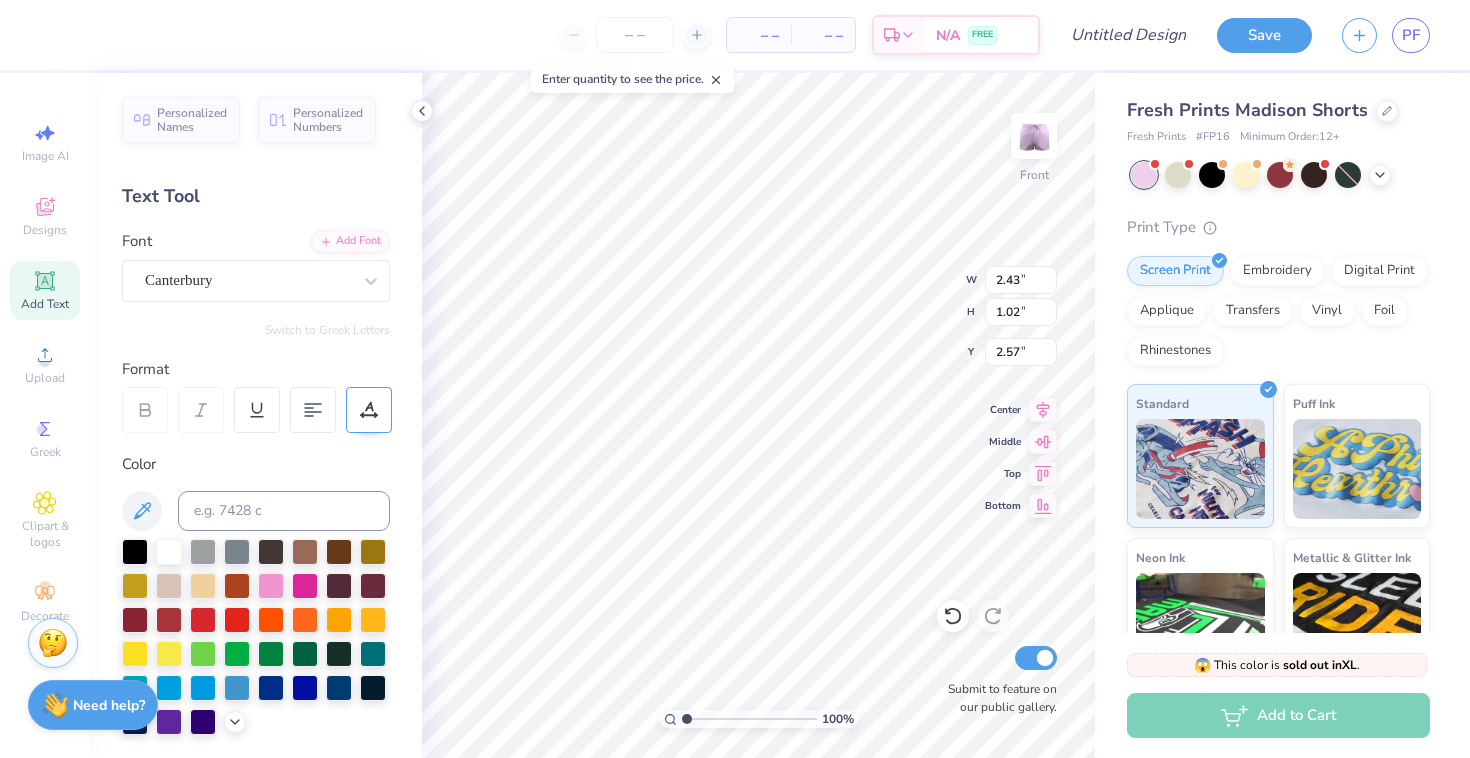 type on "4.99" 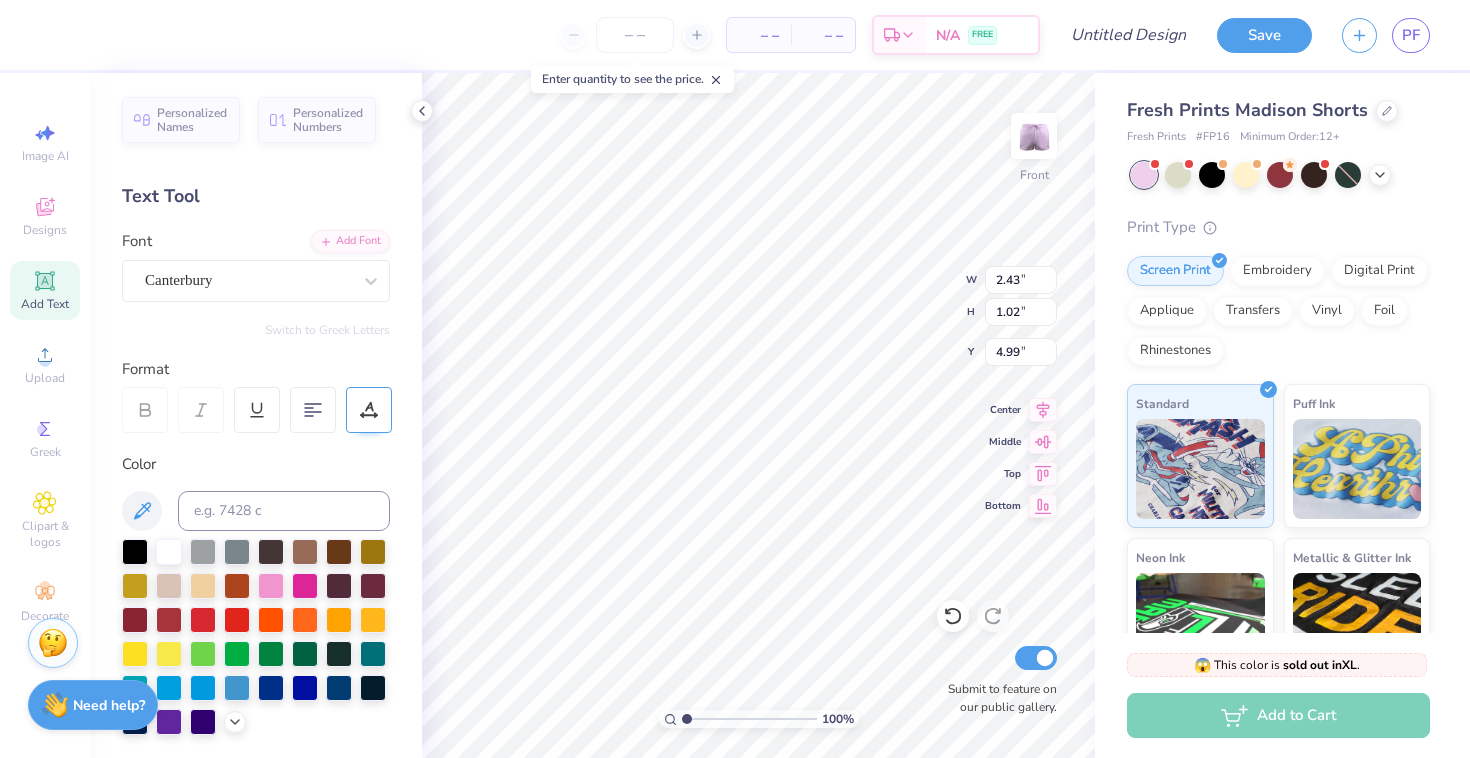 type on "-Bros" 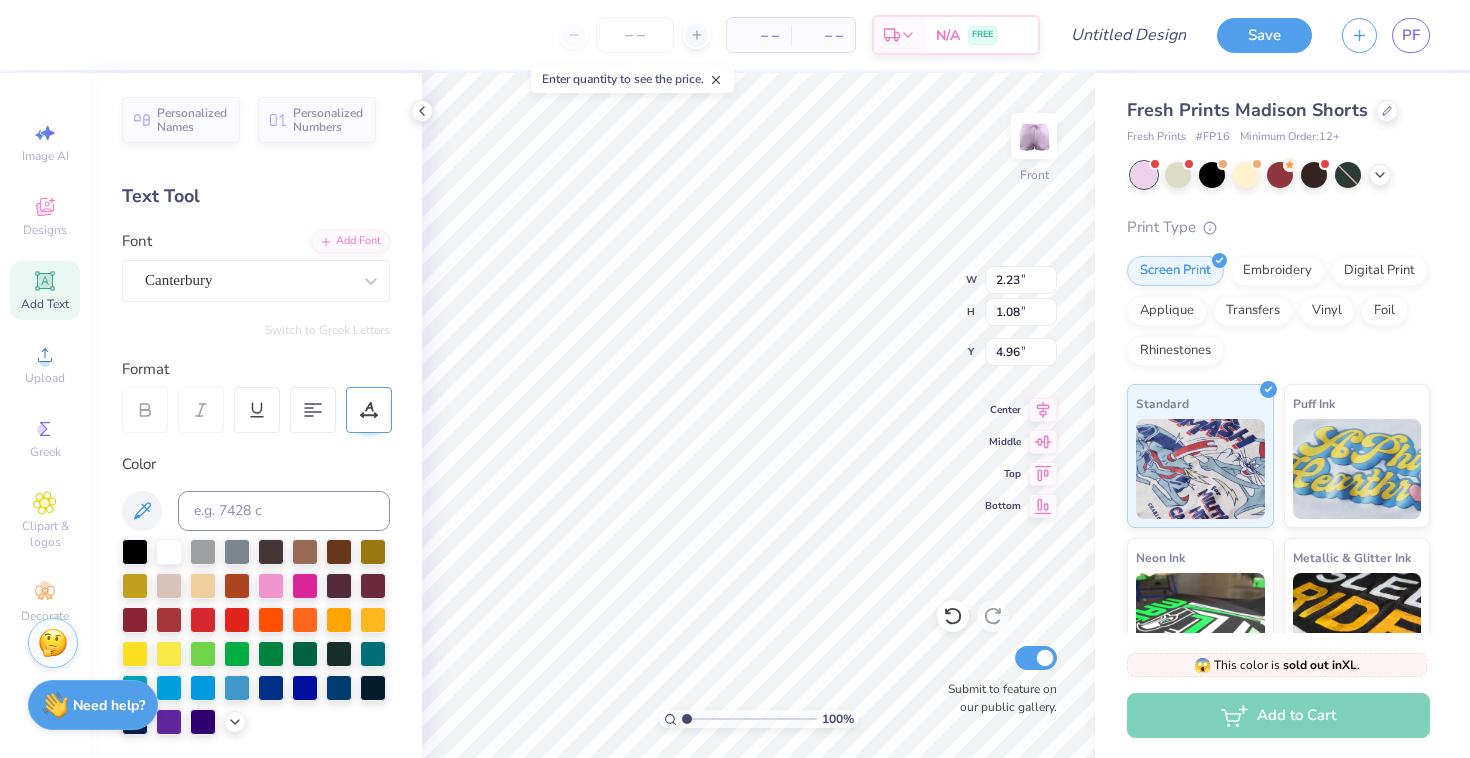 type on "3.25" 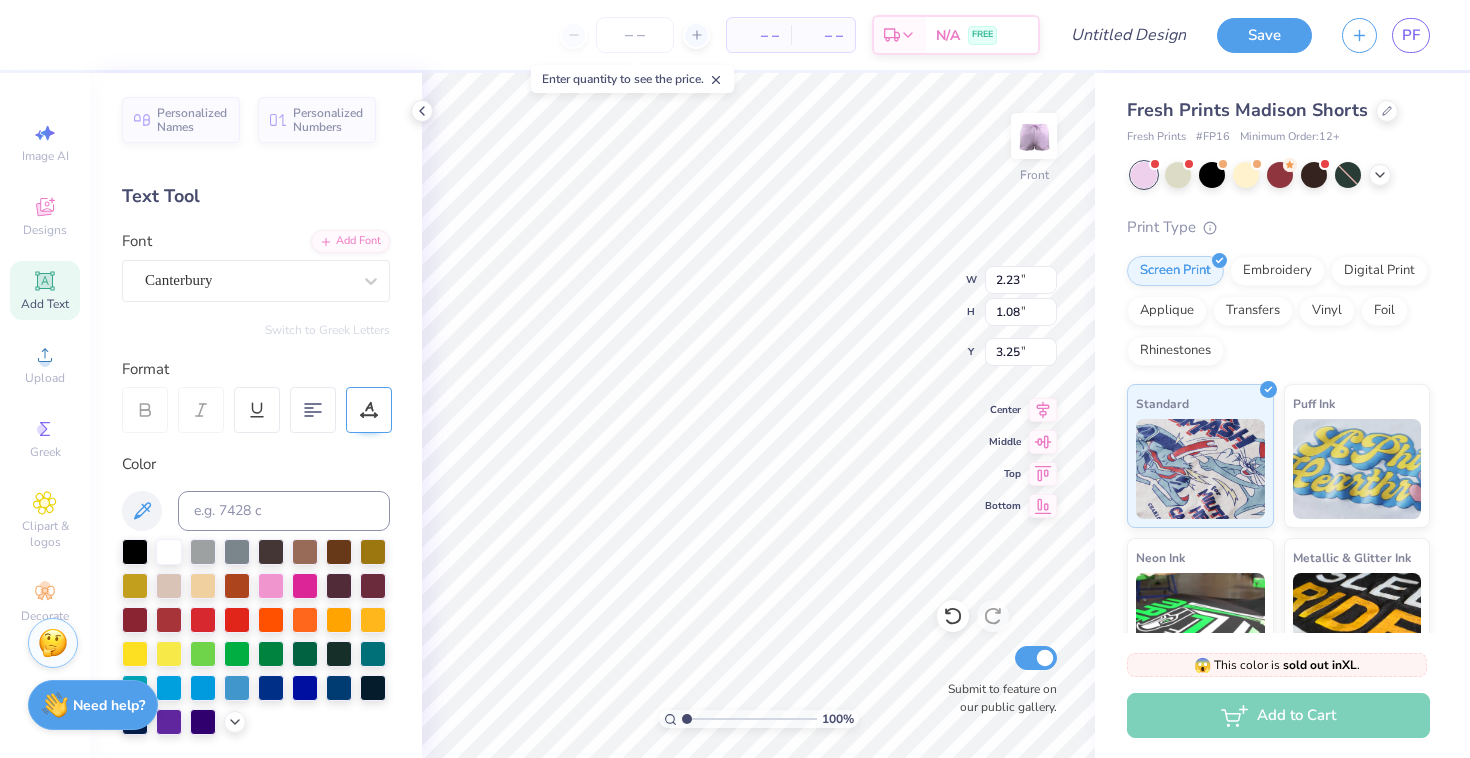 type on "2.25" 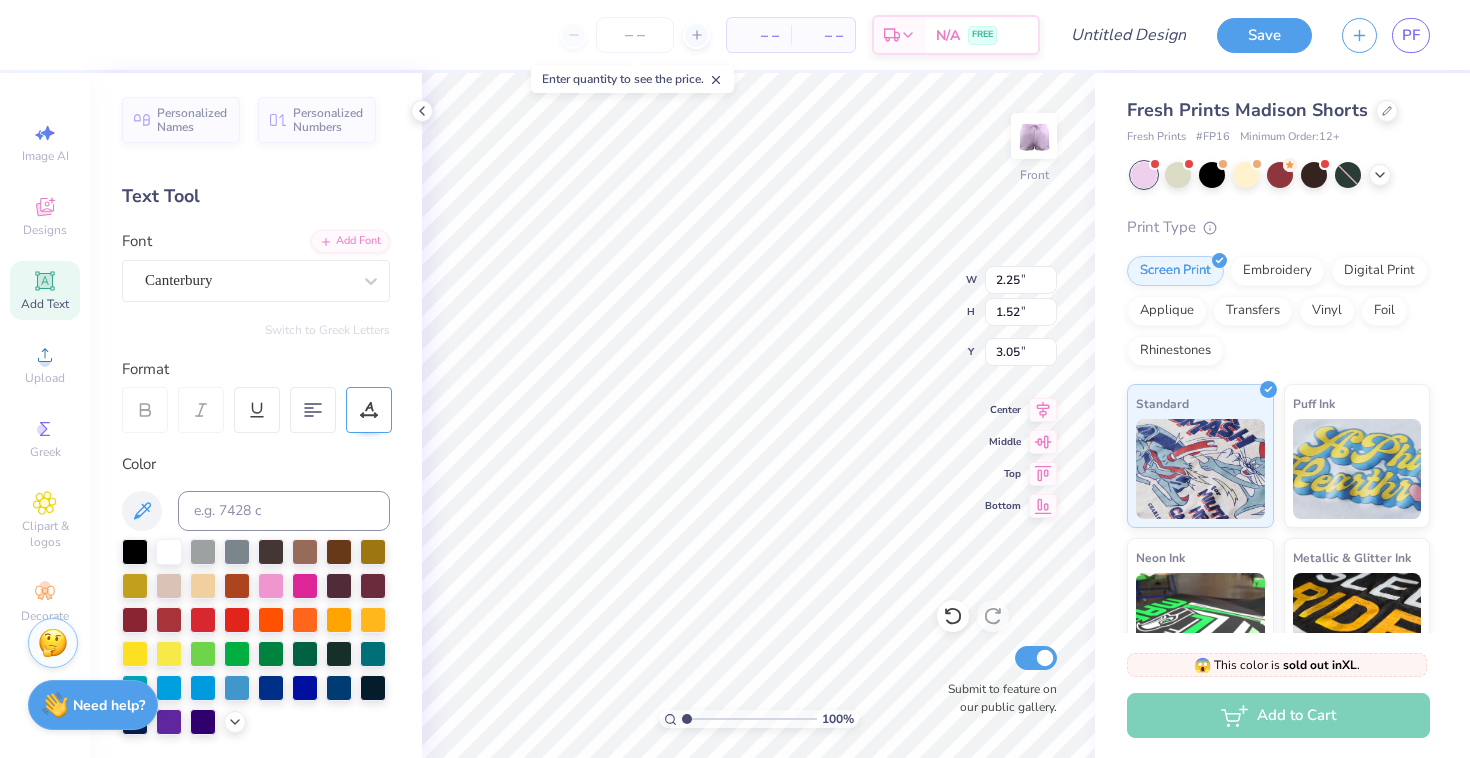 type on "4.82" 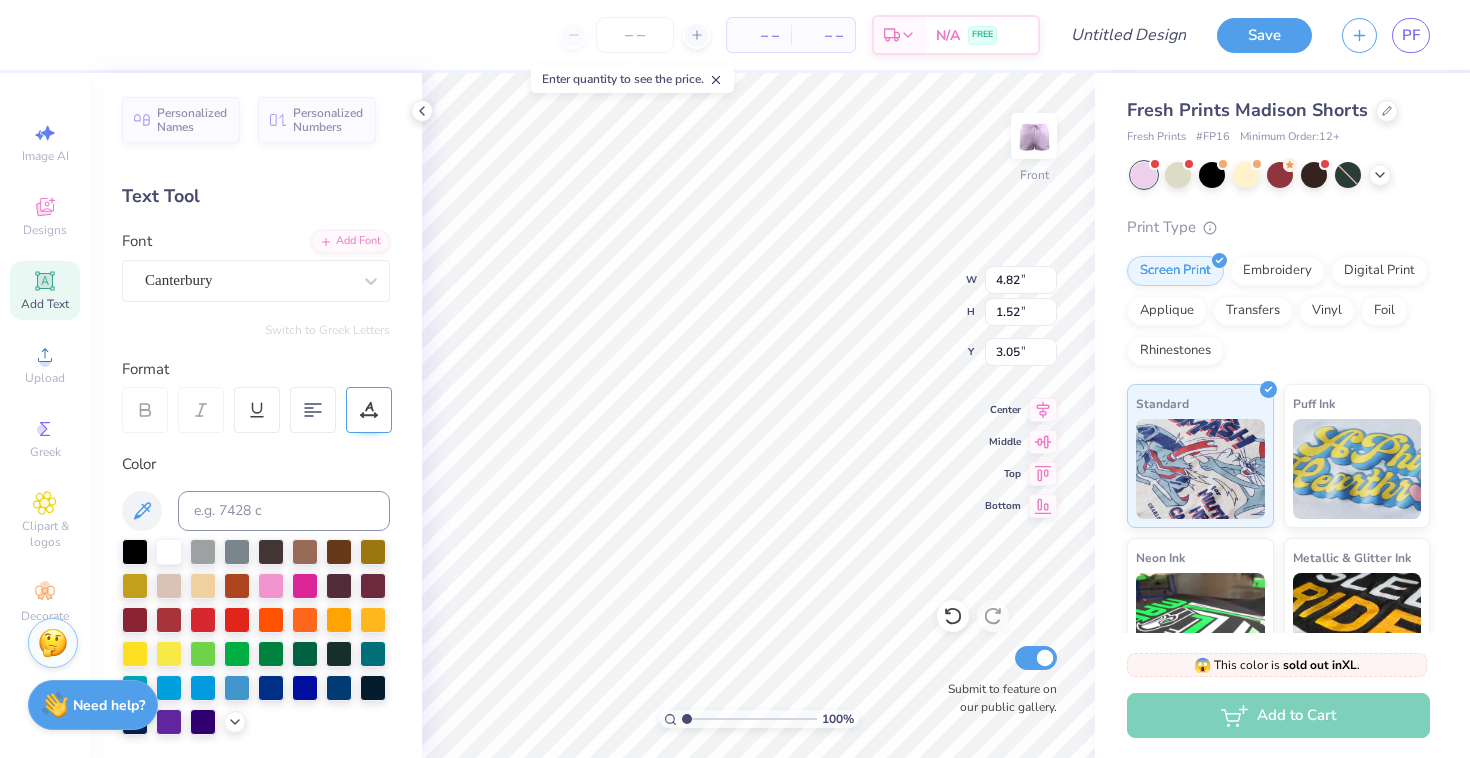 type on "3.26" 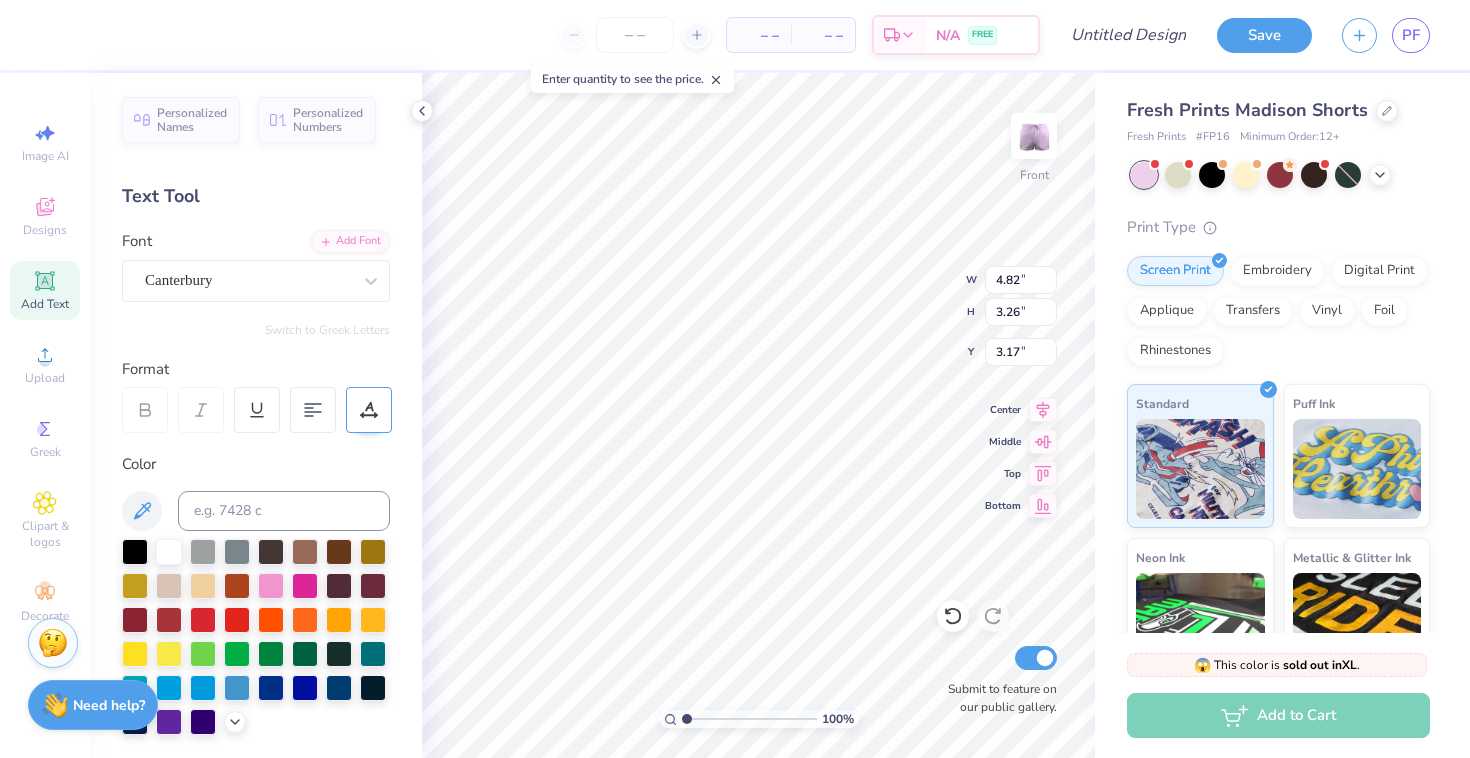 type on "4.78" 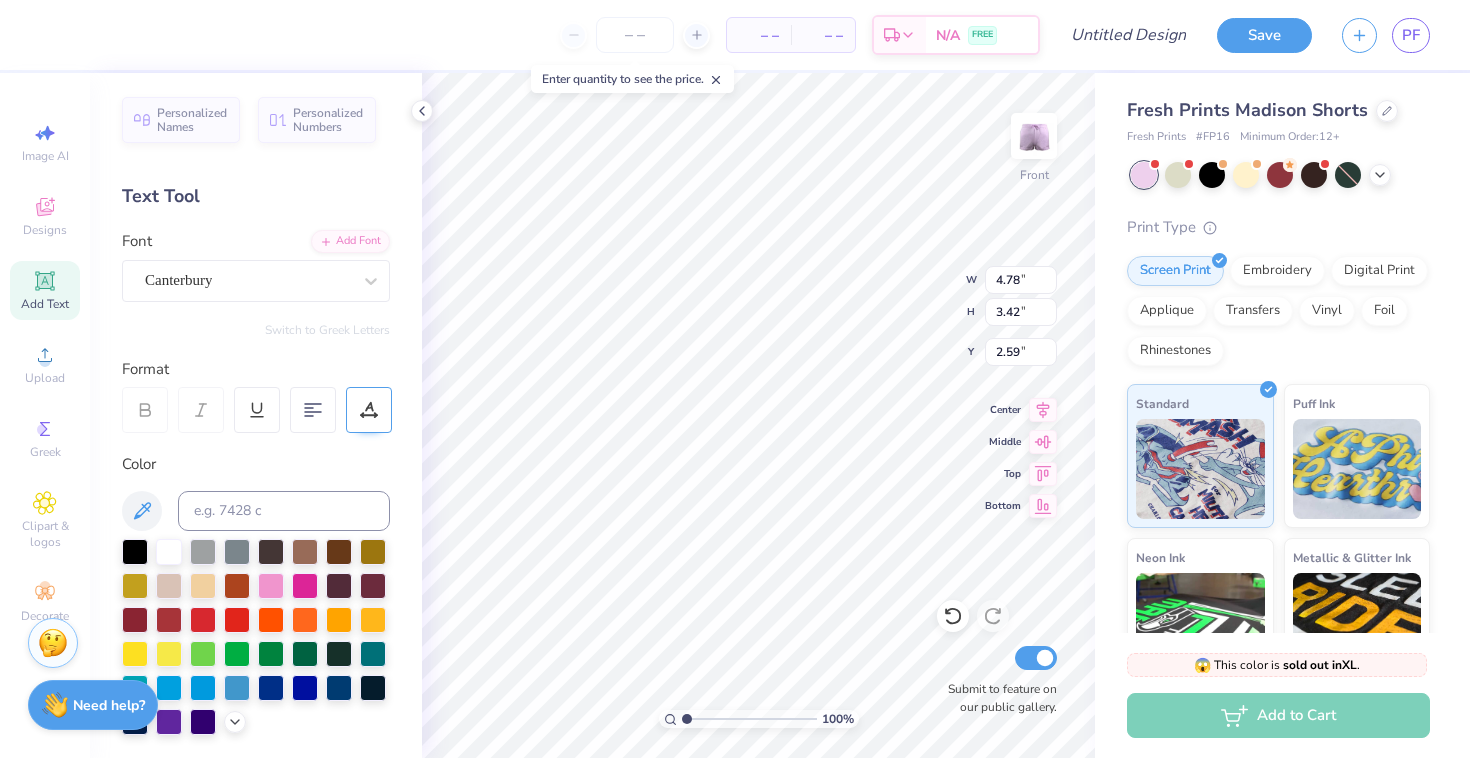 type on "3.28" 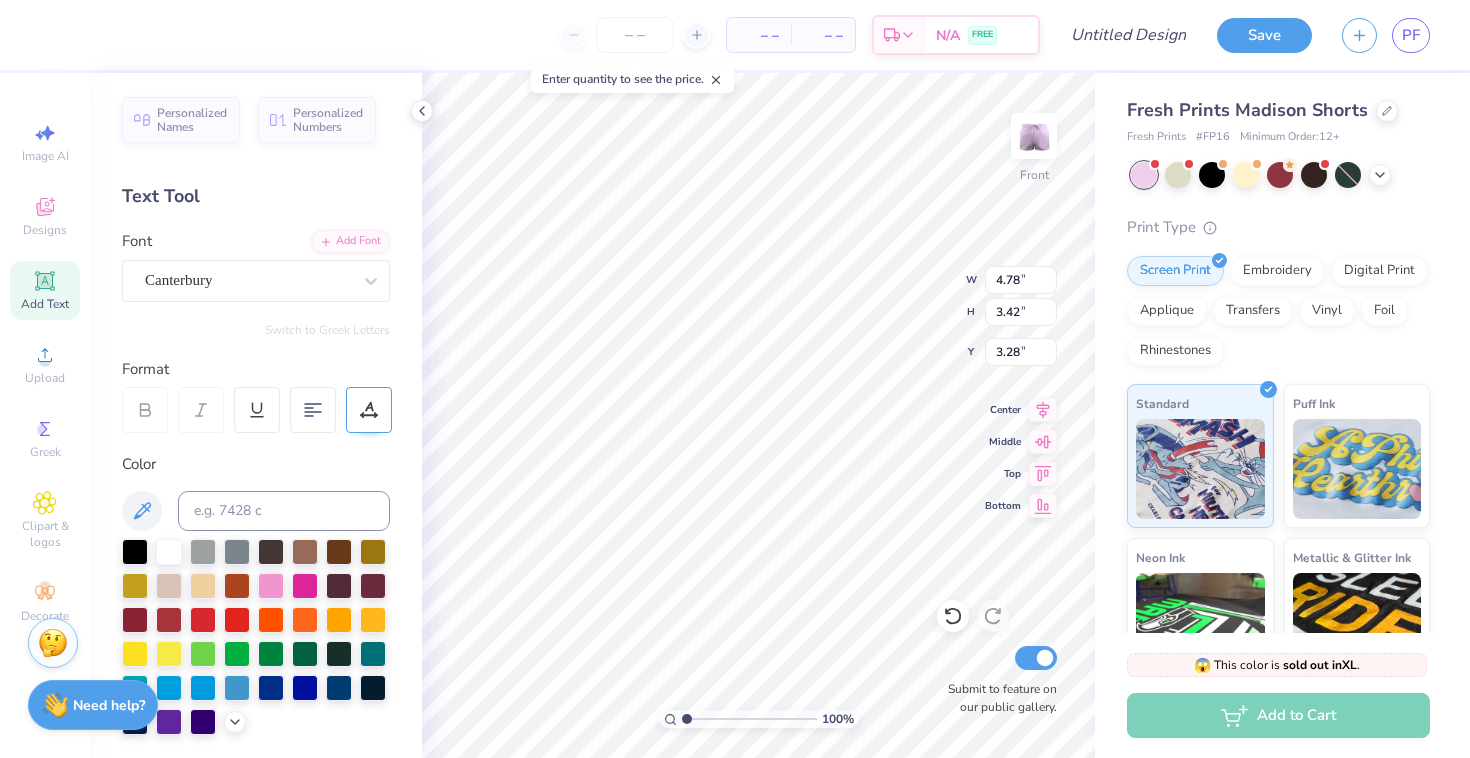 type on "4.85" 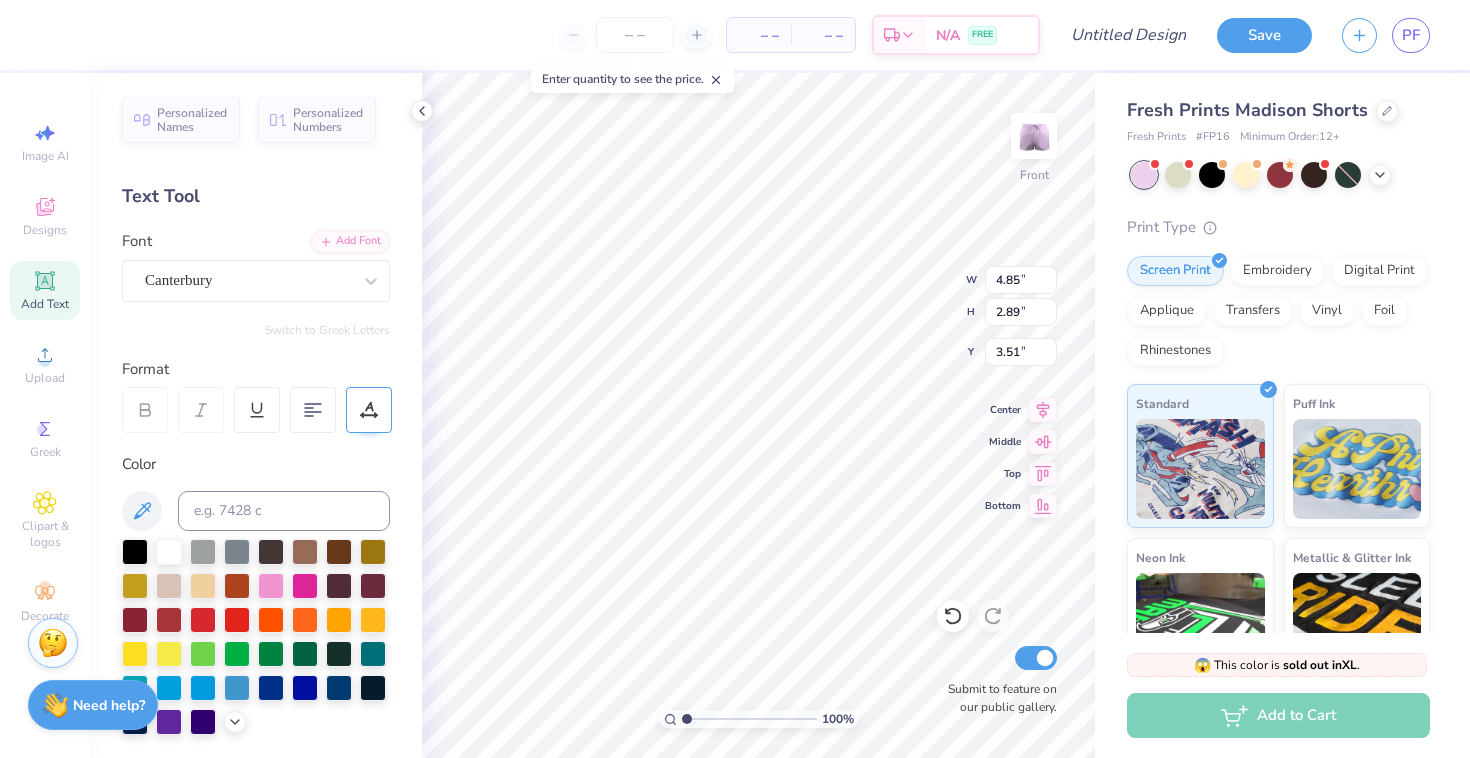 type on "3.12" 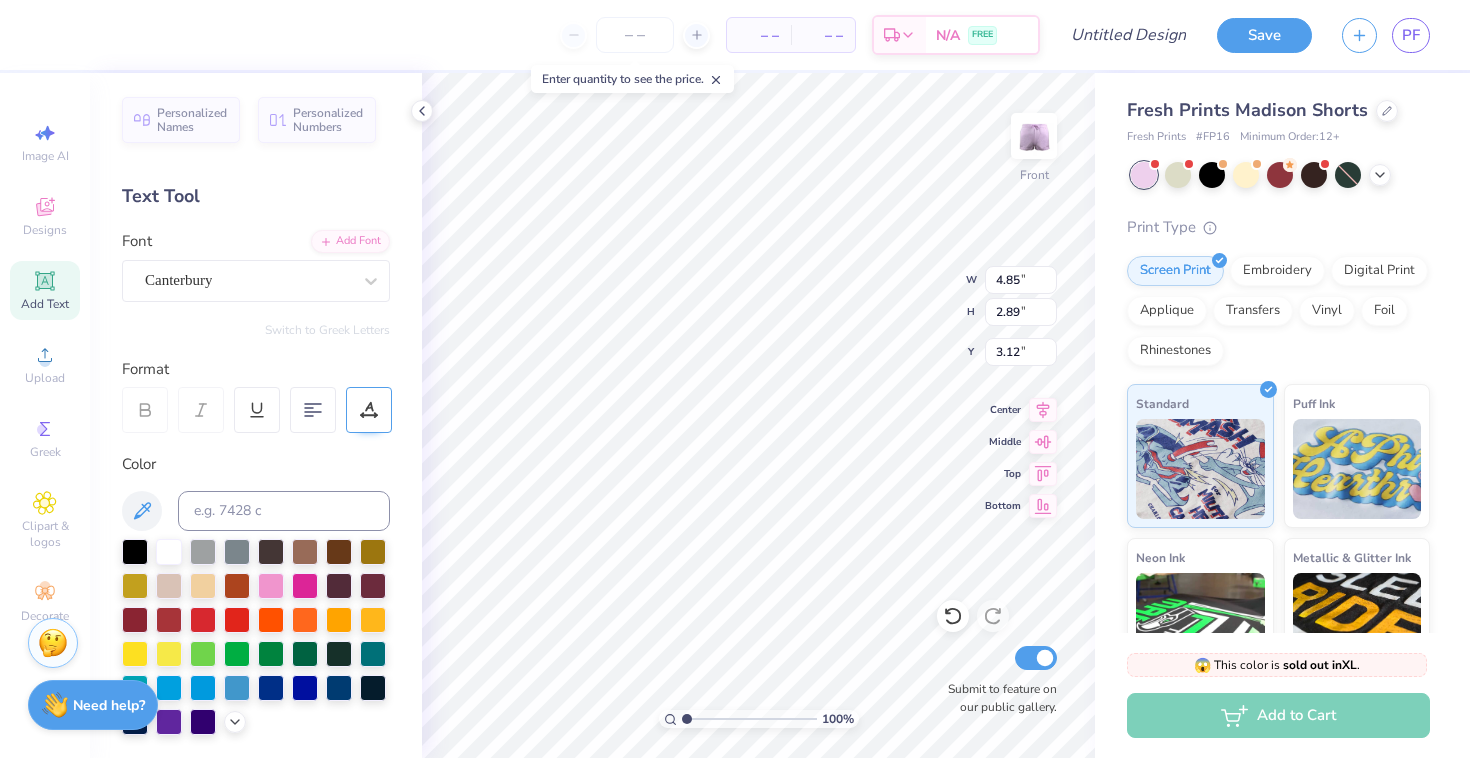 type on "5.08" 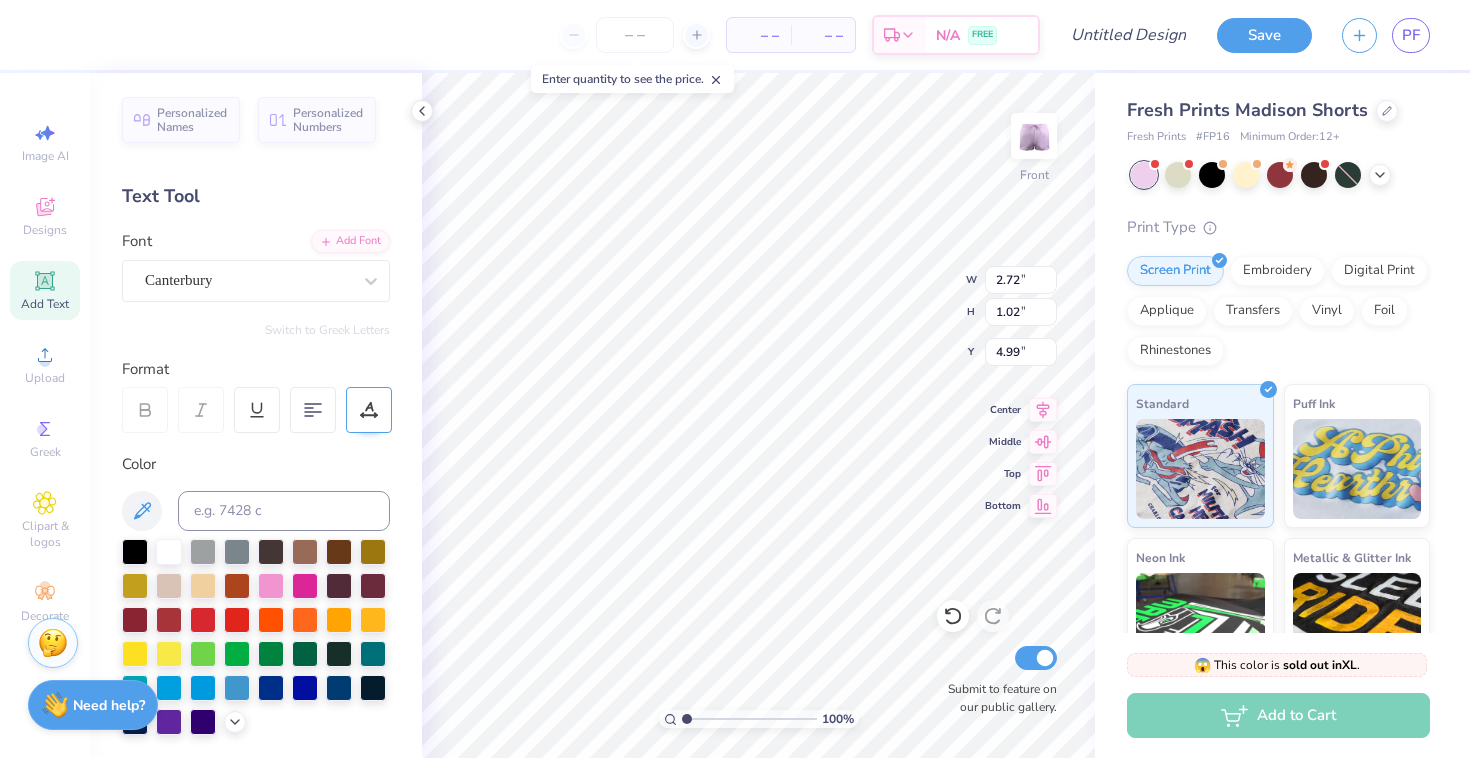 type on "4.64" 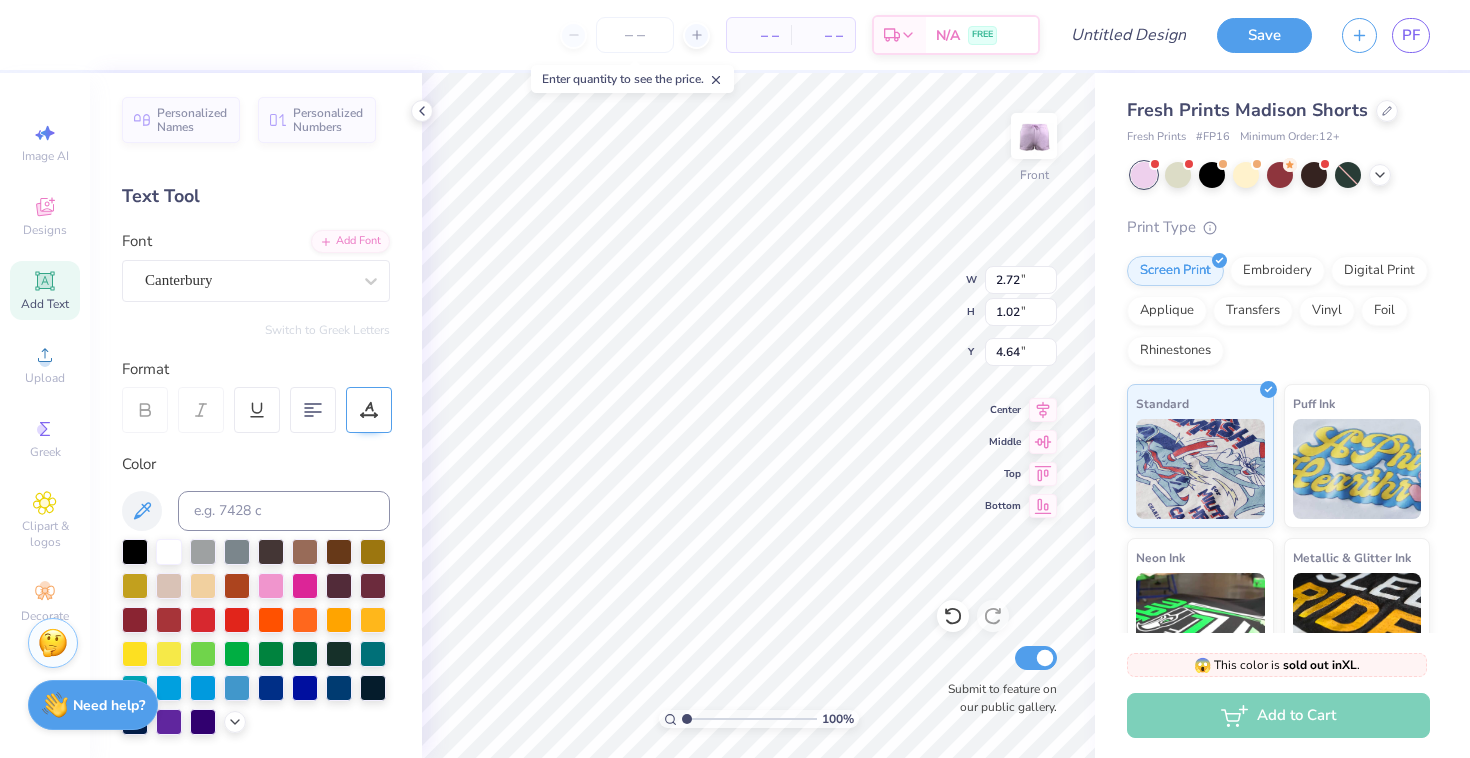 type on "2.54" 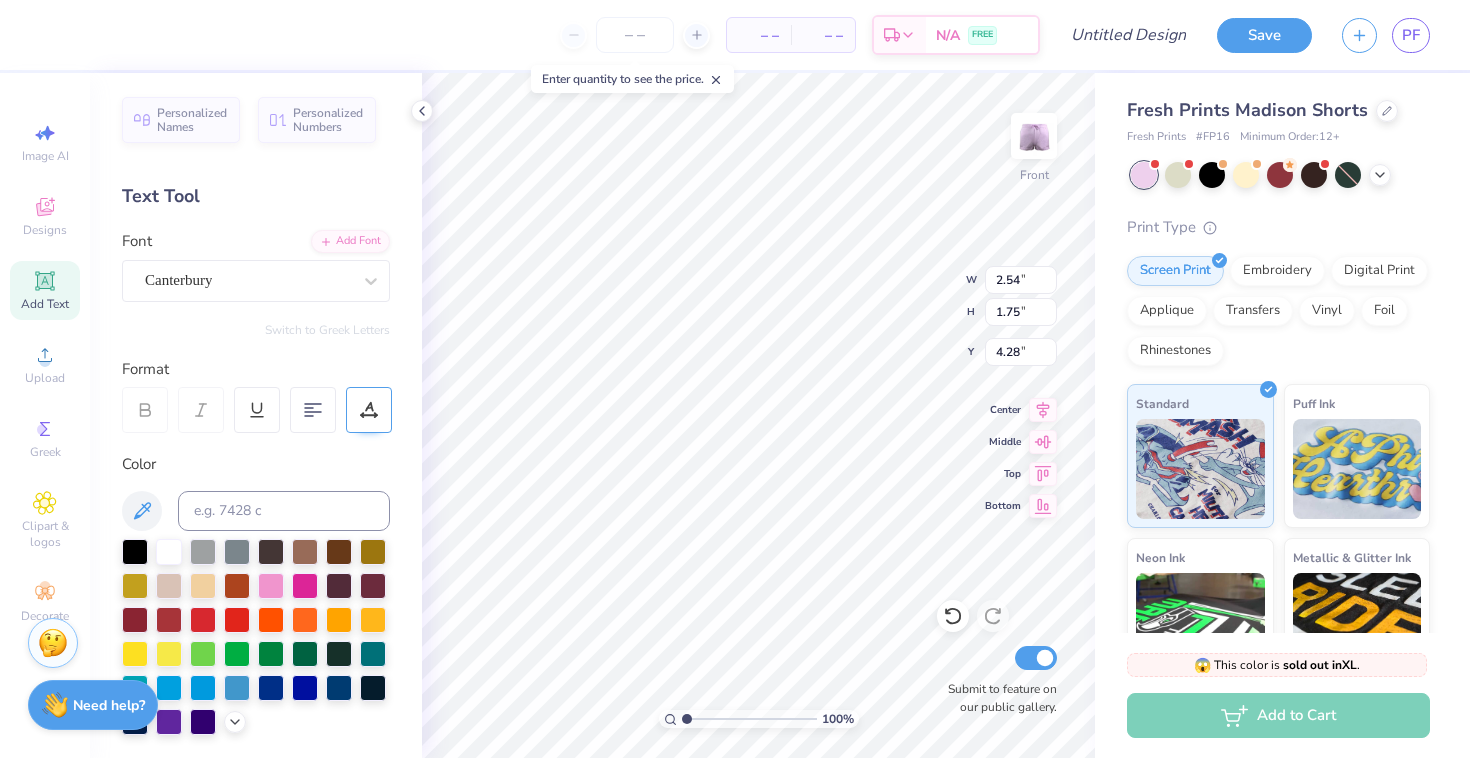 type on "2.64" 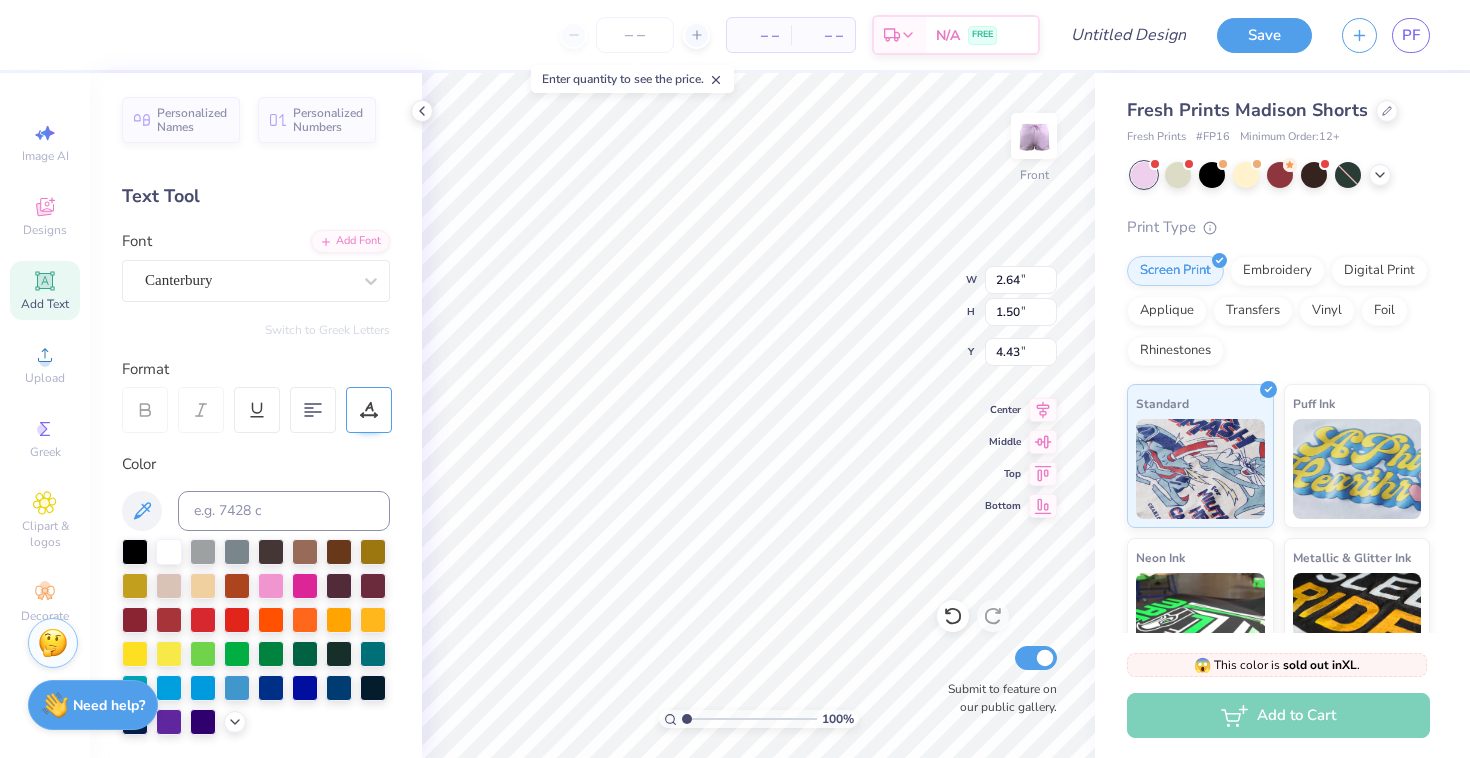 type on "4.00" 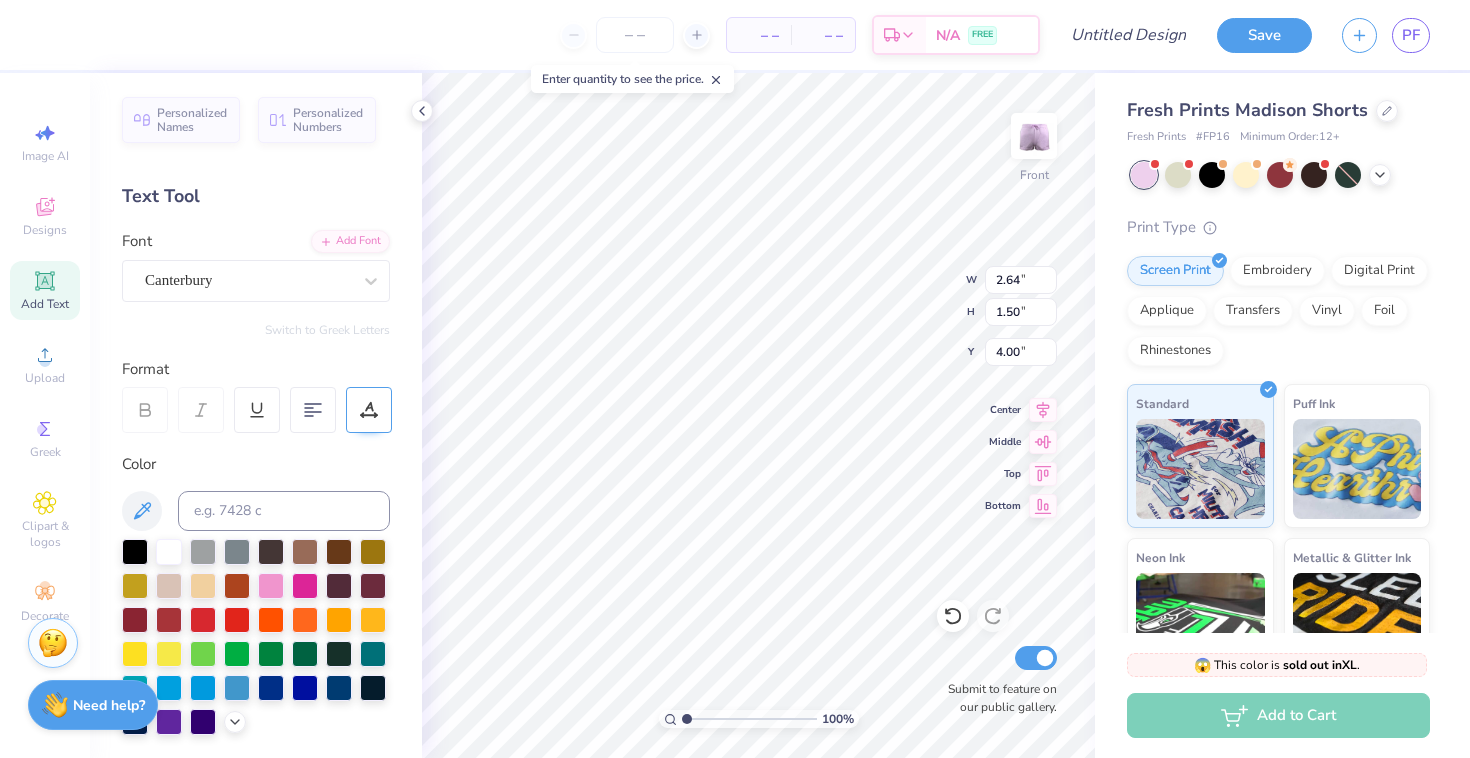 type on "4.38" 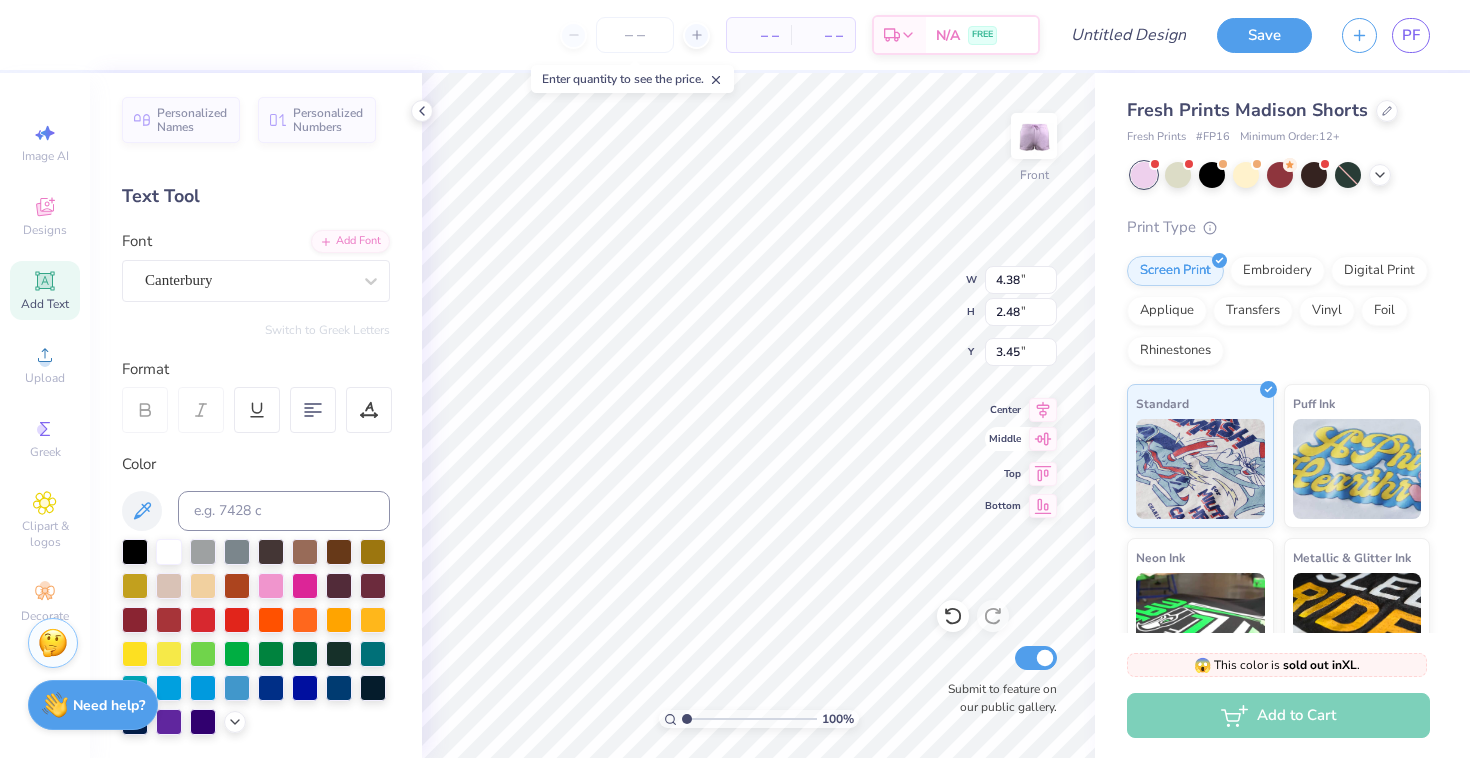 click on "100  % Front W 4.38 4.38 " H 2.48 2.48 " Y 3.45 3.45 " Center Middle Top Bottom Submit to feature on our public gallery." at bounding box center [758, 415] 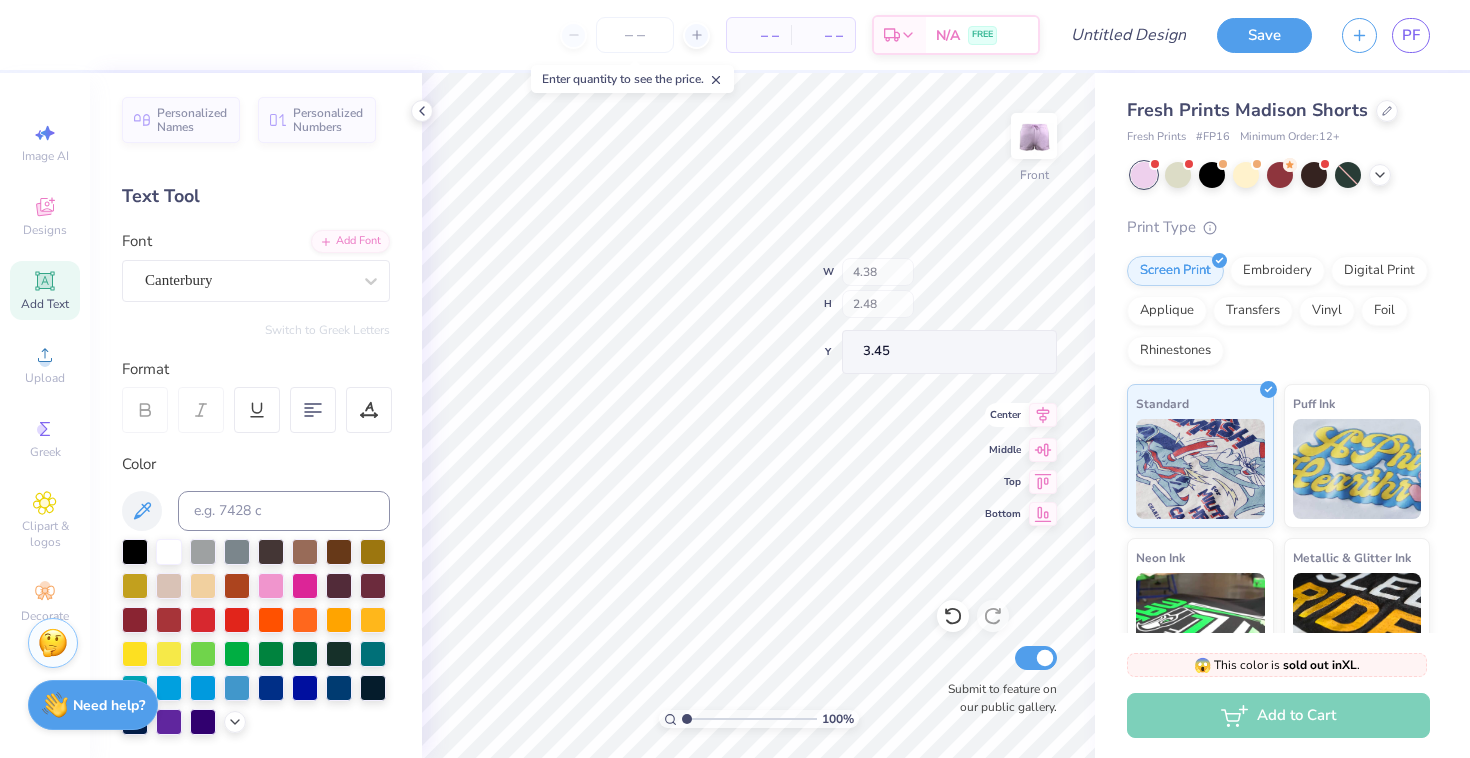 type on "6.12" 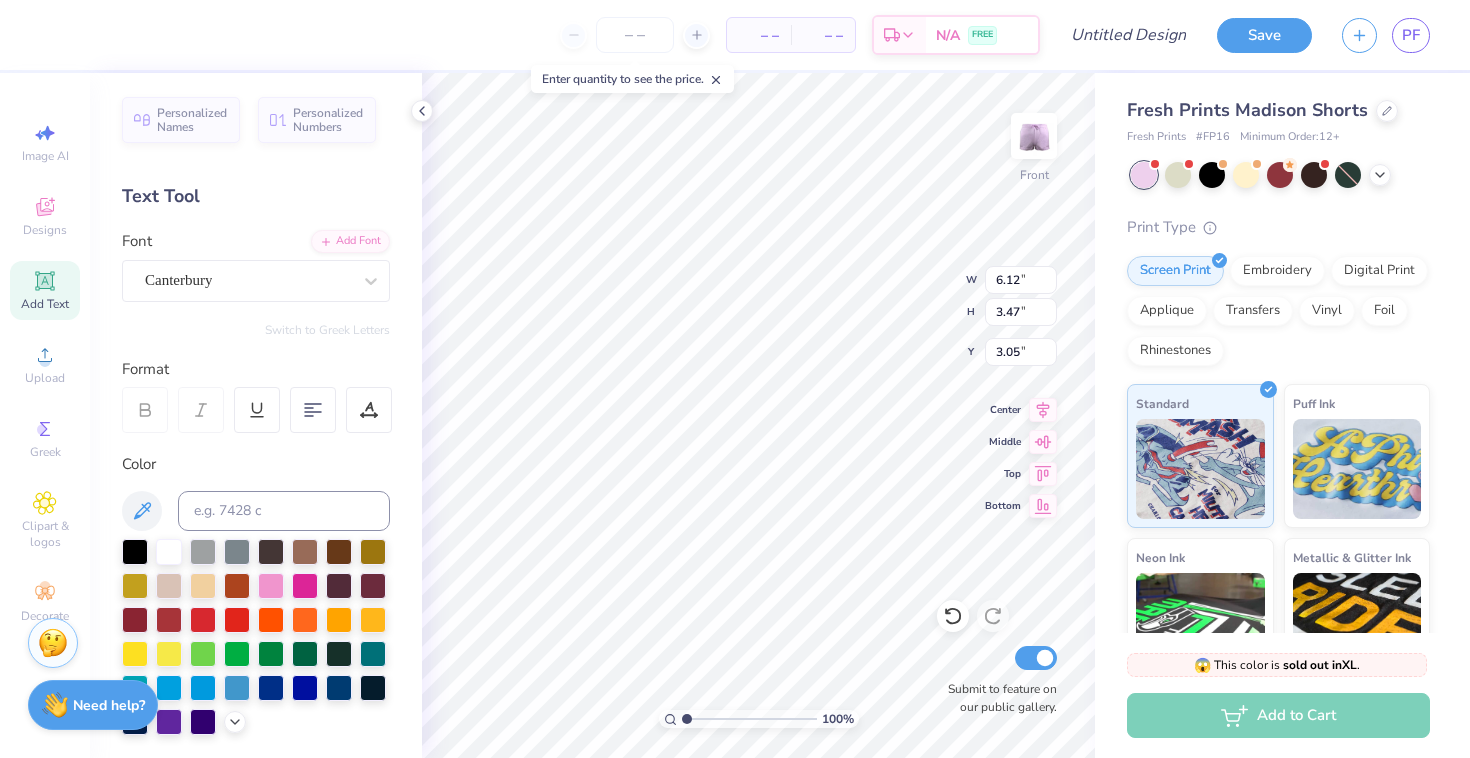 type on "2.91" 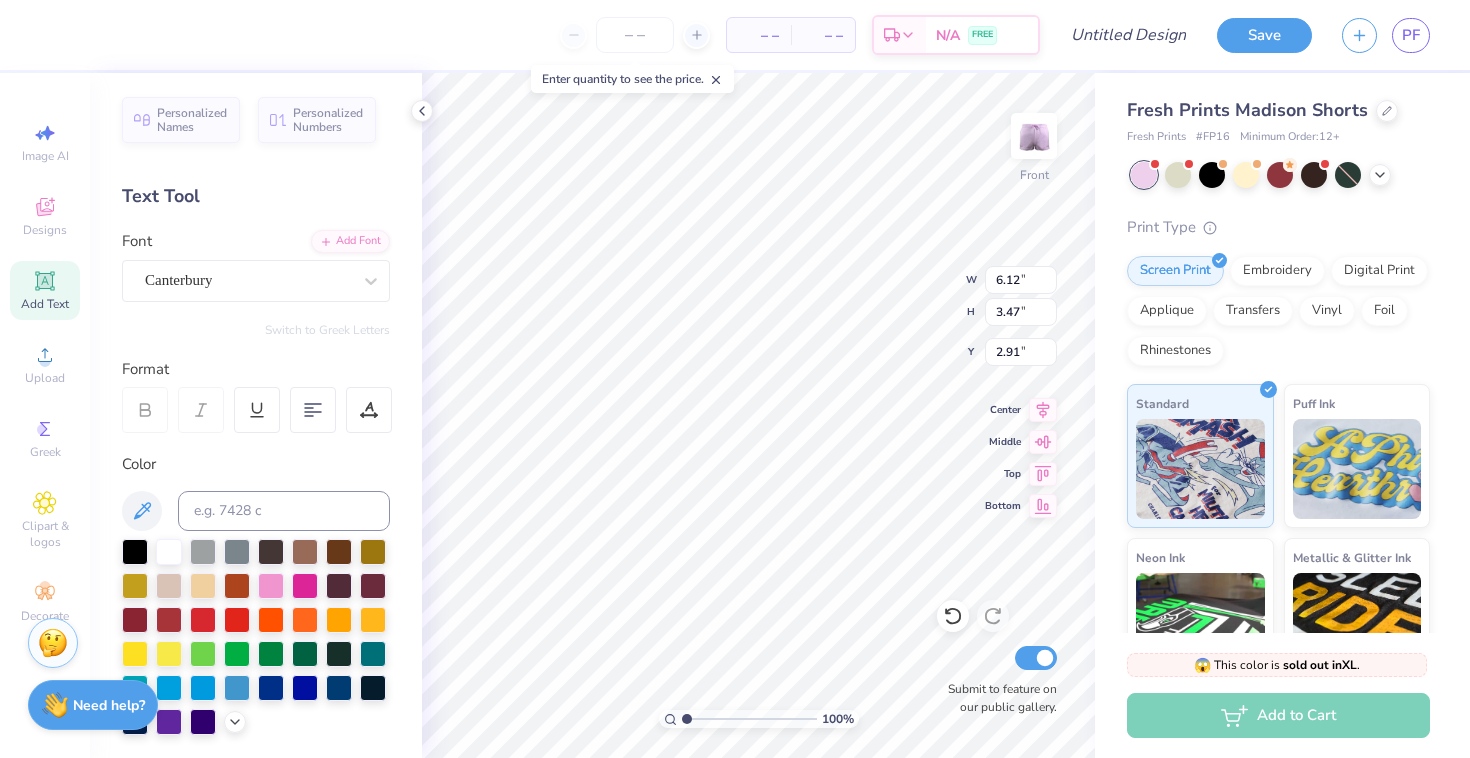 type on "Bros" 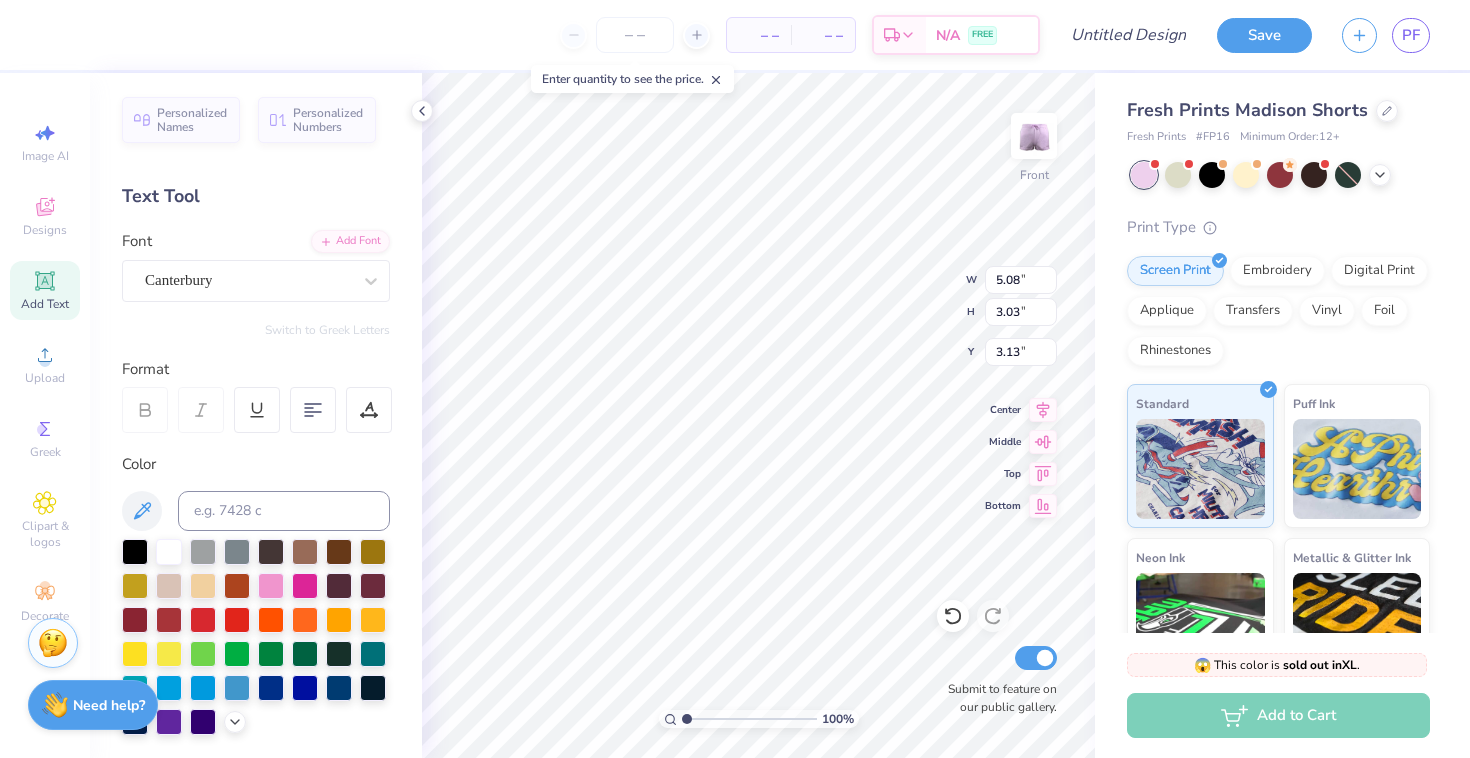 type on "3.23" 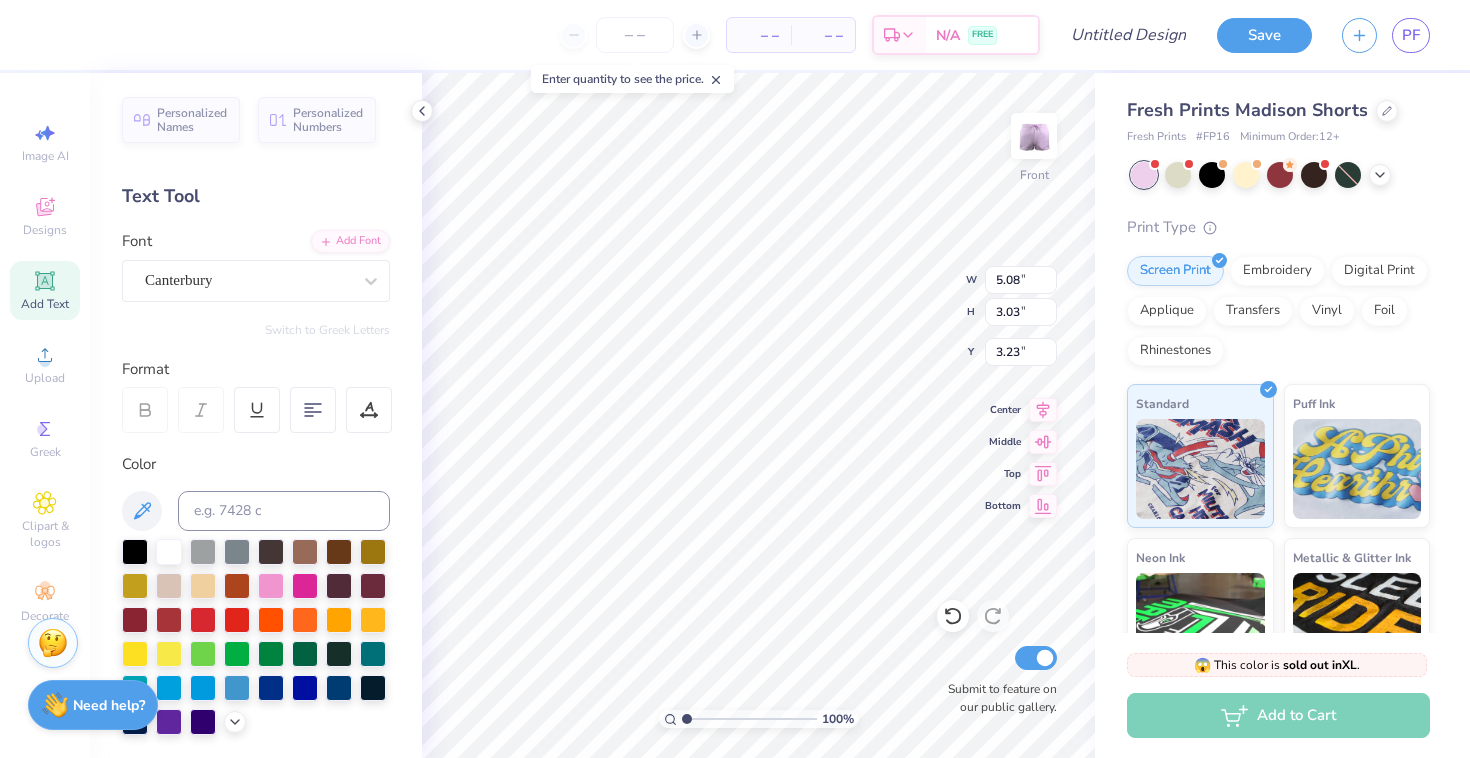 type on "5.75" 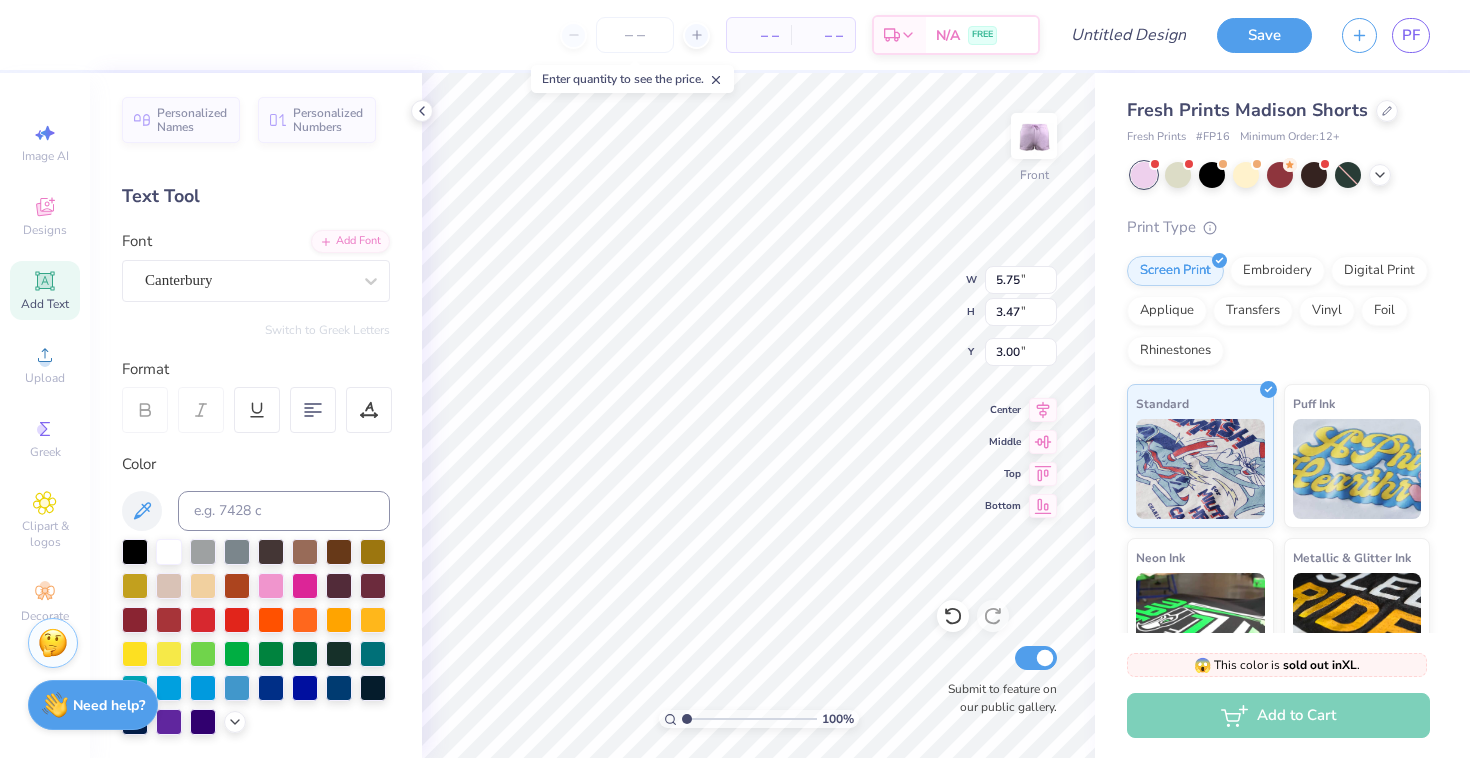 type on "3.23" 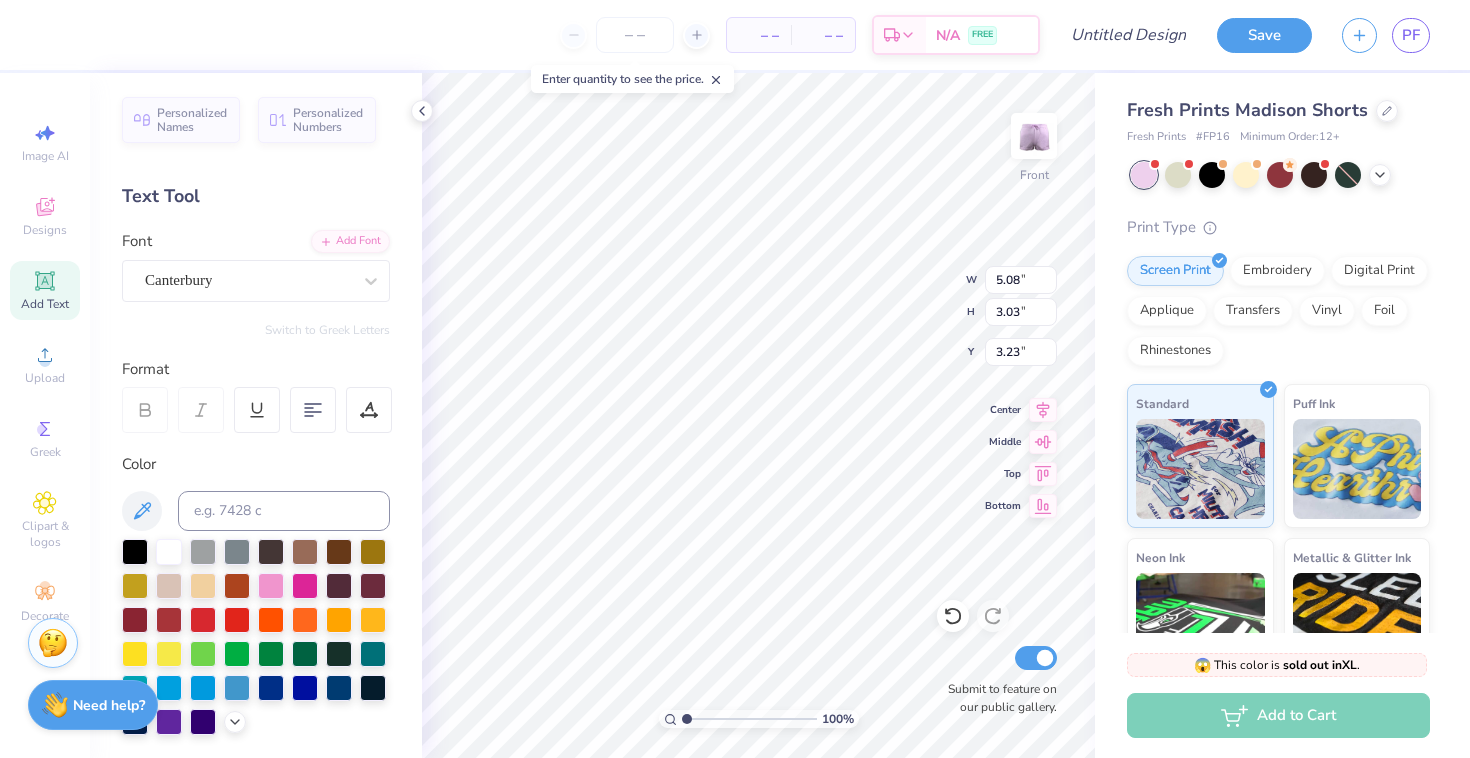 type on "3.45" 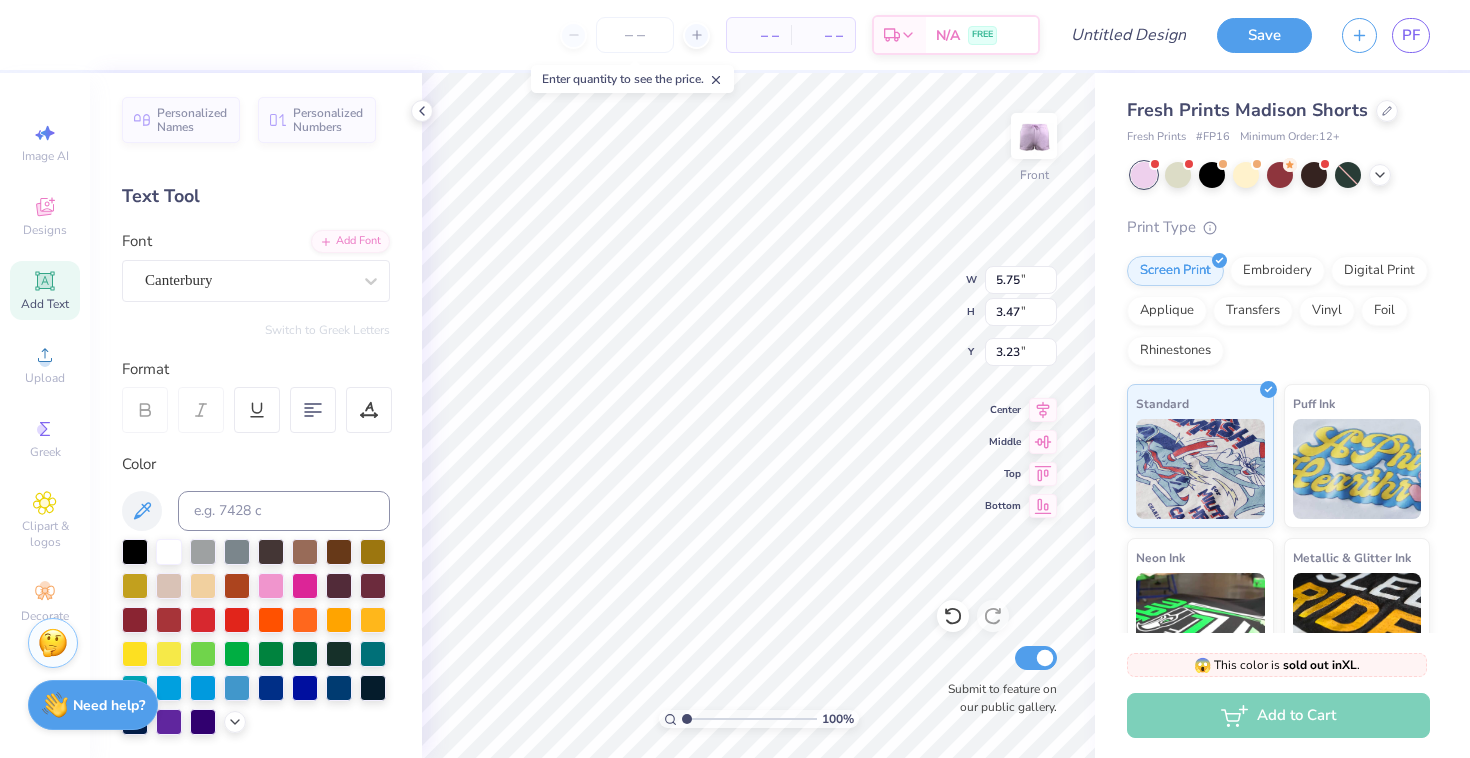 type on "5.73" 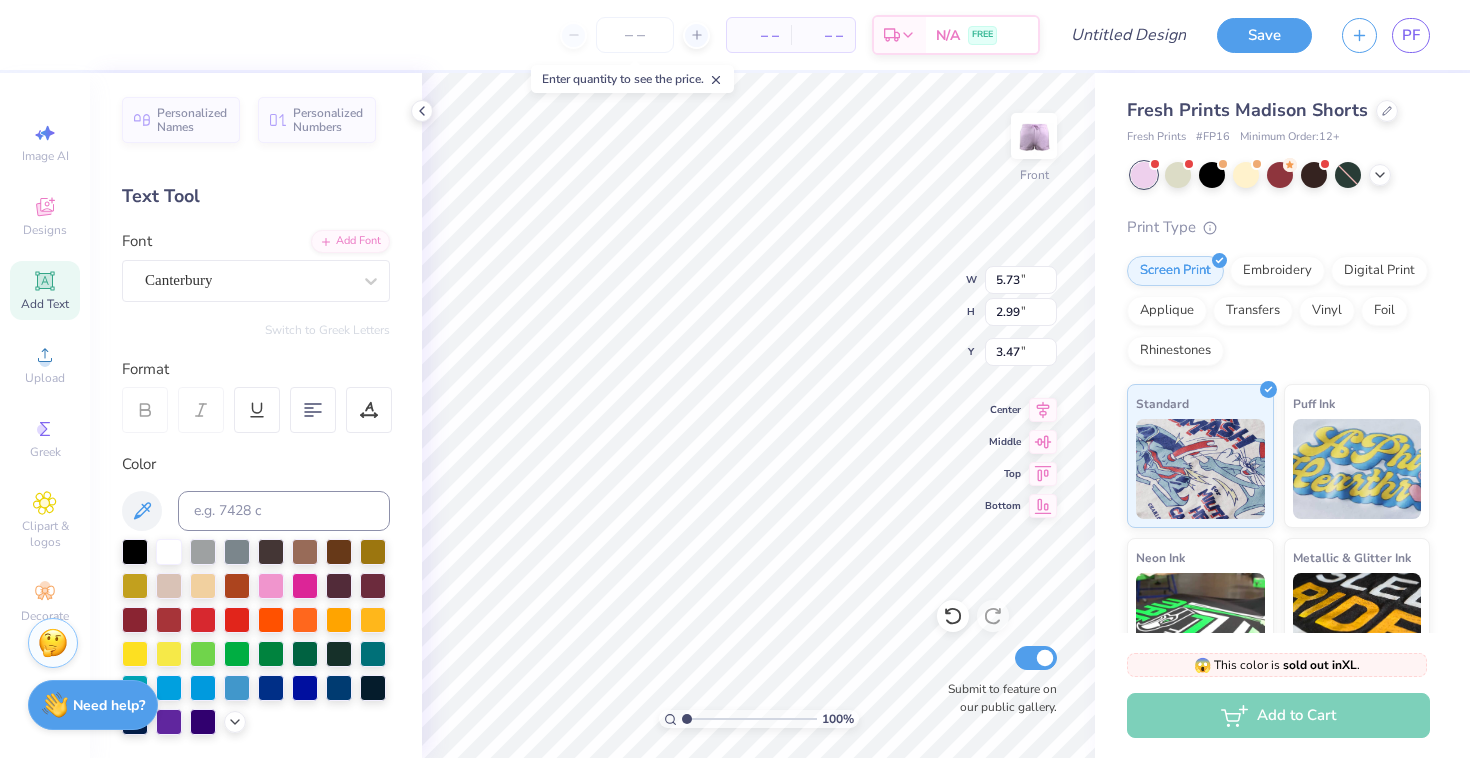 type on "3.70" 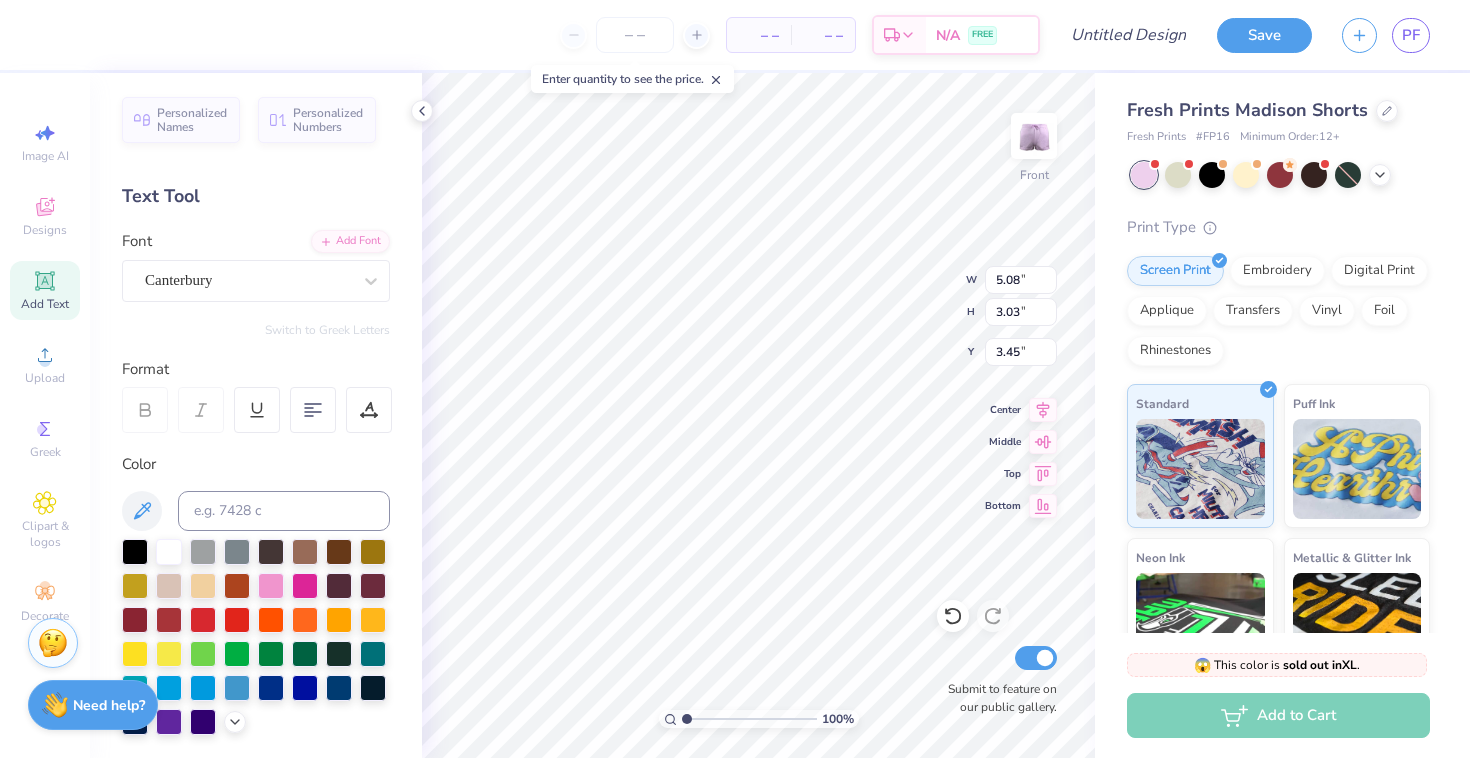 type on "3.67" 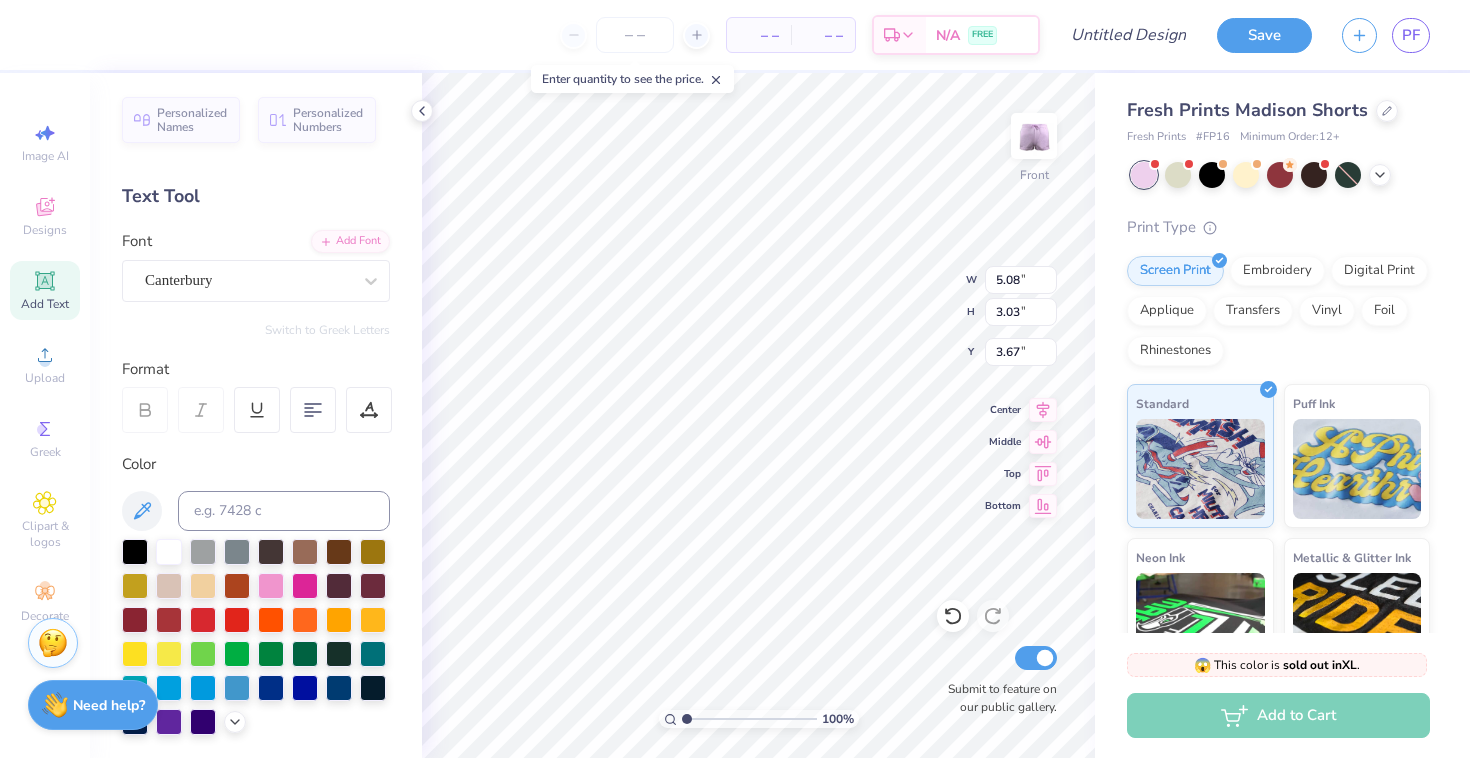 type on "5.73" 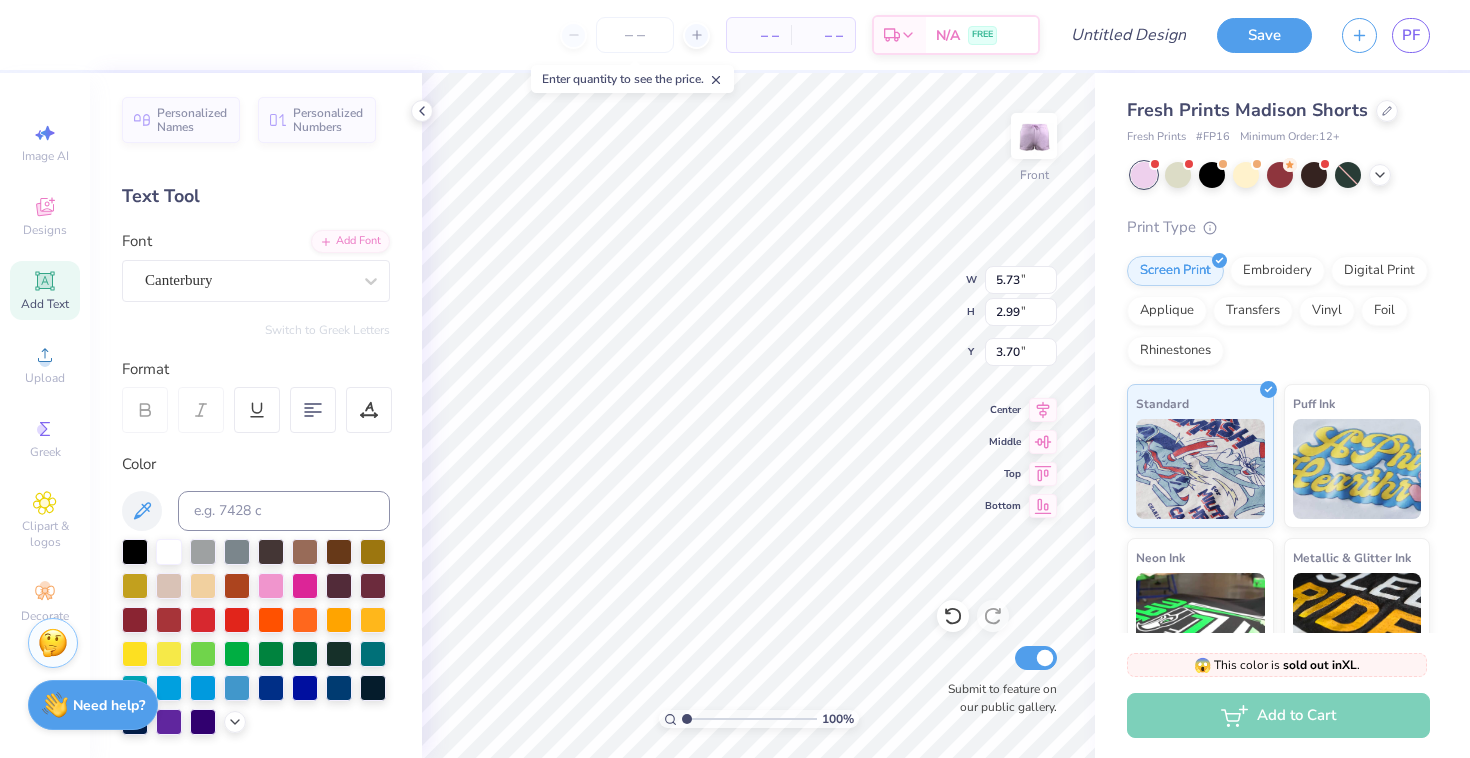 type on "3.83" 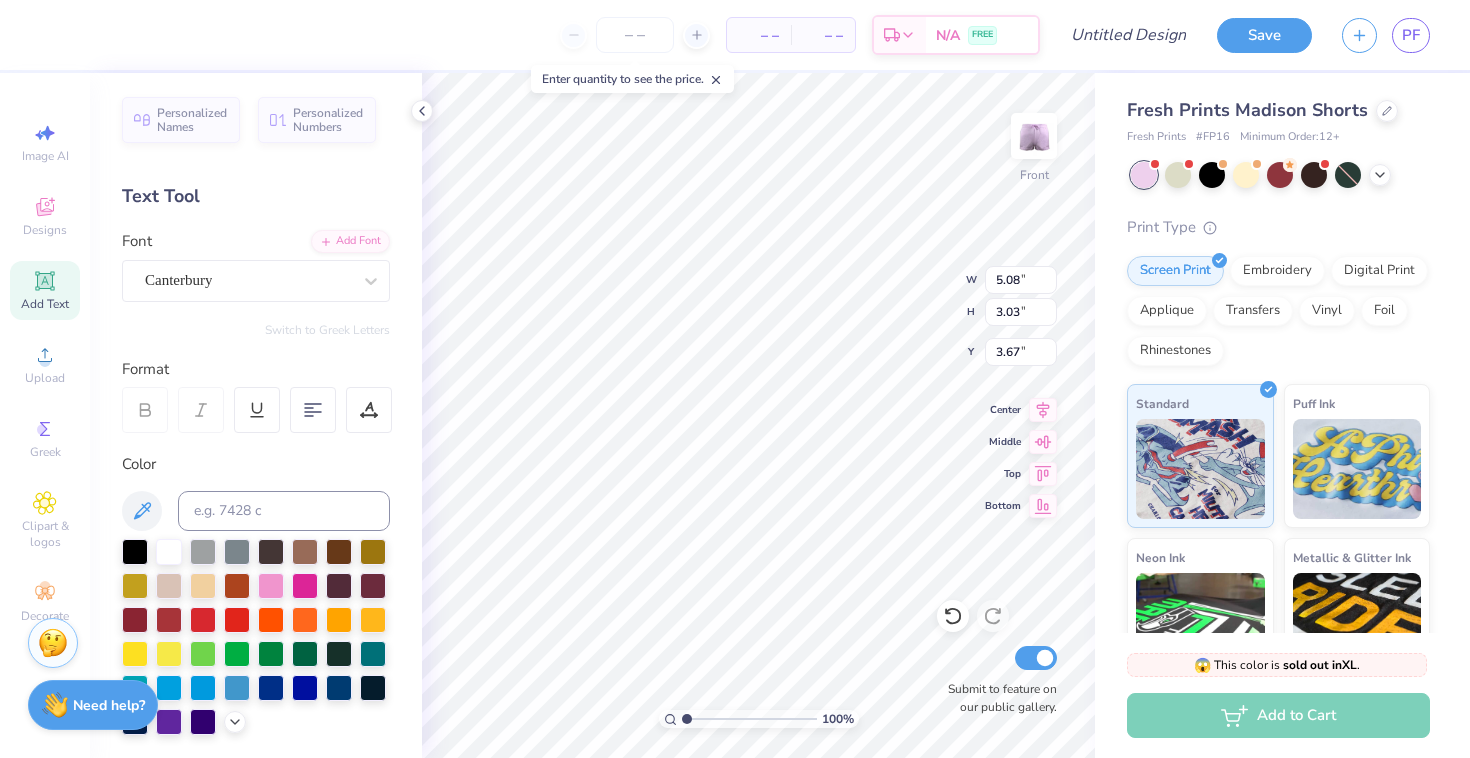type on "1.68" 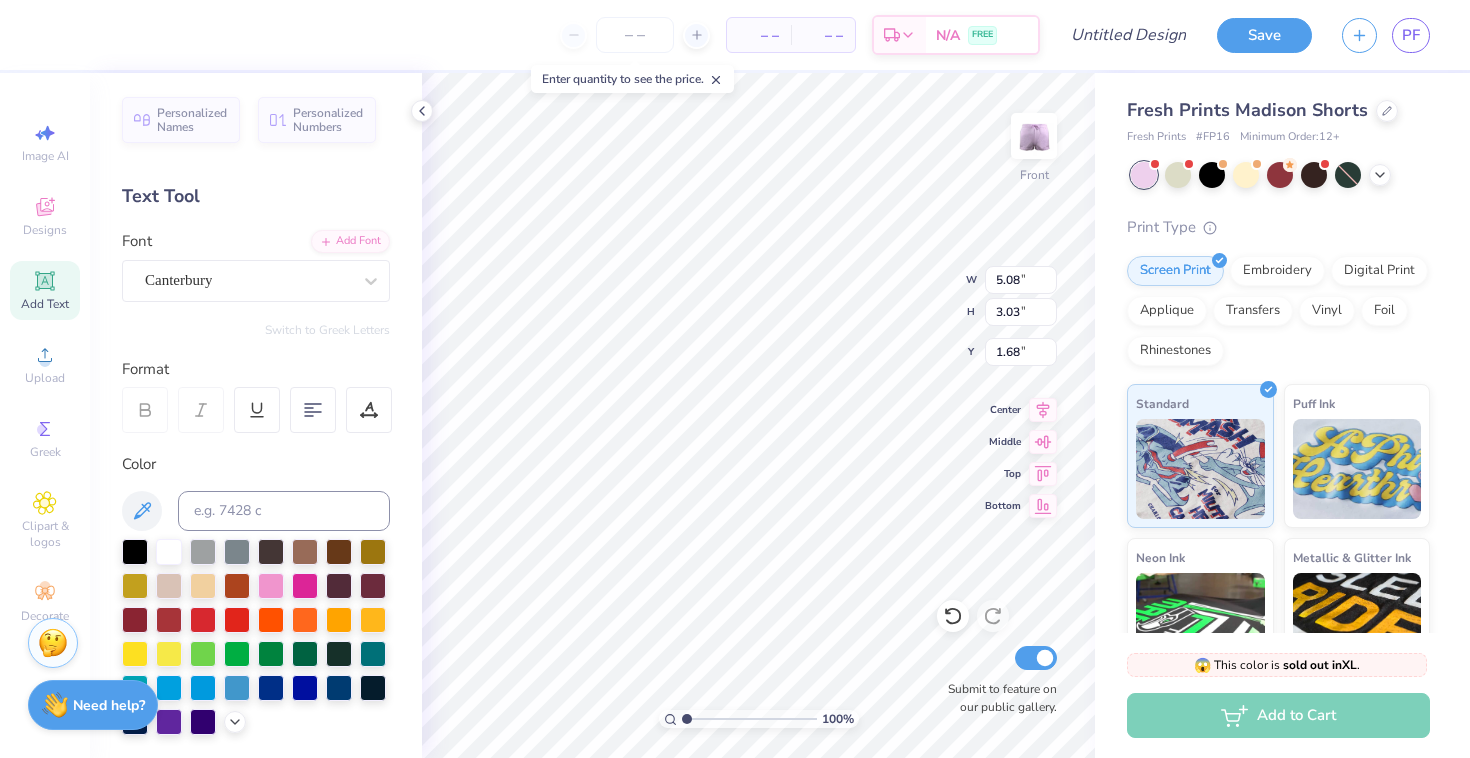 type on "5.01" 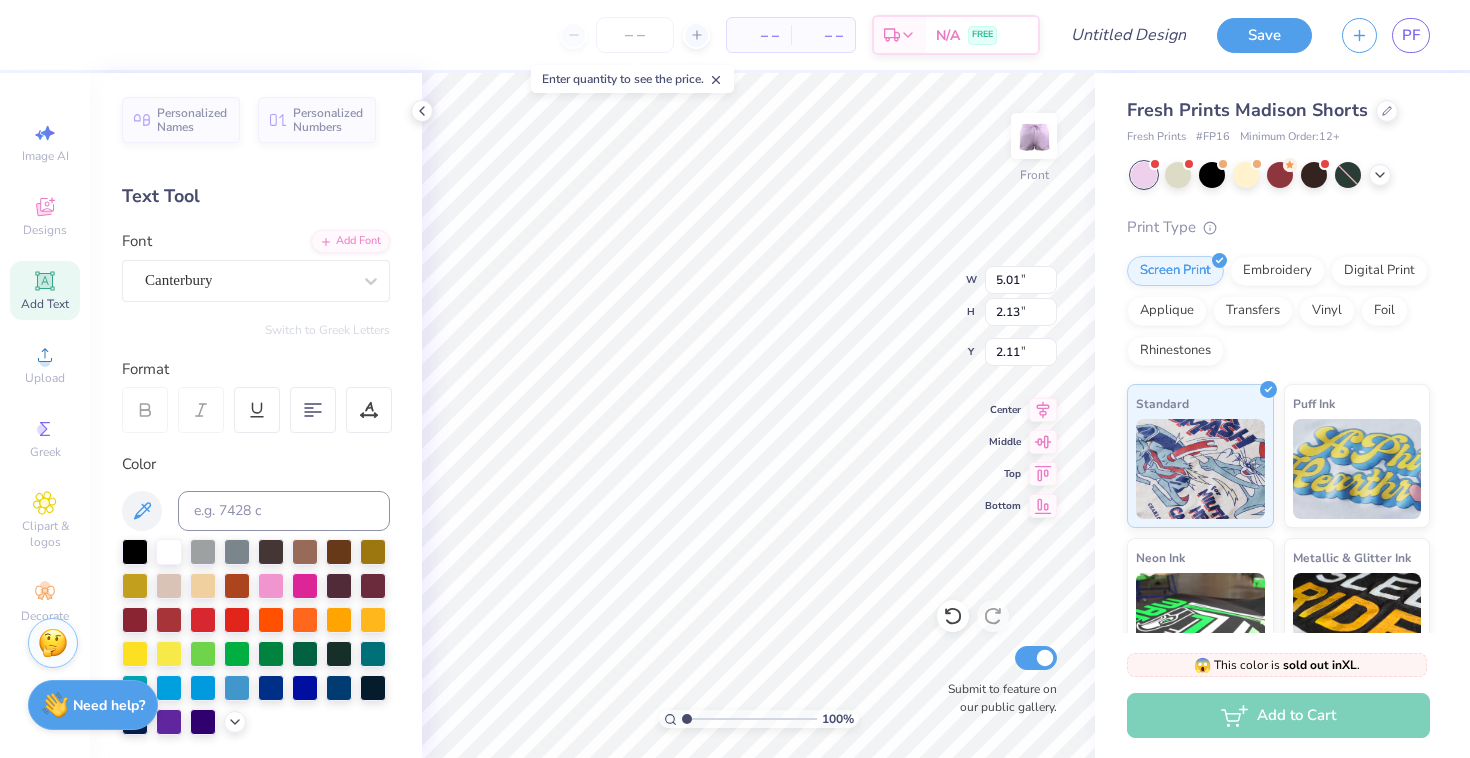 type on "5.00" 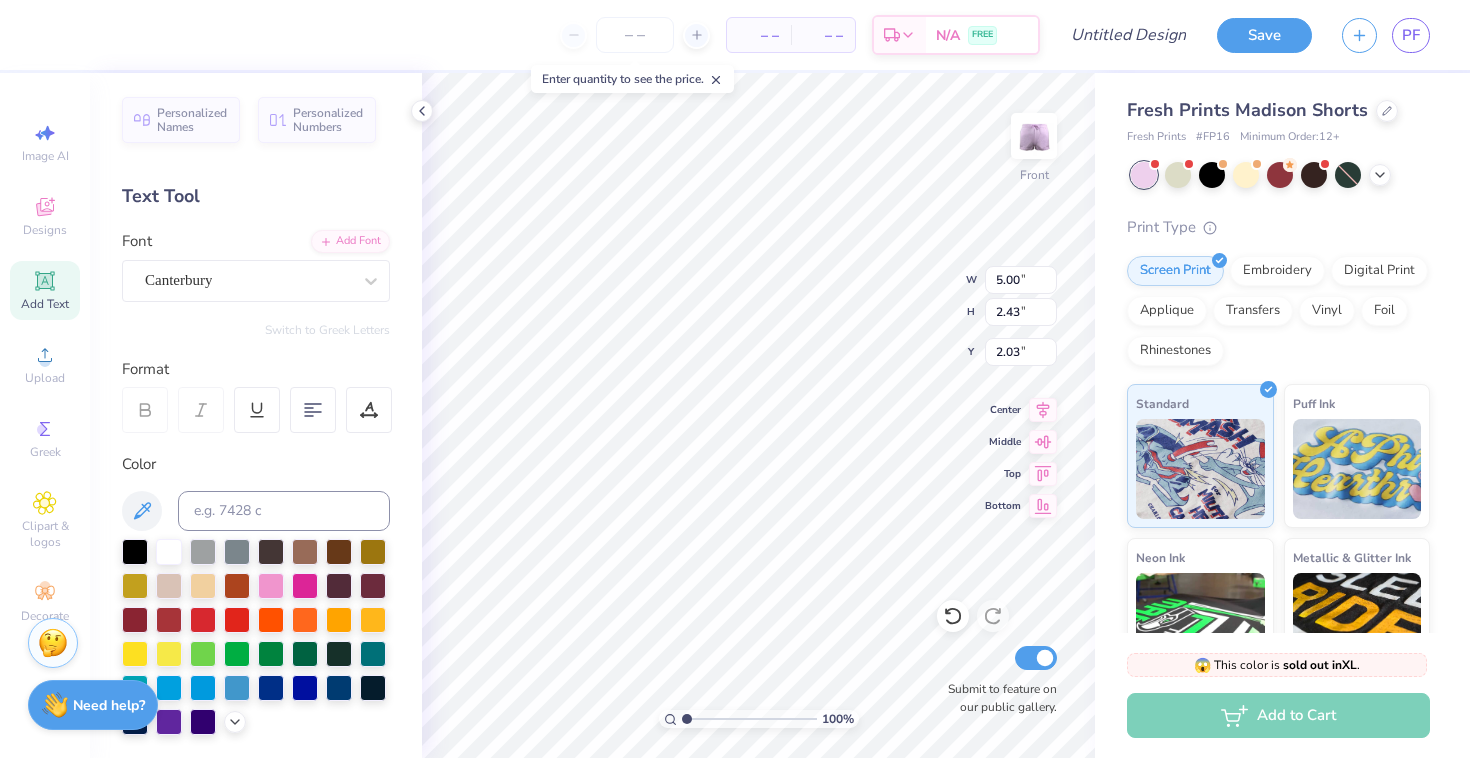type on "5.44" 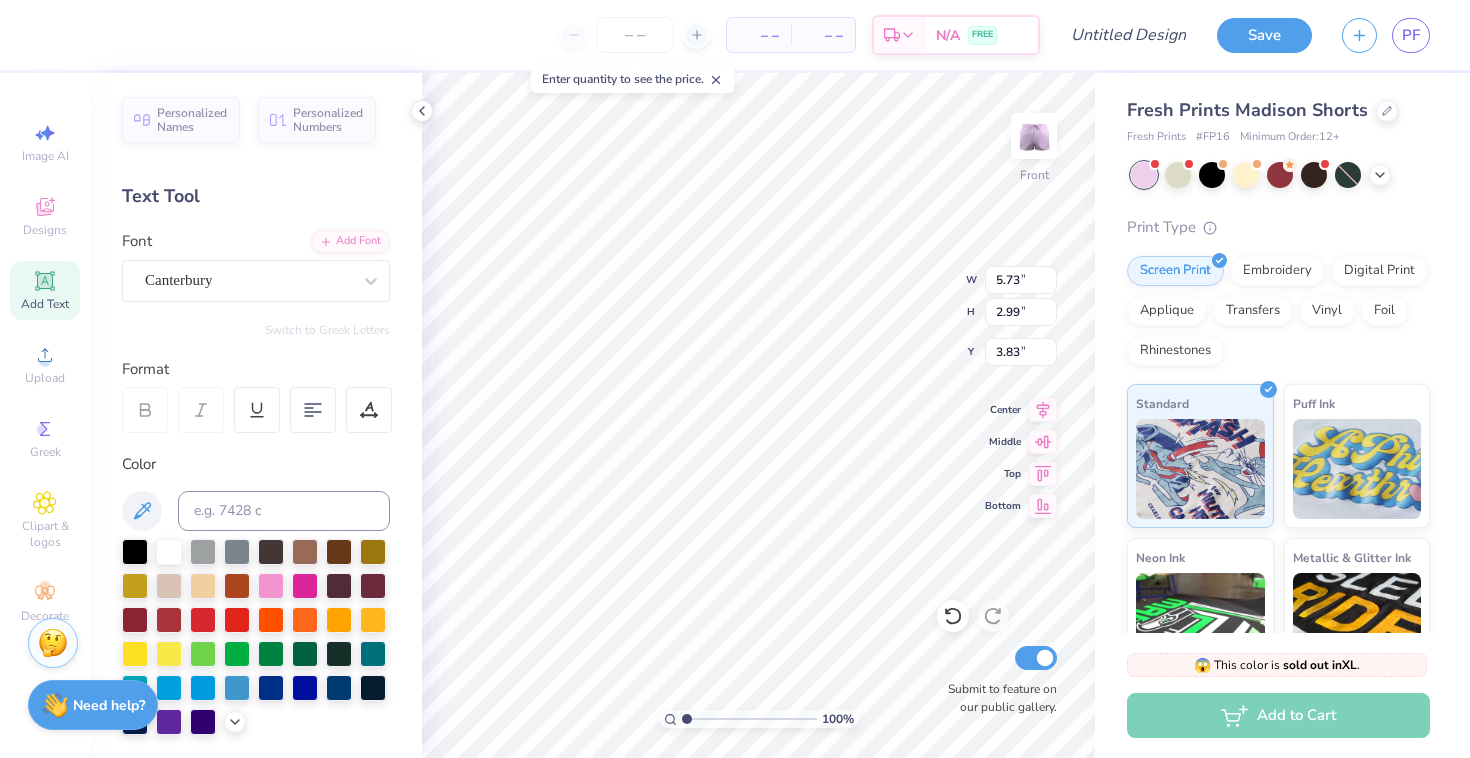 type on "1.28" 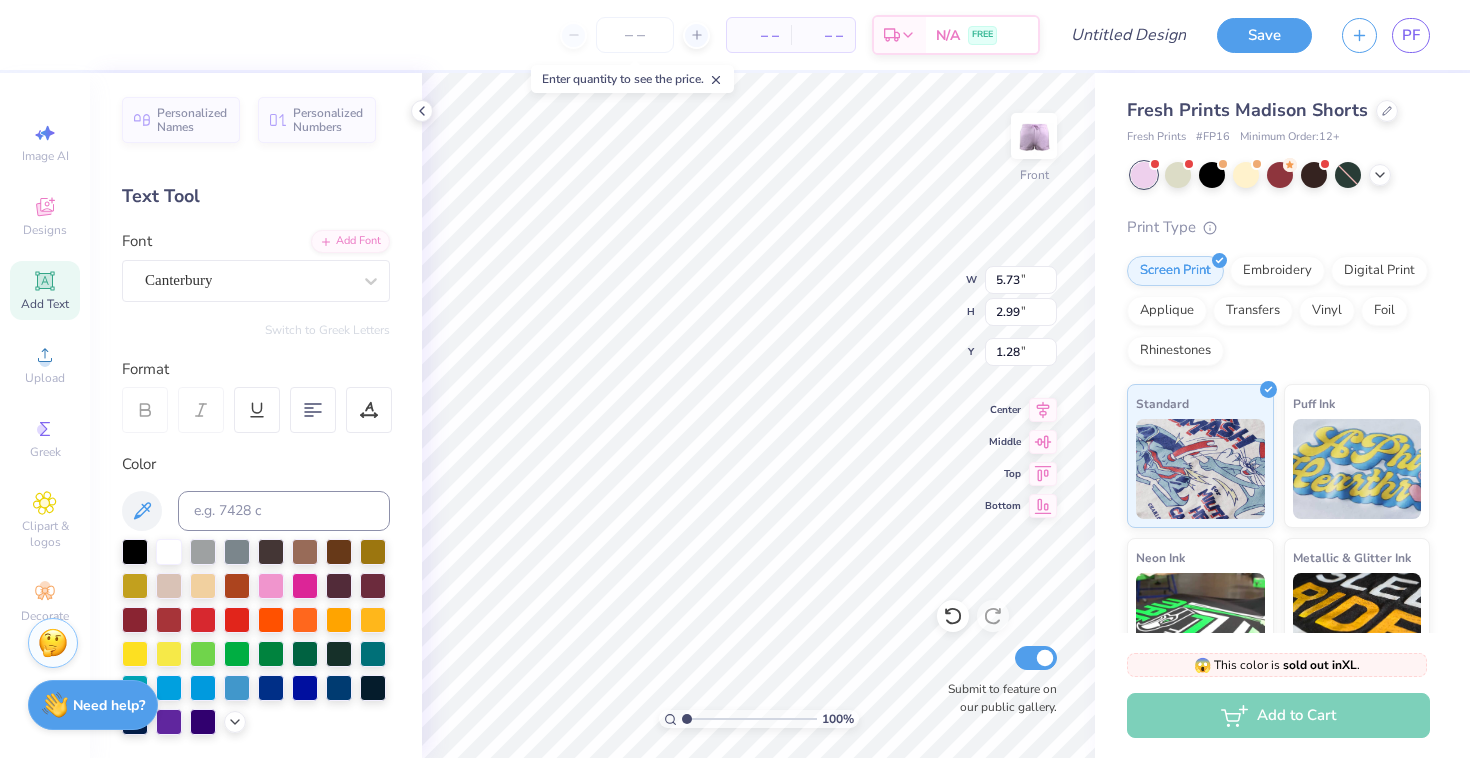 type on "5.76" 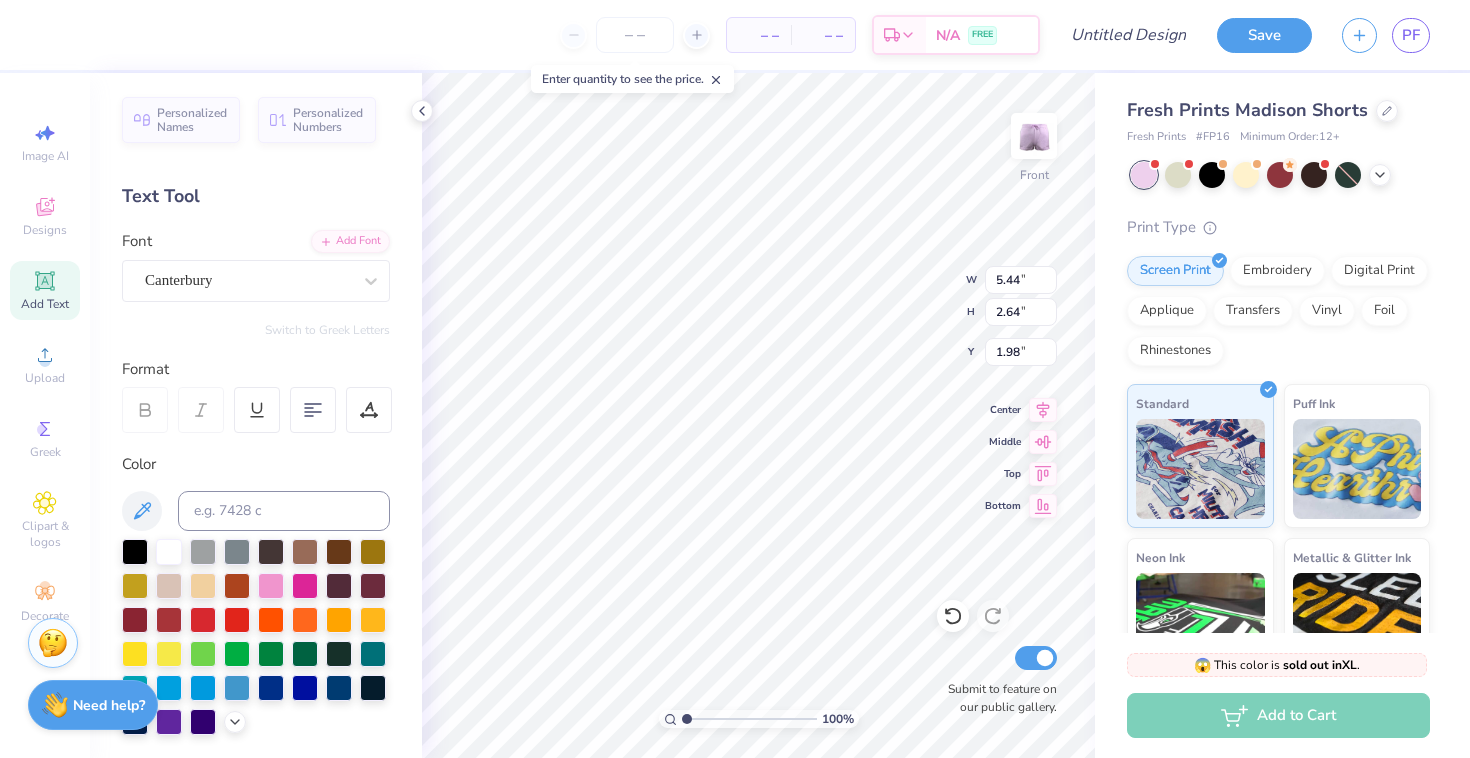 type on "1.38" 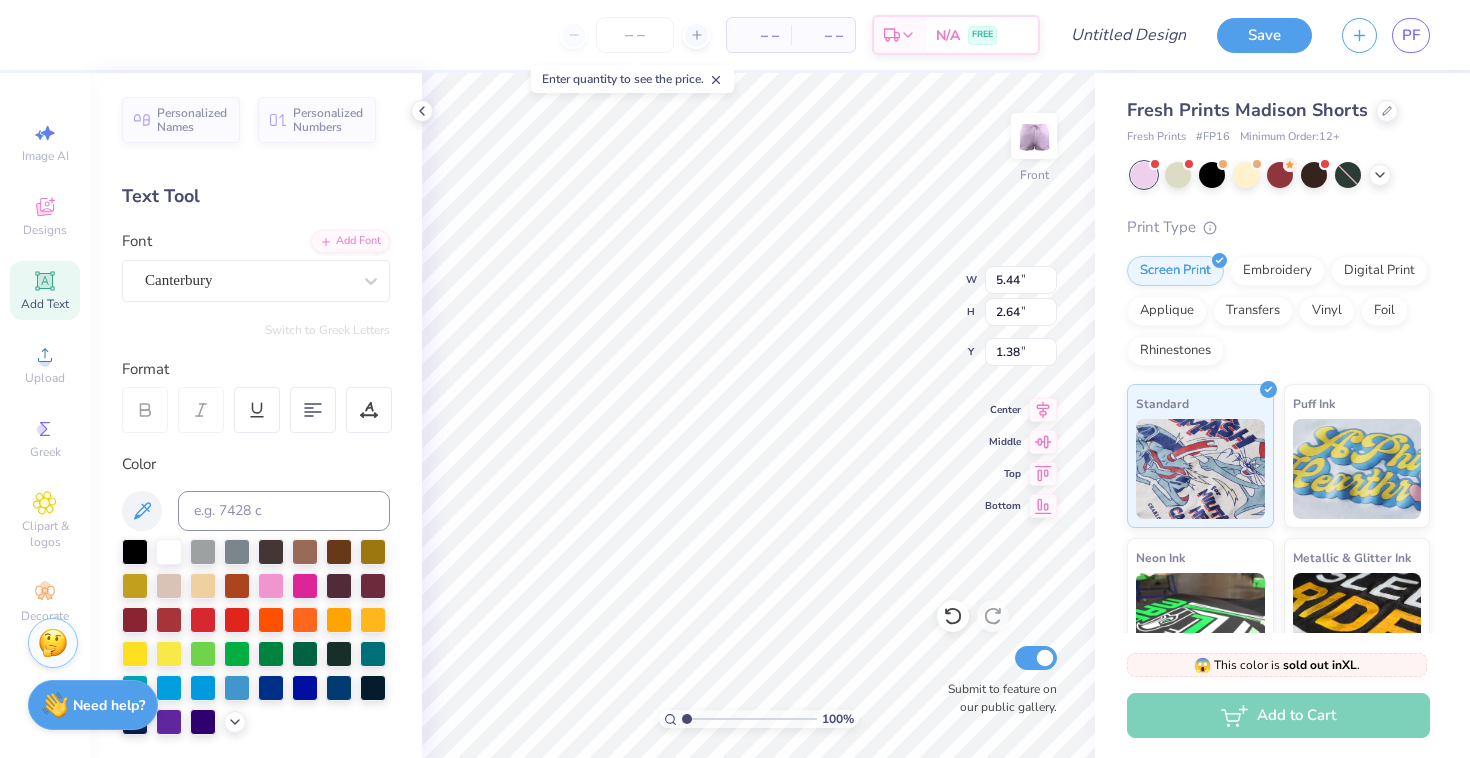 type on "5.45" 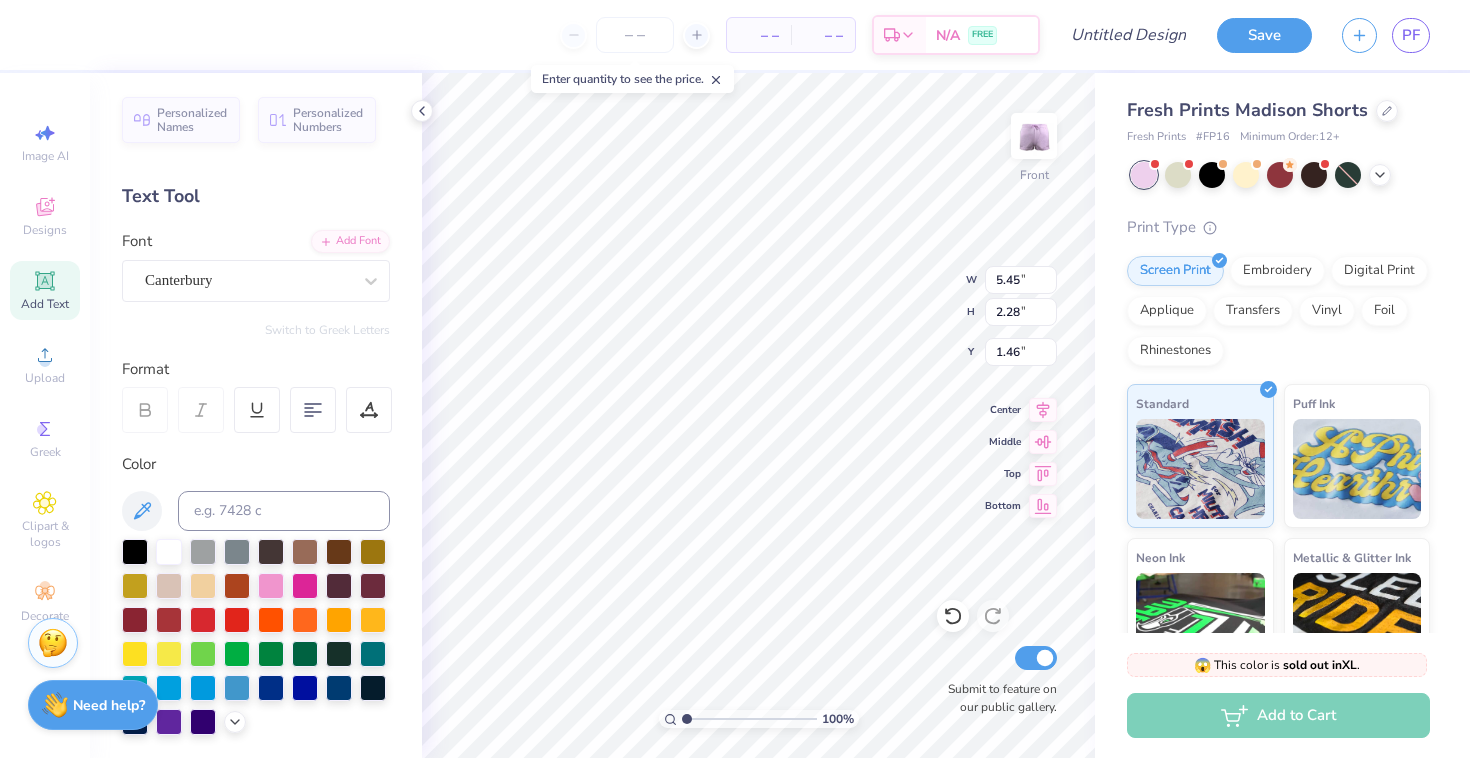 type on "5.76" 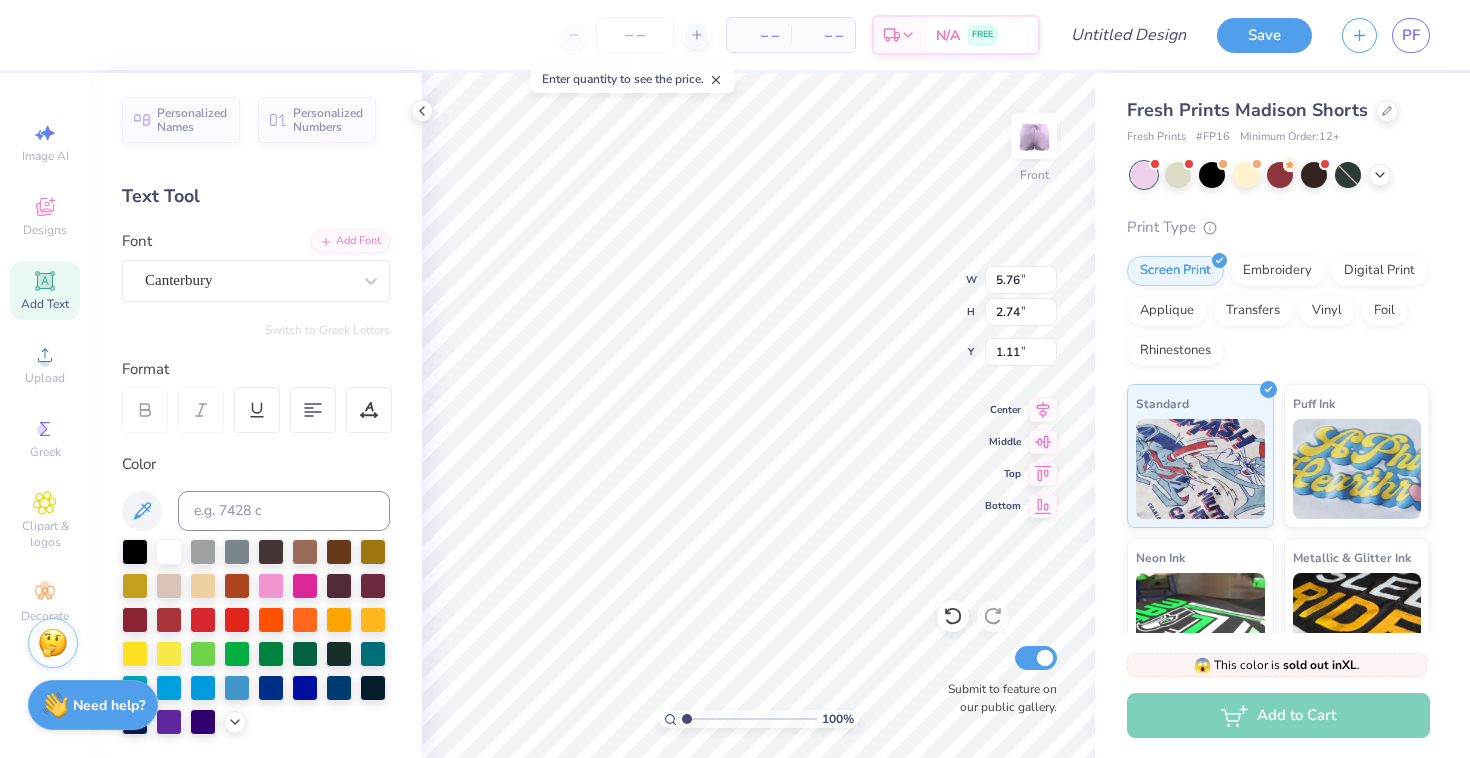 type on "5.65" 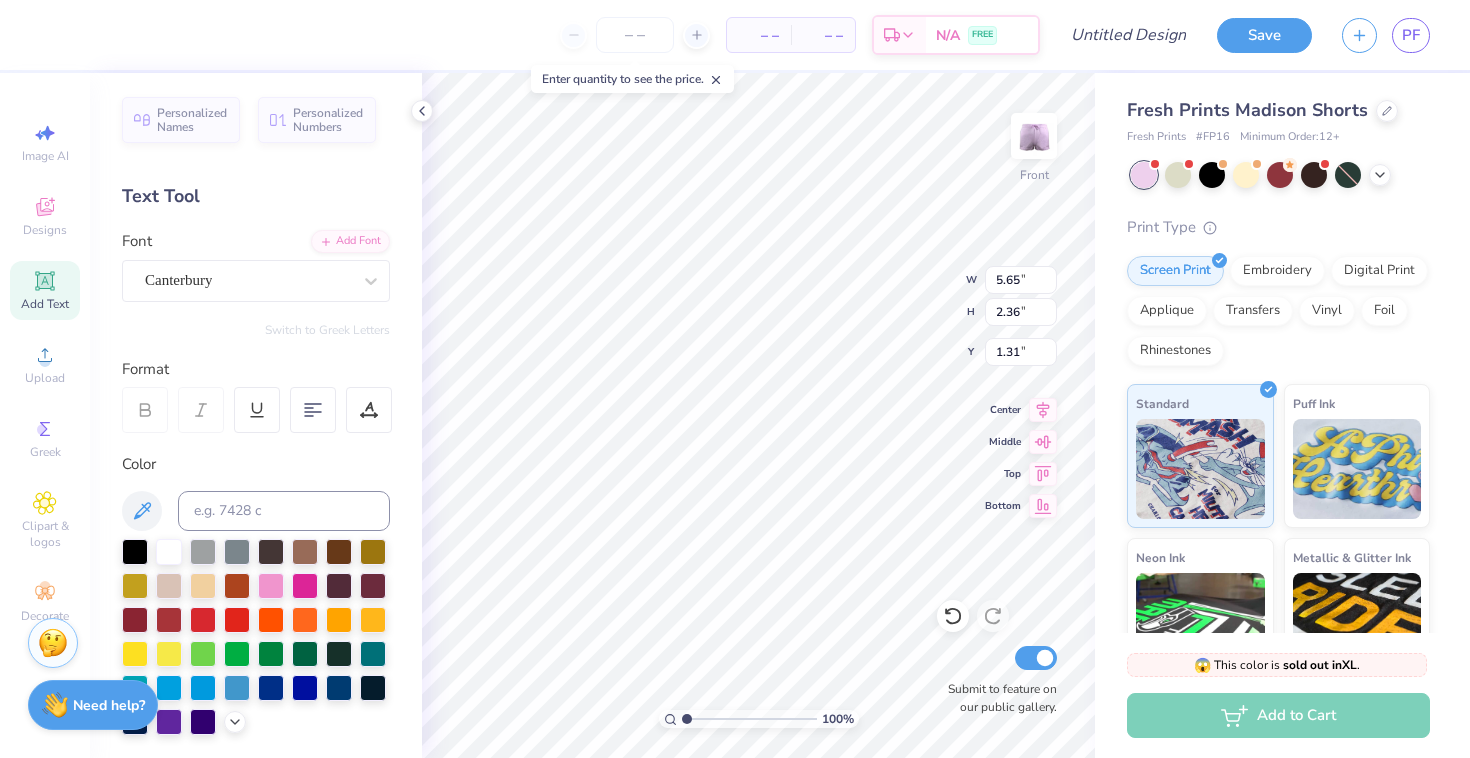 type on "1.46" 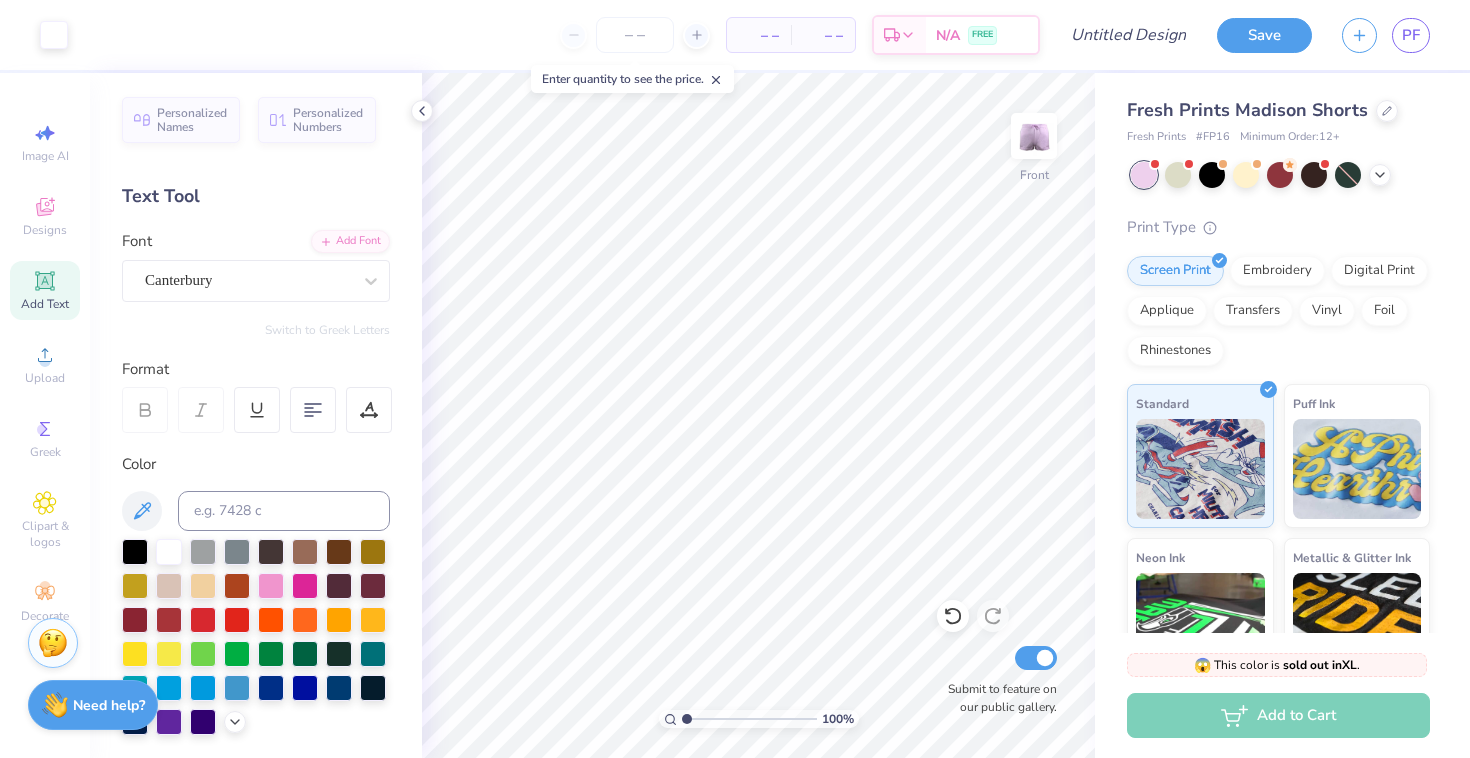 click 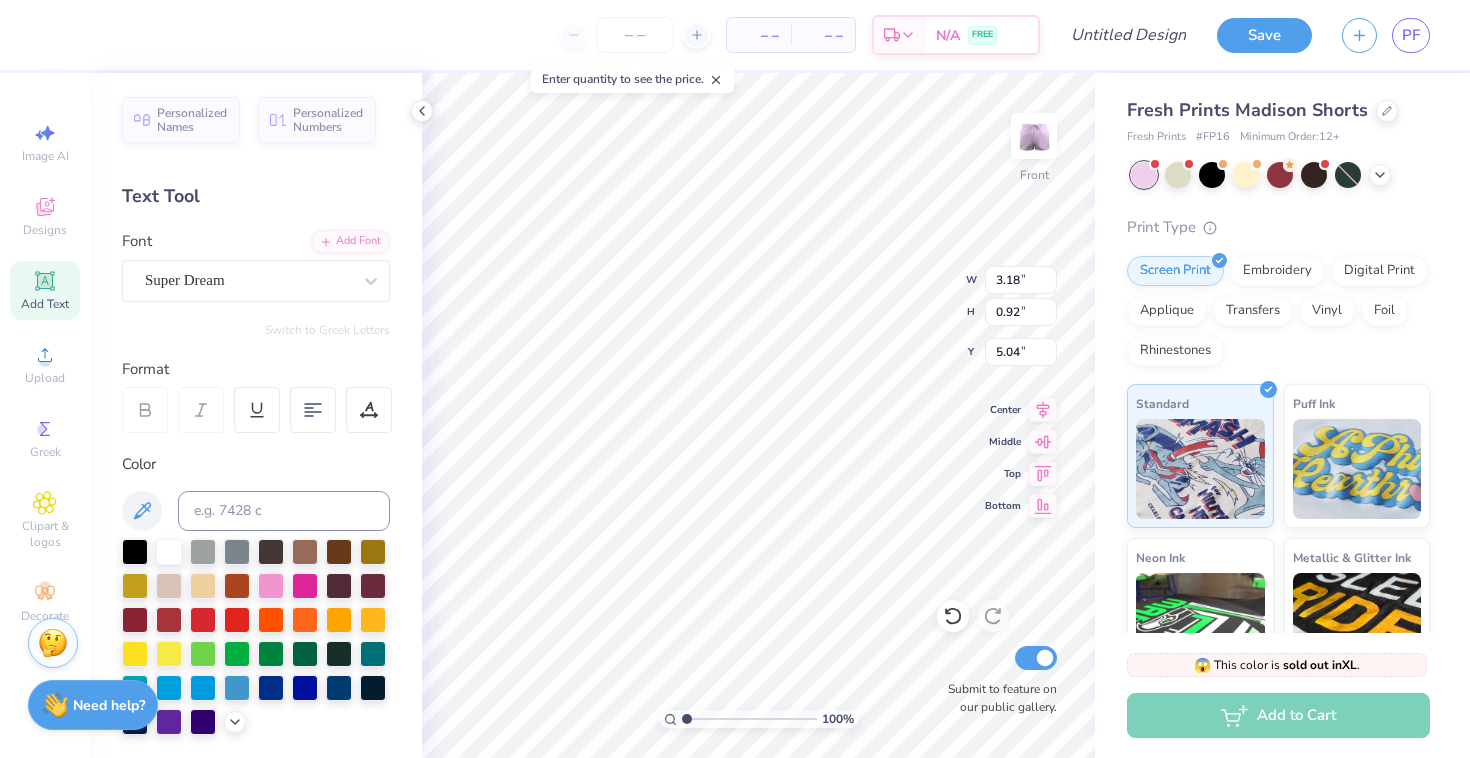 type on "T" 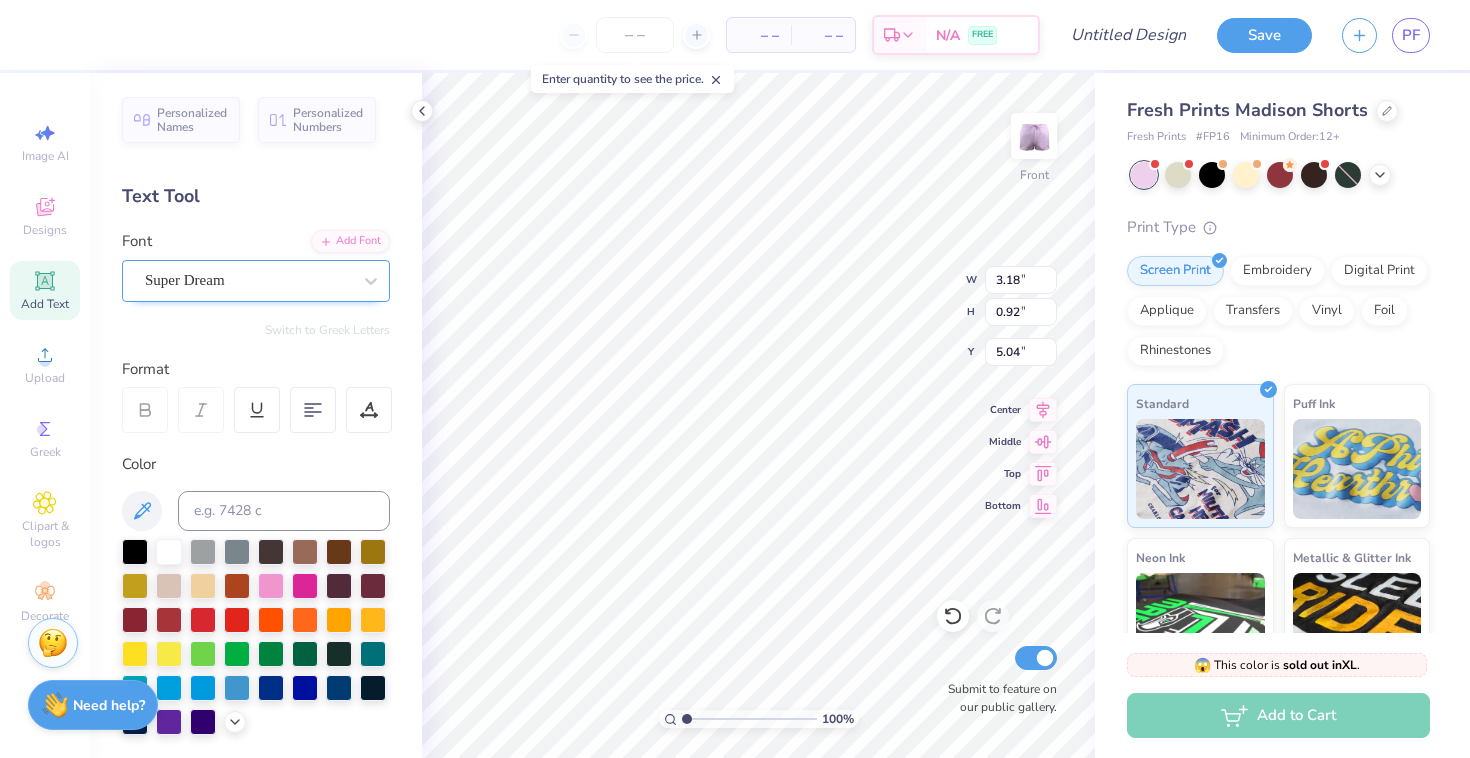 type on "25" 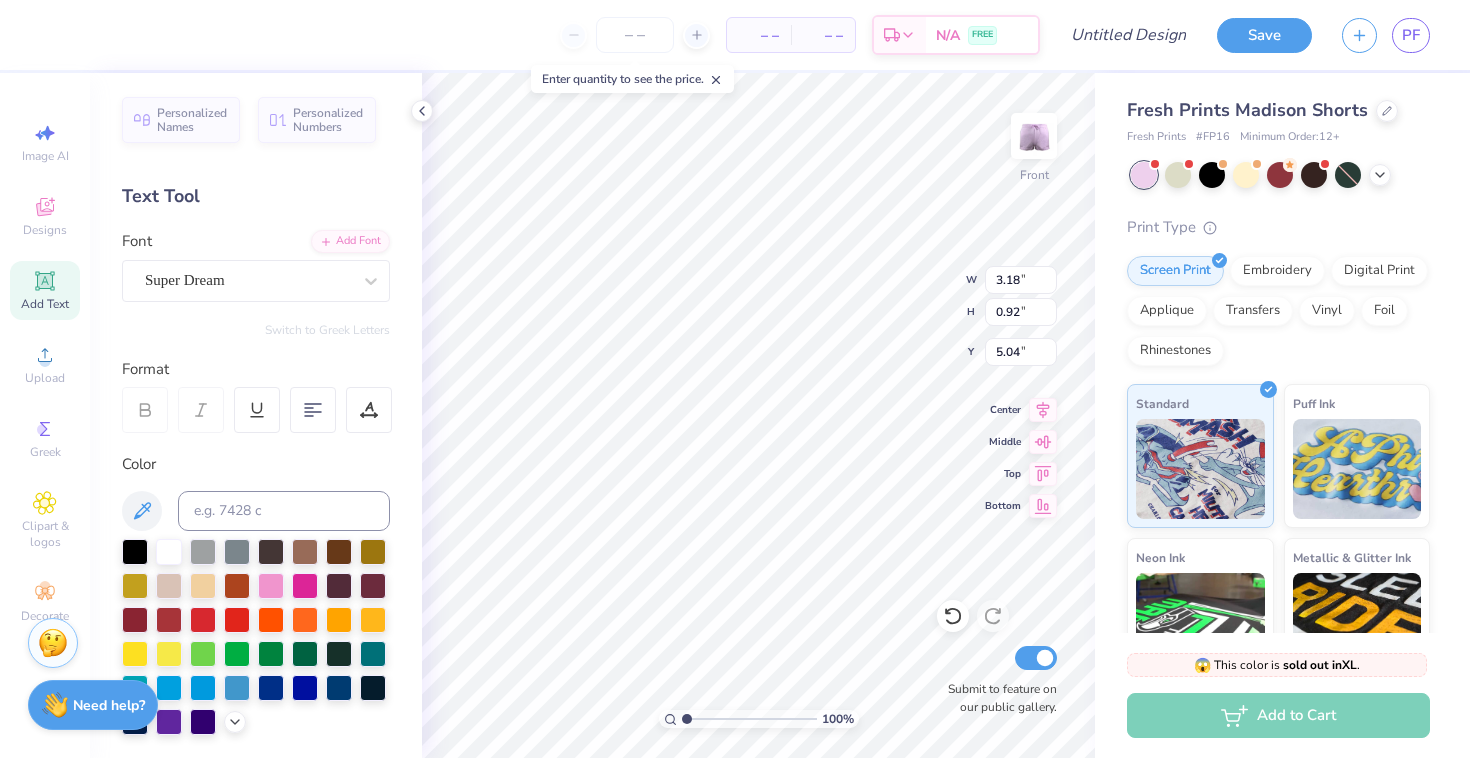 type on "5.45" 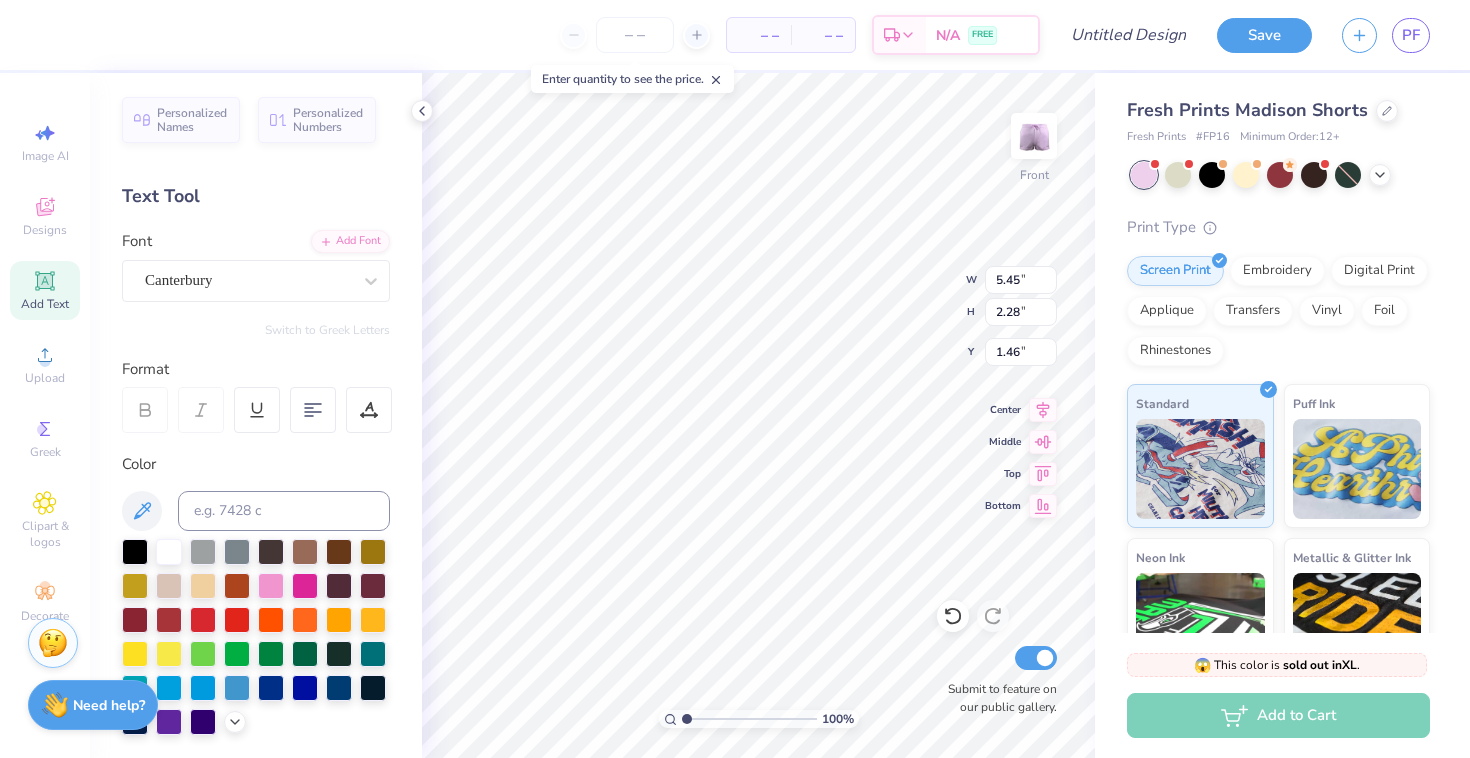 type on "1.48" 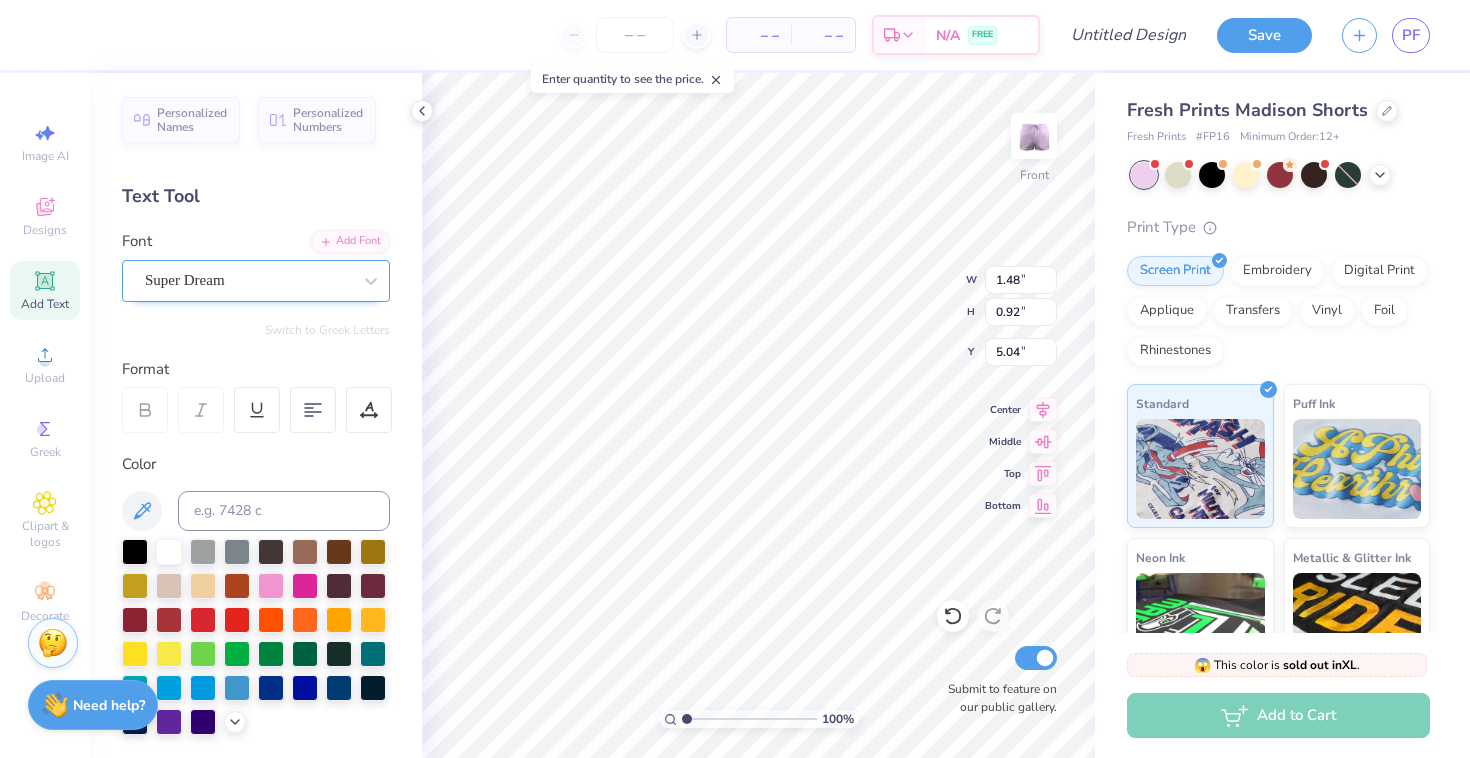 click on "Super Dream" at bounding box center (248, 280) 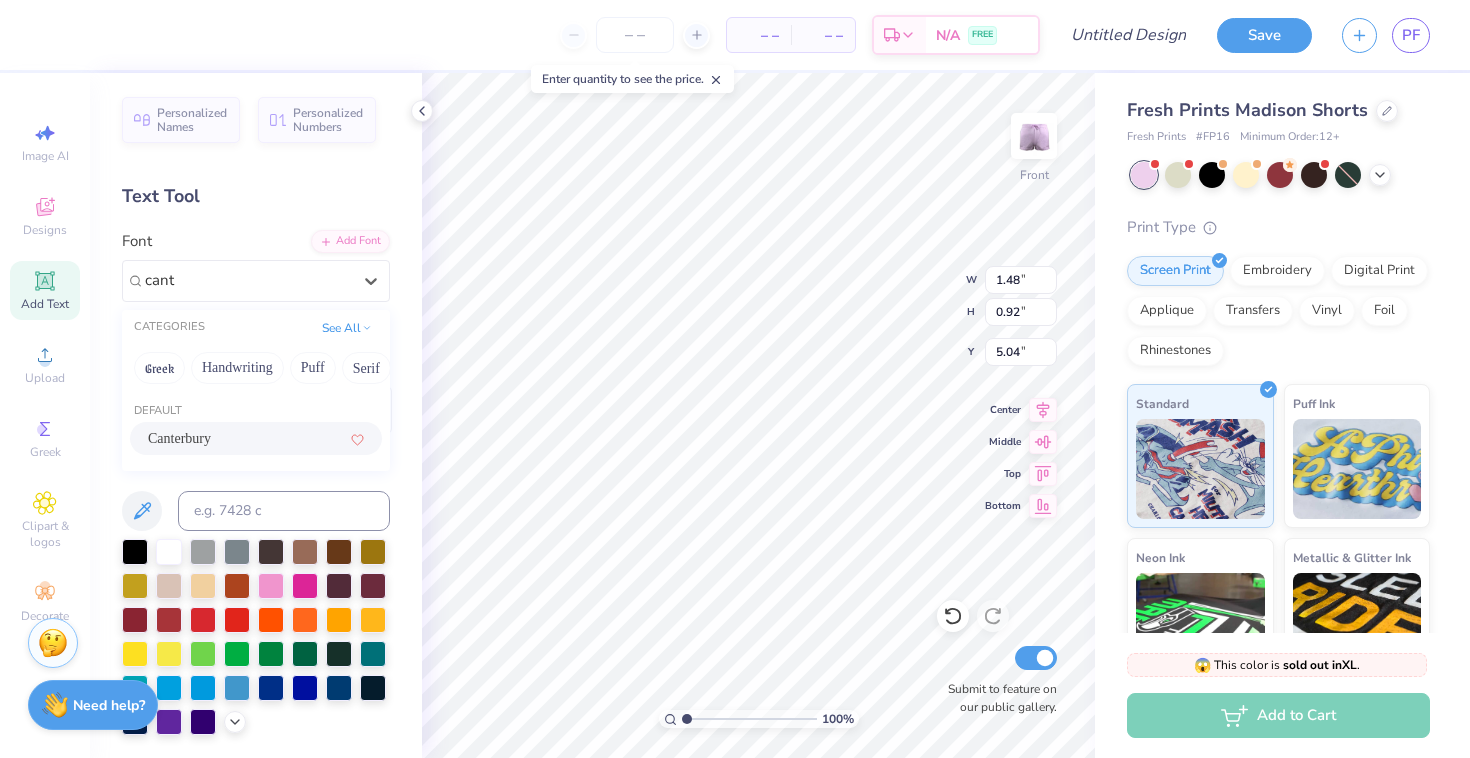 click on "Canterbury" at bounding box center [256, 438] 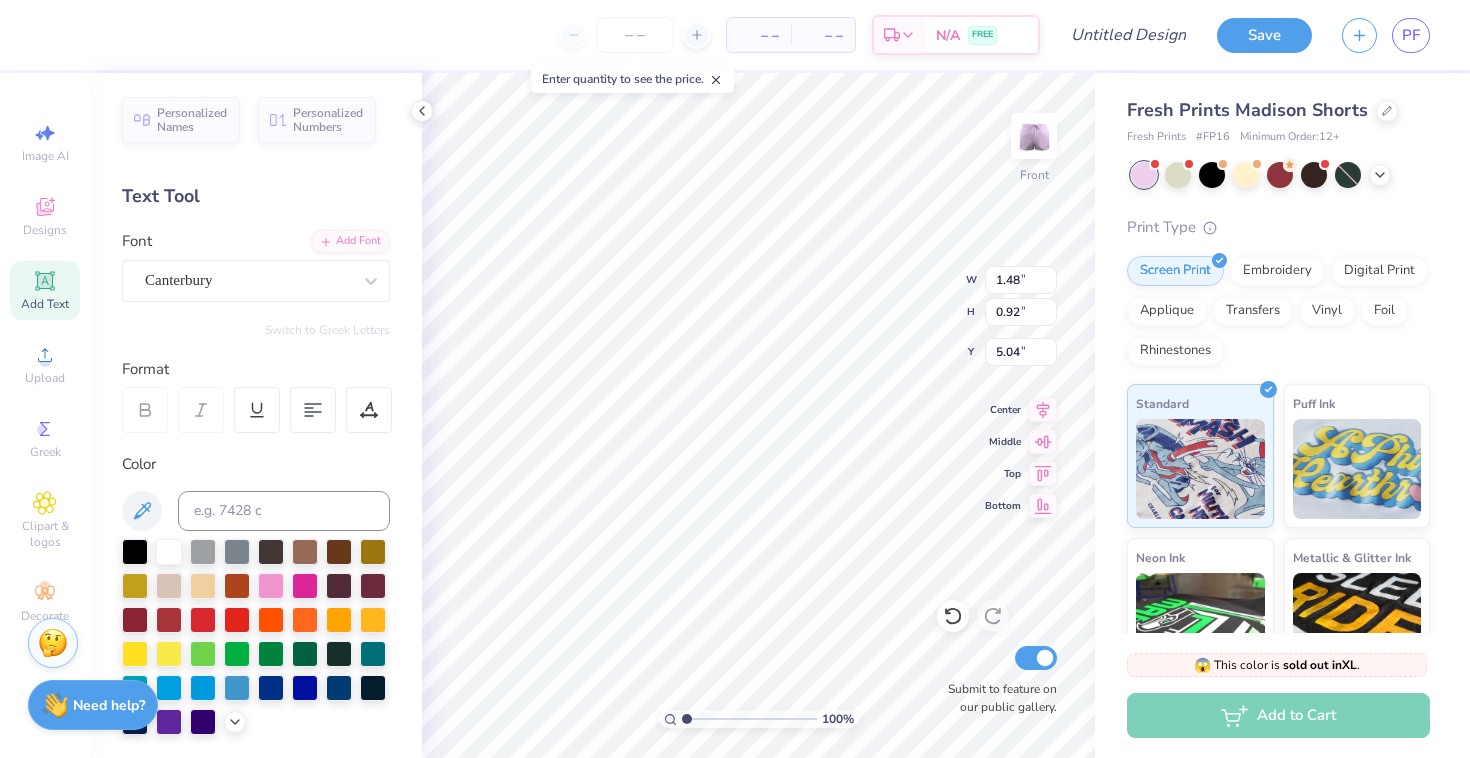 type on "1.21" 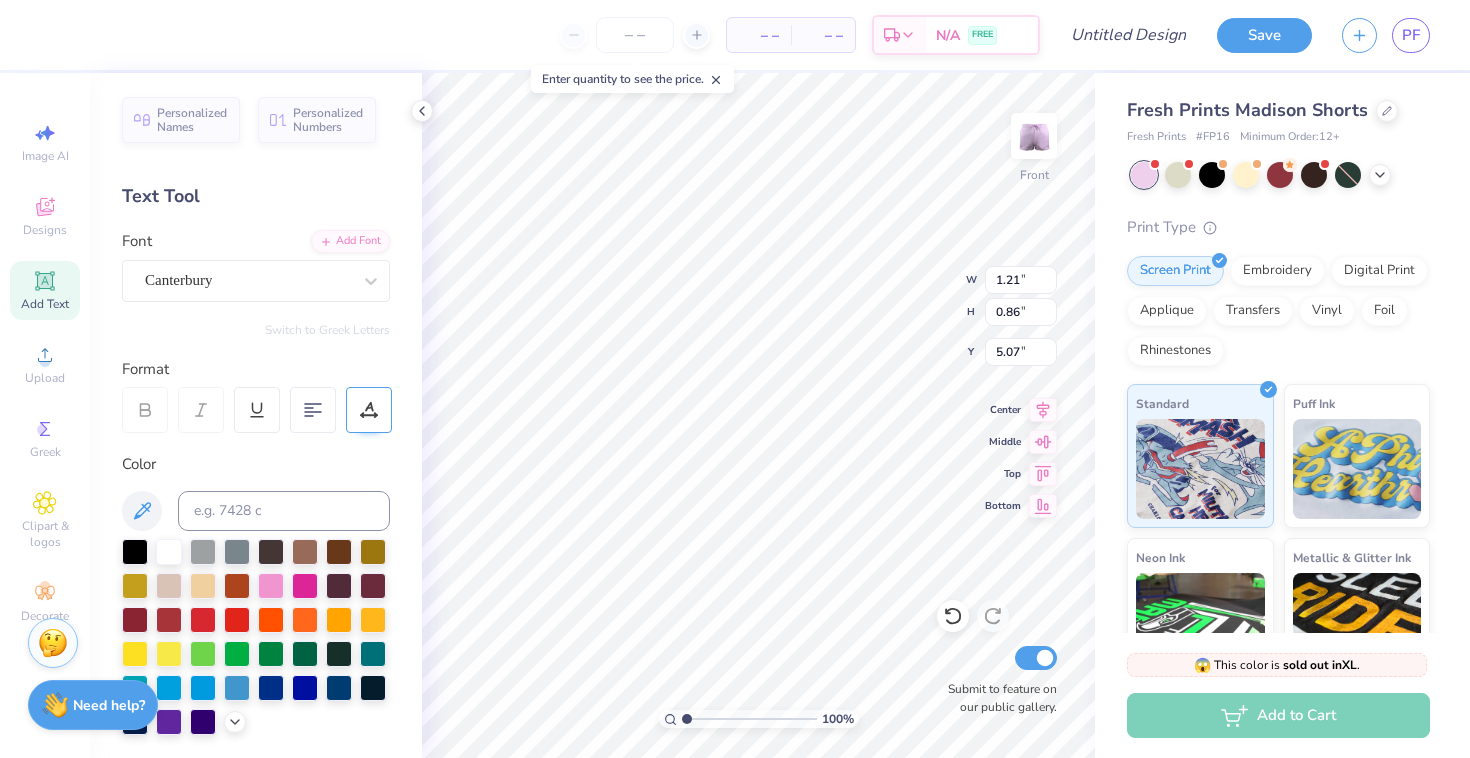 type on "2.50" 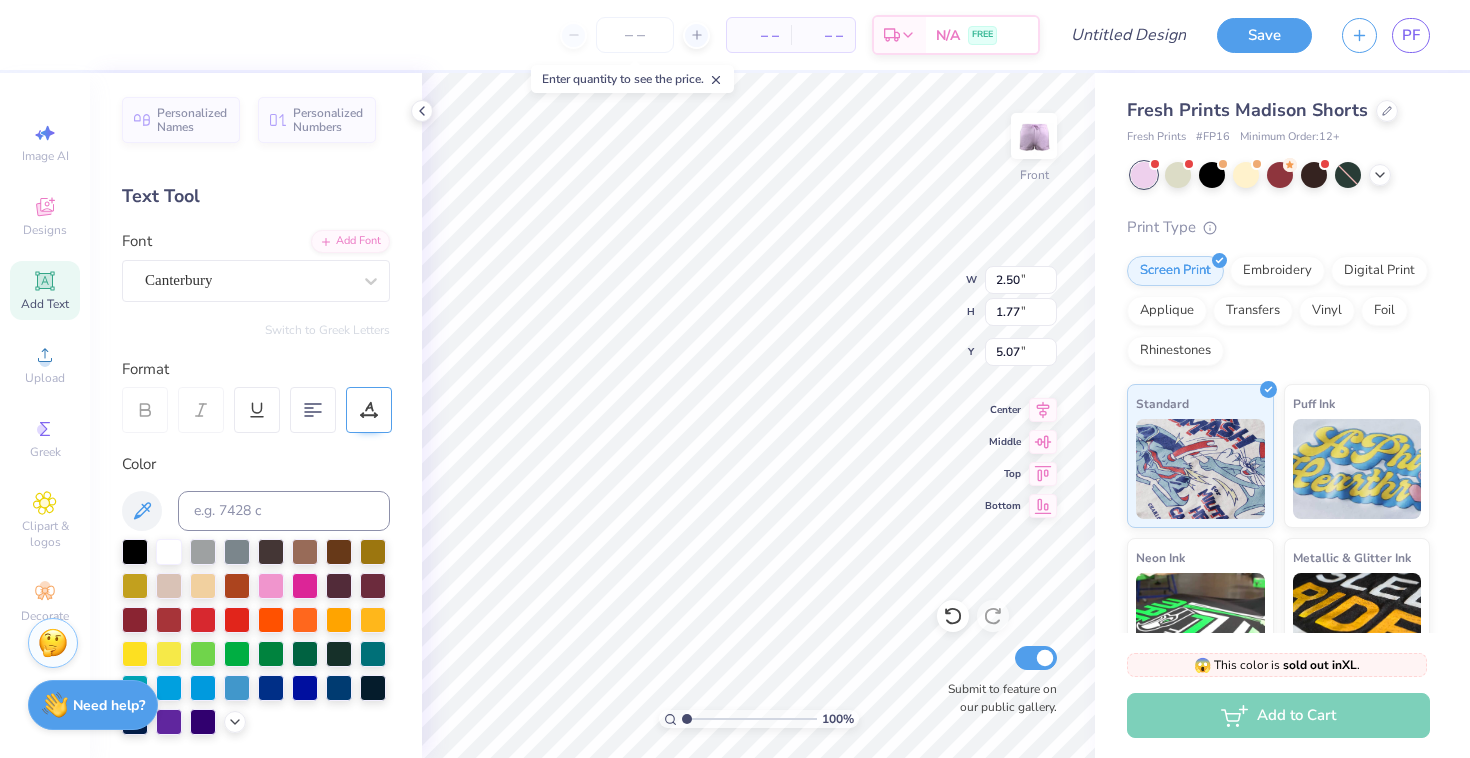 type on "2.65" 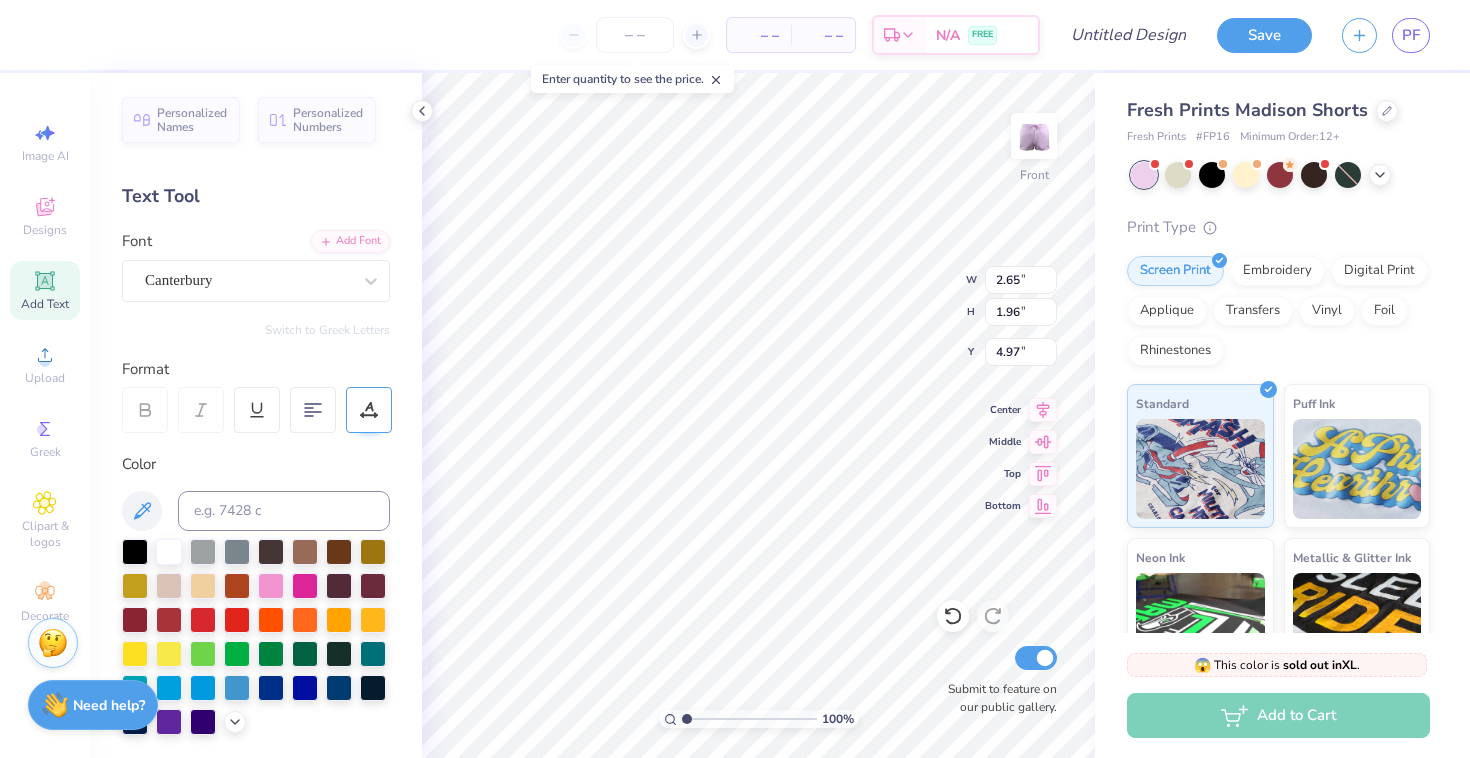 type on "4.79" 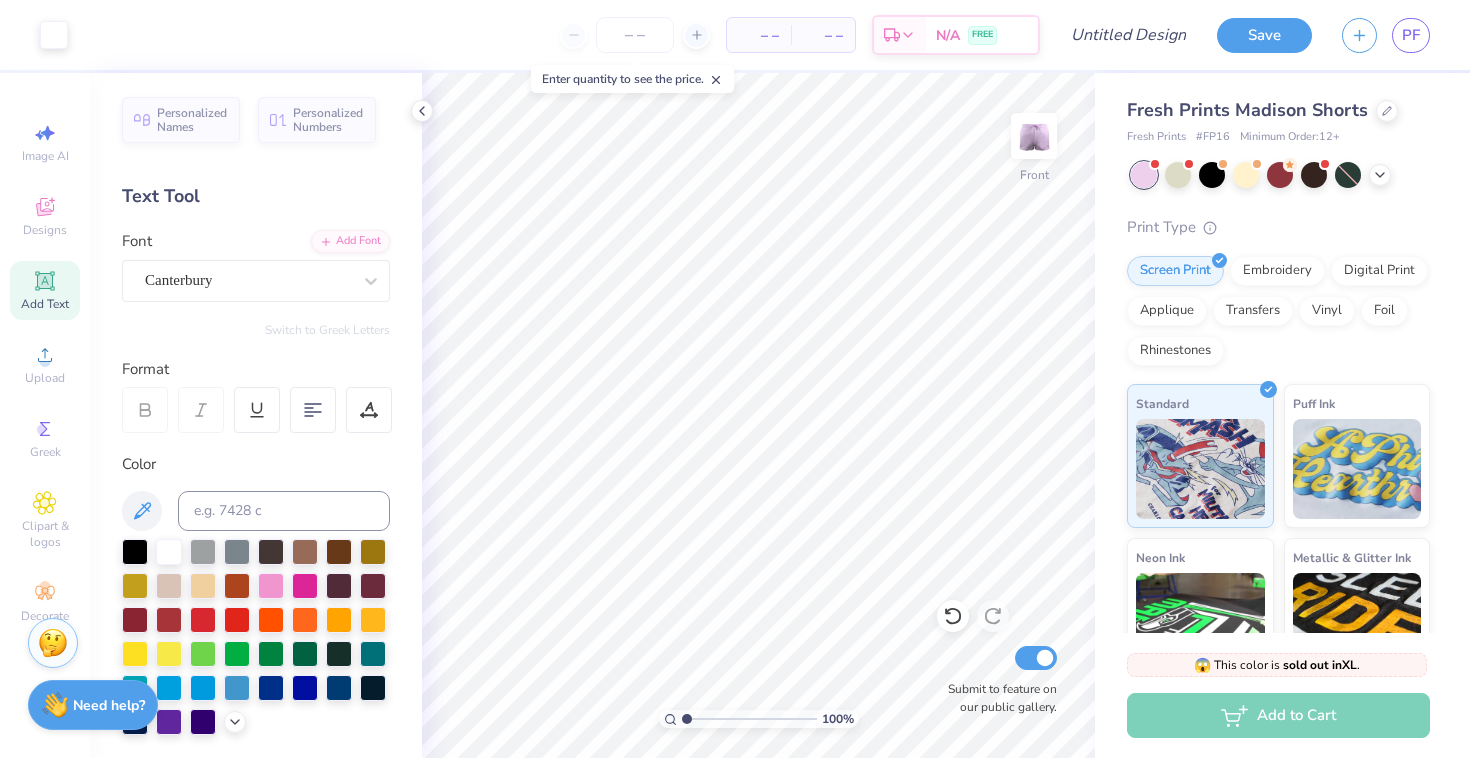 click 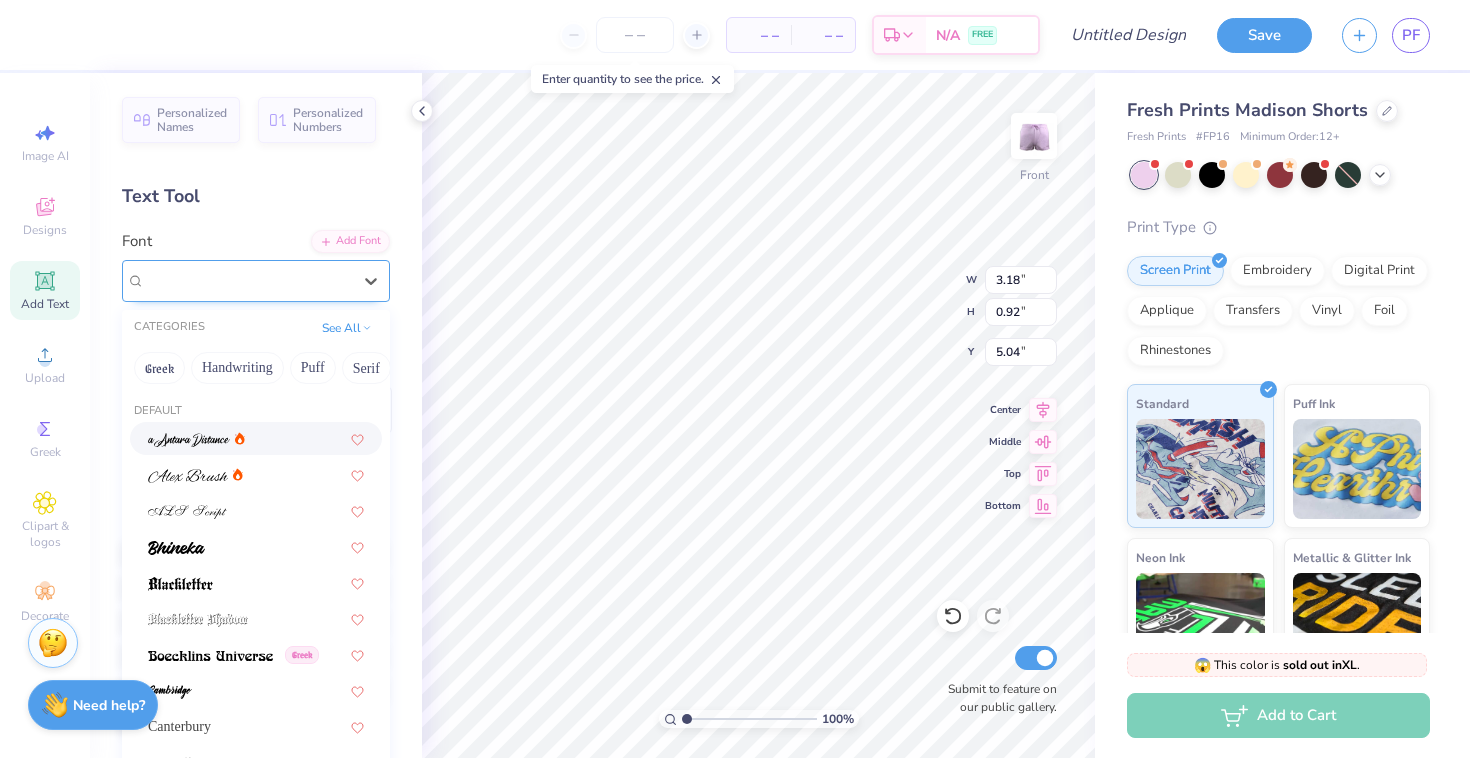 click on "Super Dream" at bounding box center [185, 280] 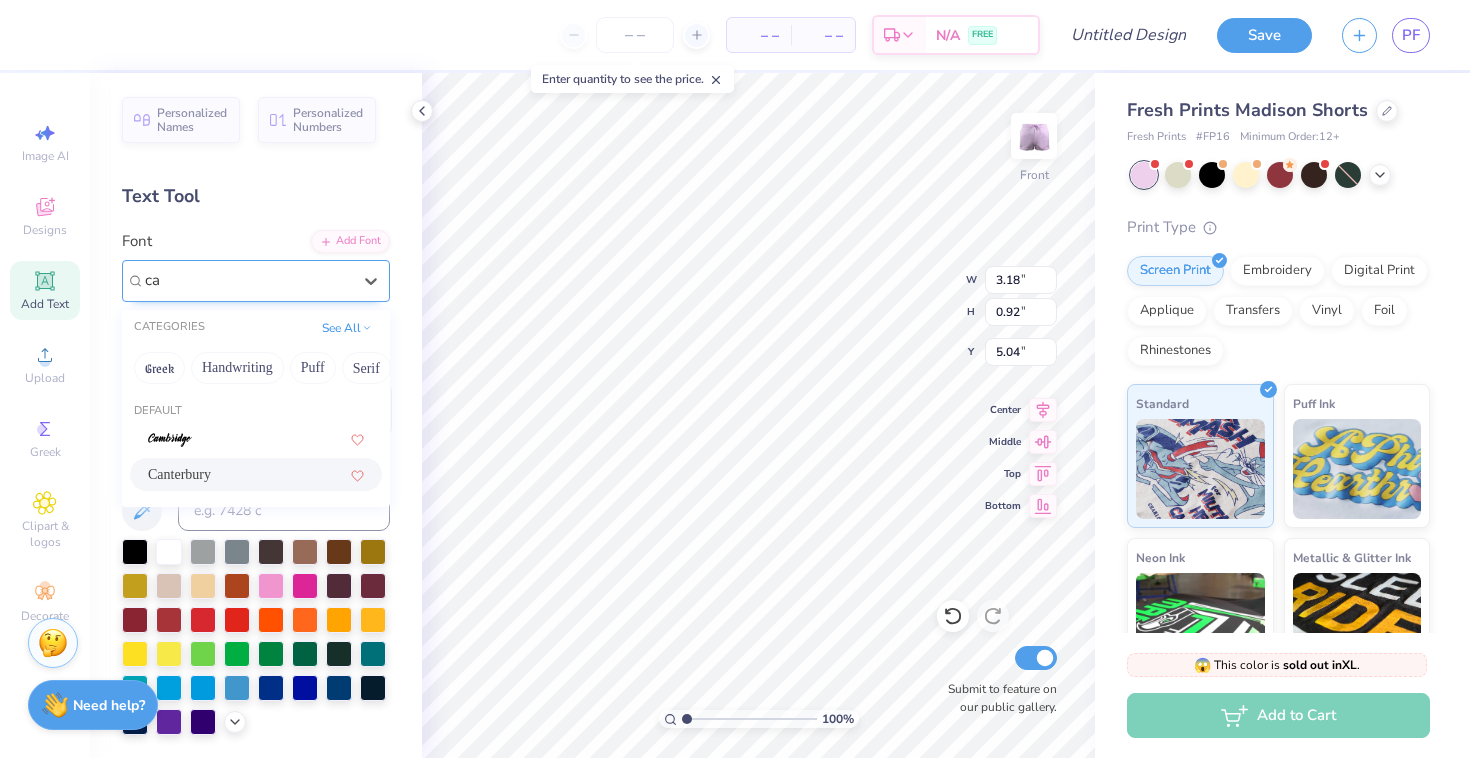 click on "Canterbury" at bounding box center (256, 474) 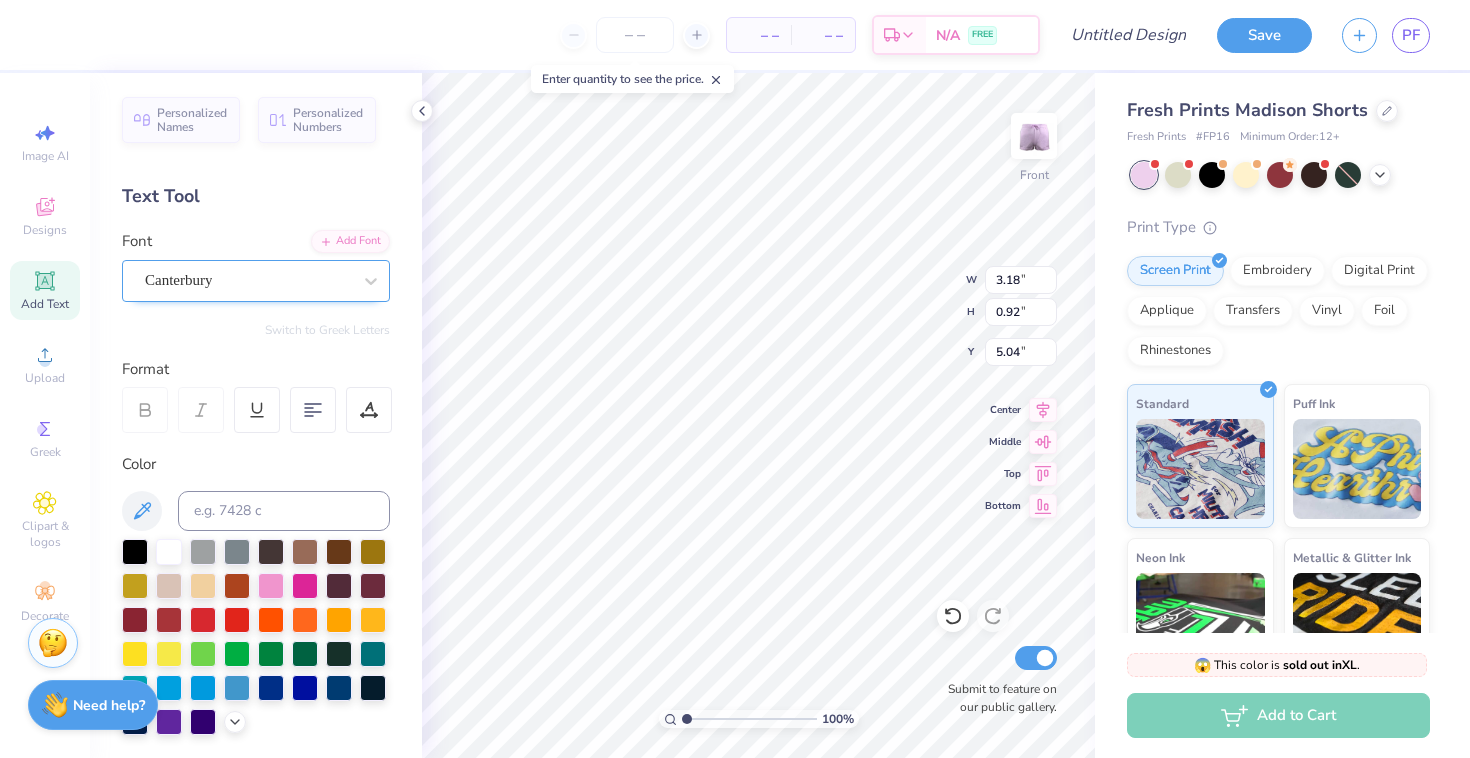 type on "3.29" 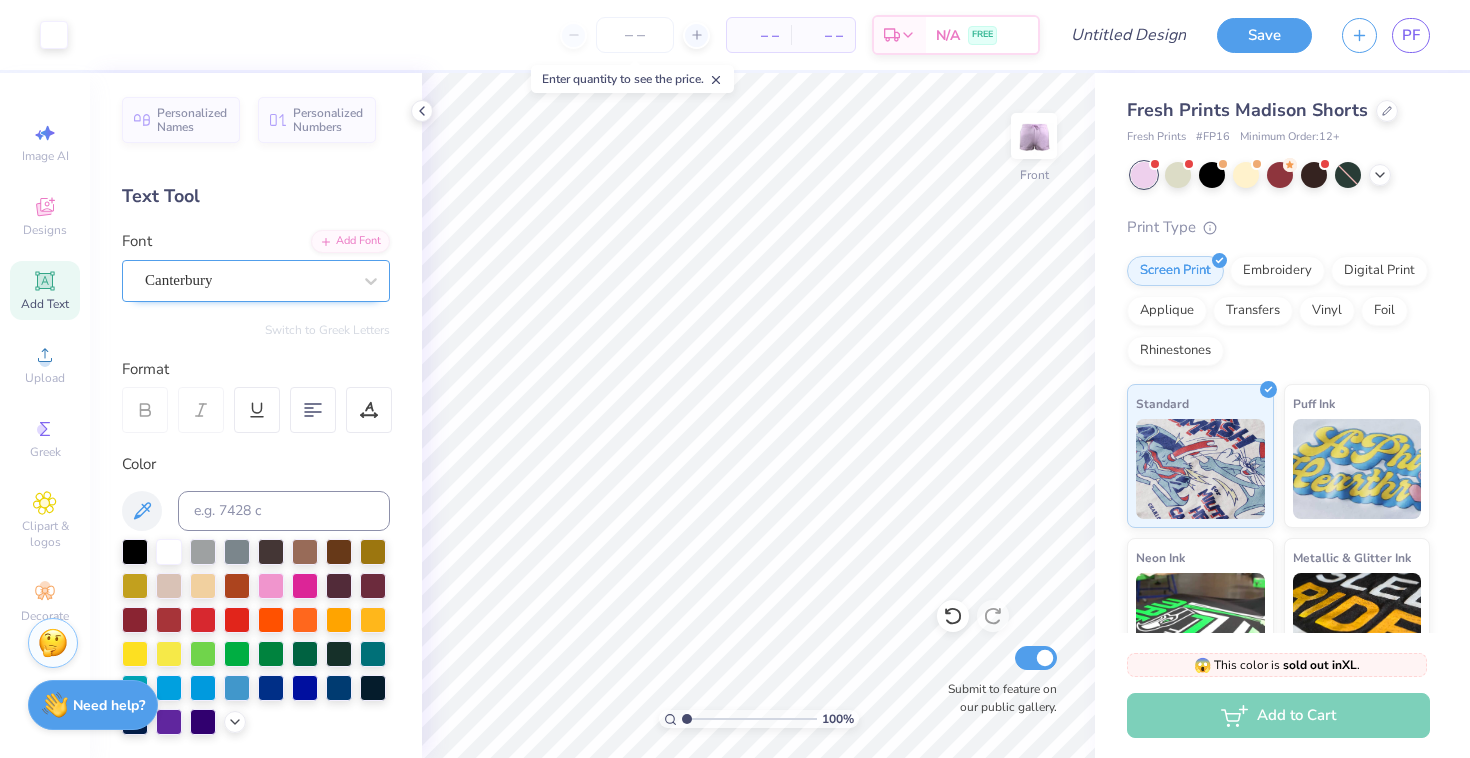 click on "Add Text" at bounding box center [45, 290] 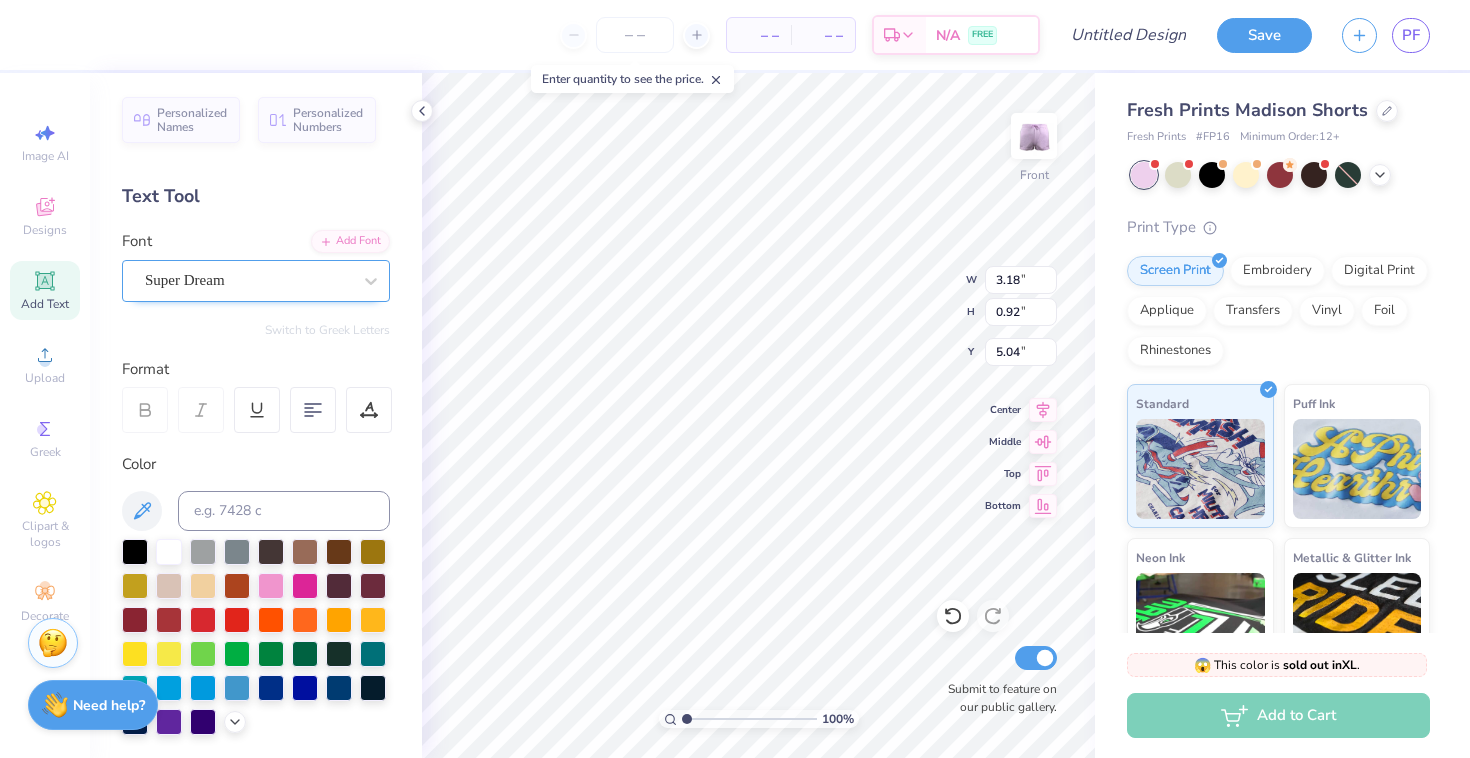 type on "c" 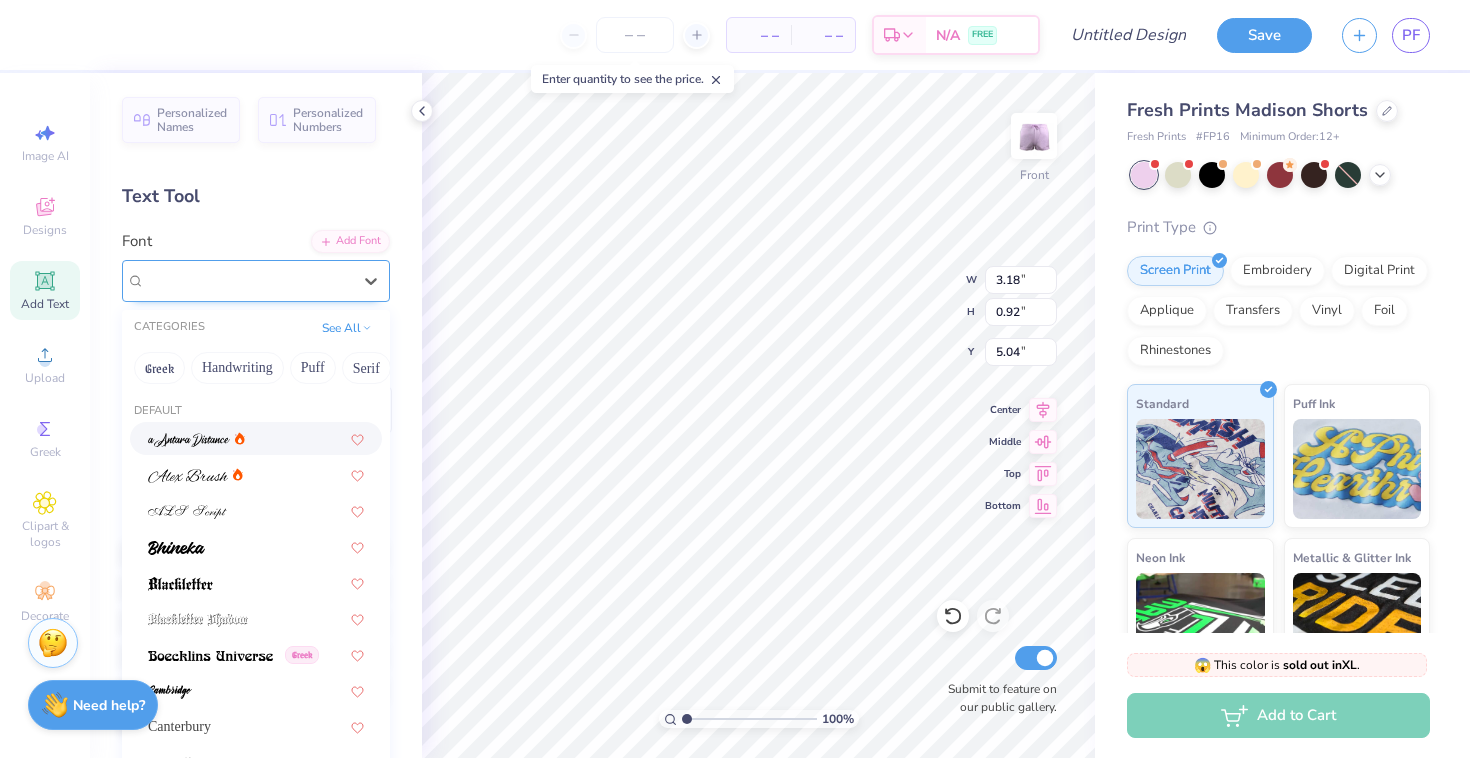 click on "Super Dream" at bounding box center (248, 280) 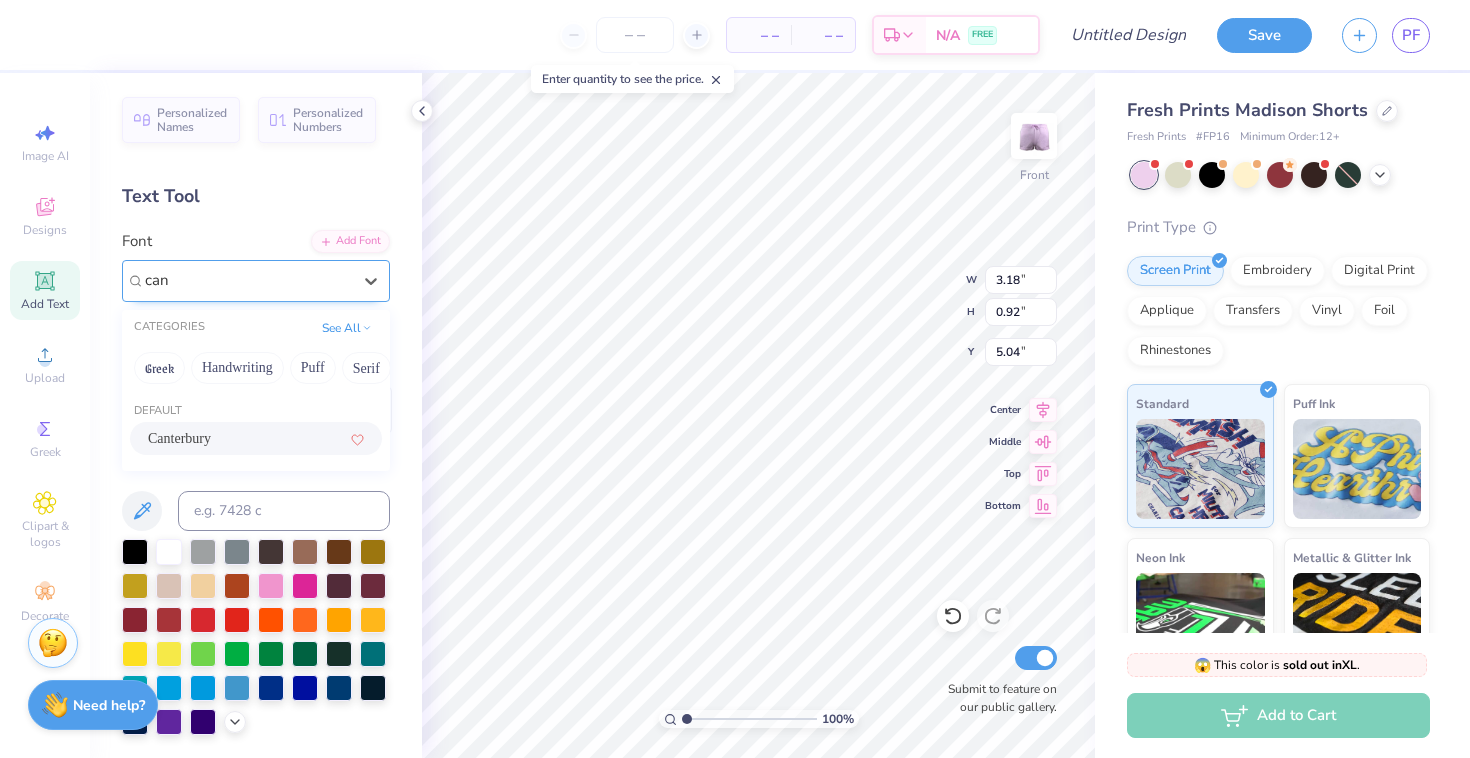 click on "Canterbury" at bounding box center (256, 438) 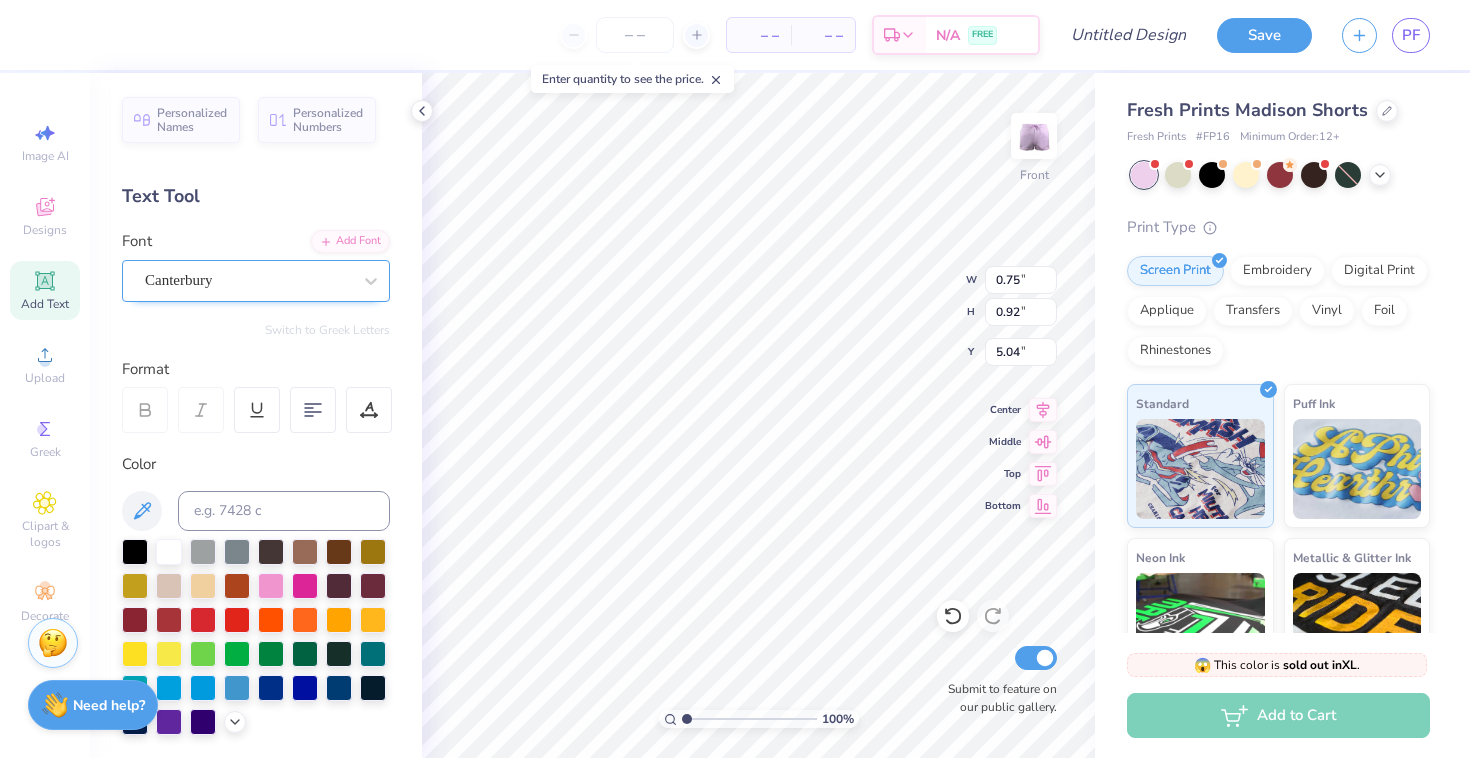 type on "1.64" 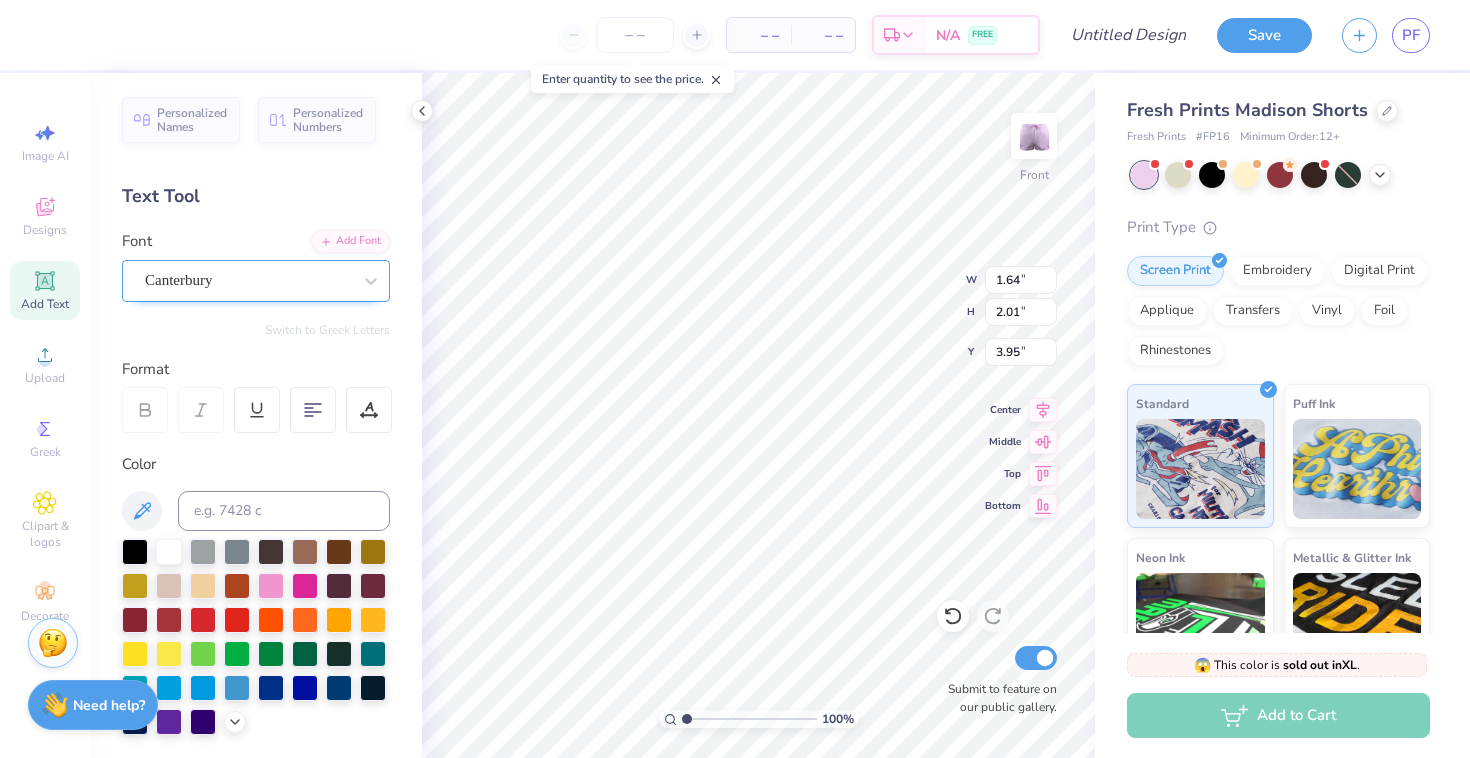 type on "5.01" 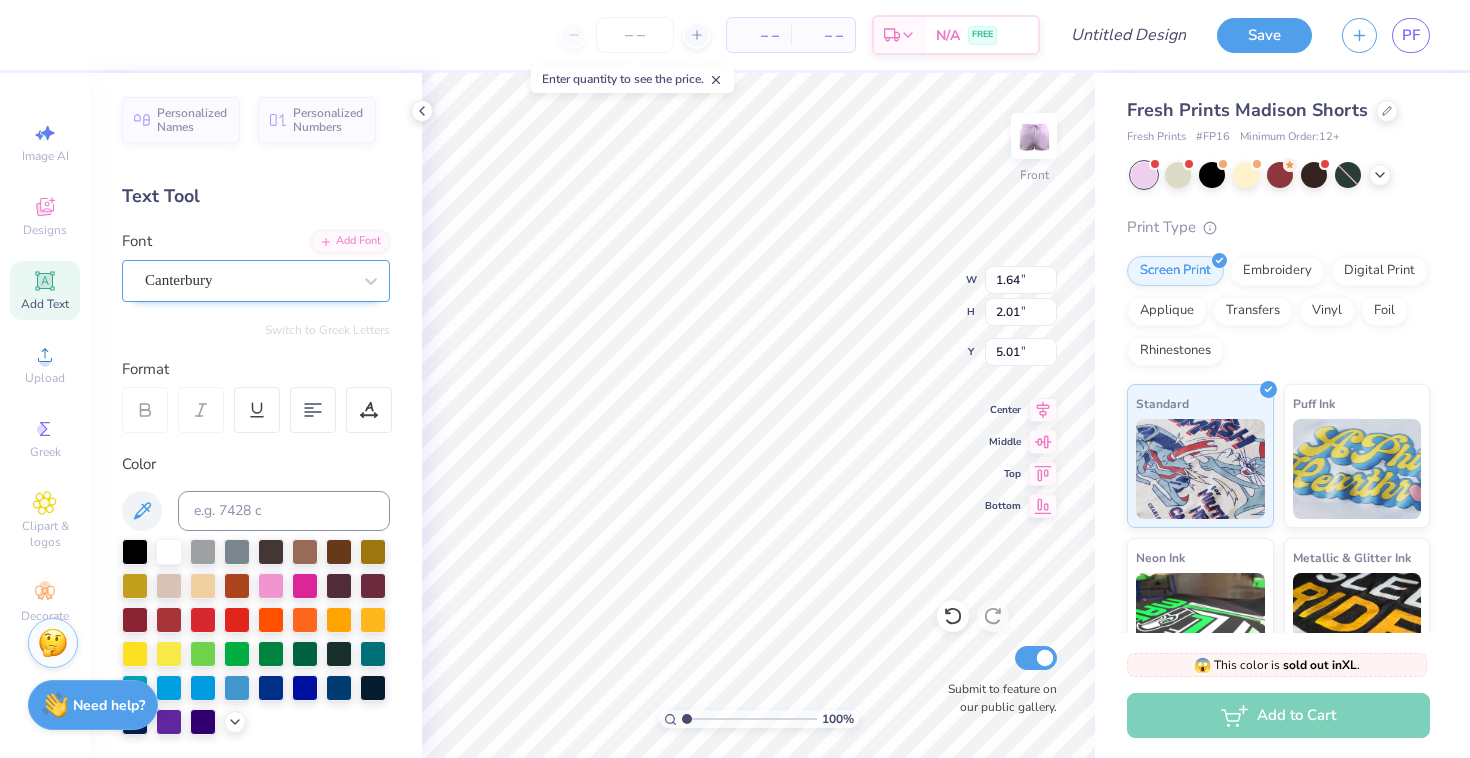 type on "1.49" 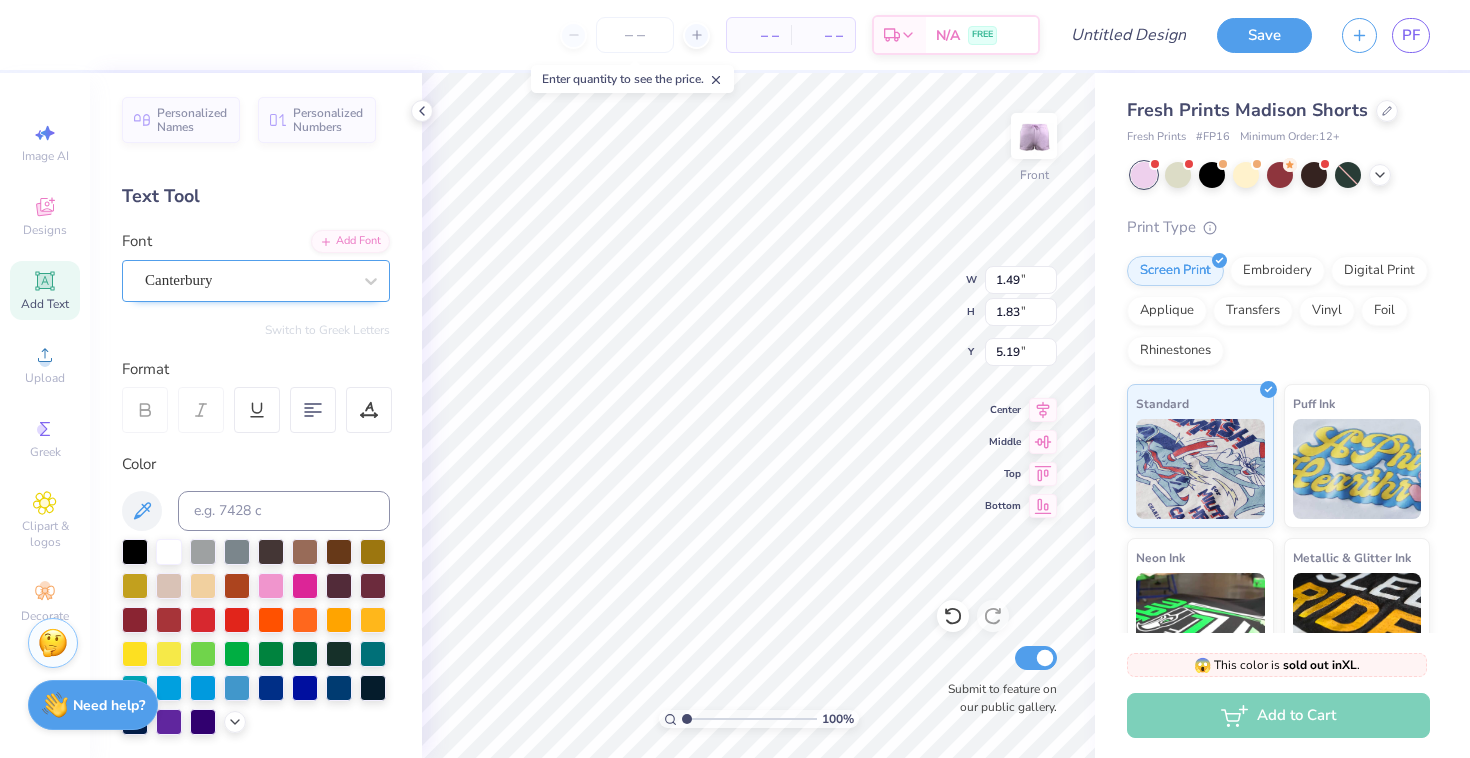 type on "4.93" 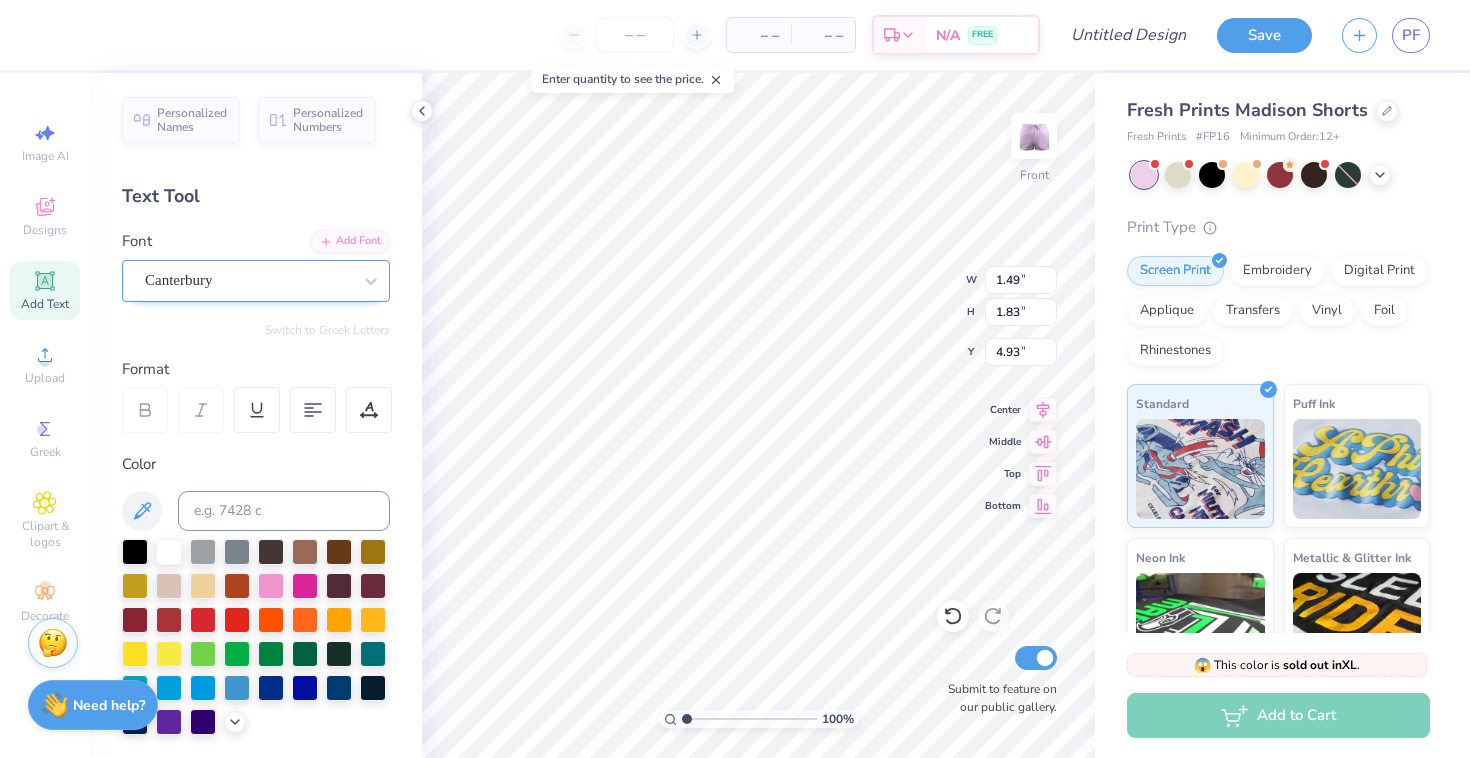 type on "1.72" 